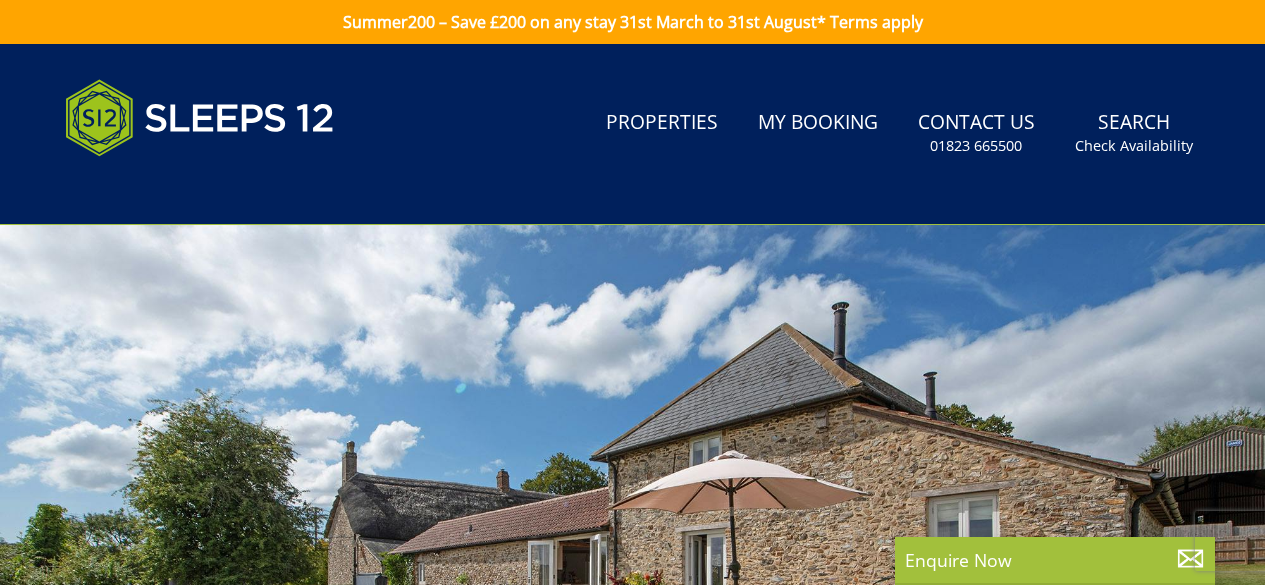 scroll, scrollTop: 0, scrollLeft: 0, axis: both 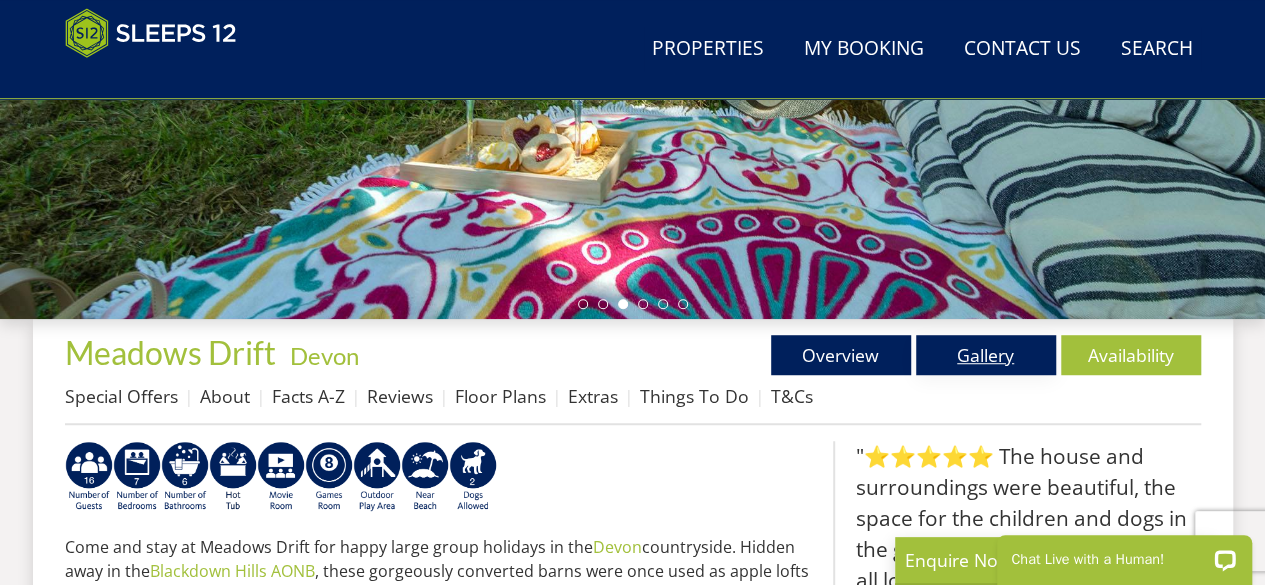 click on "Gallery" at bounding box center [986, 355] 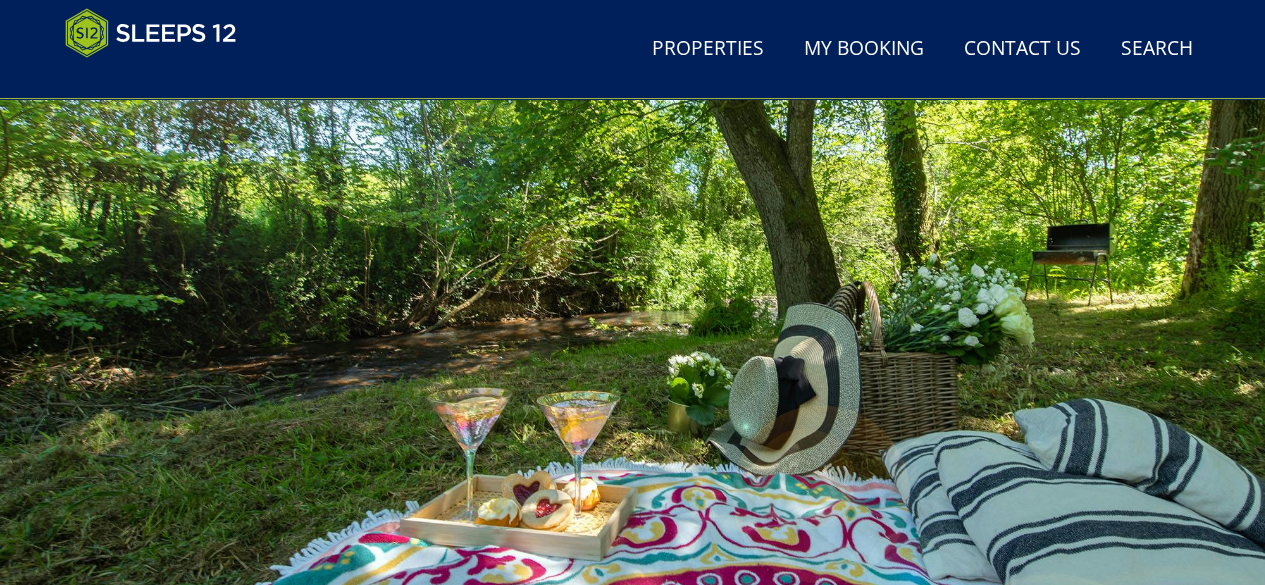 scroll, scrollTop: 200, scrollLeft: 0, axis: vertical 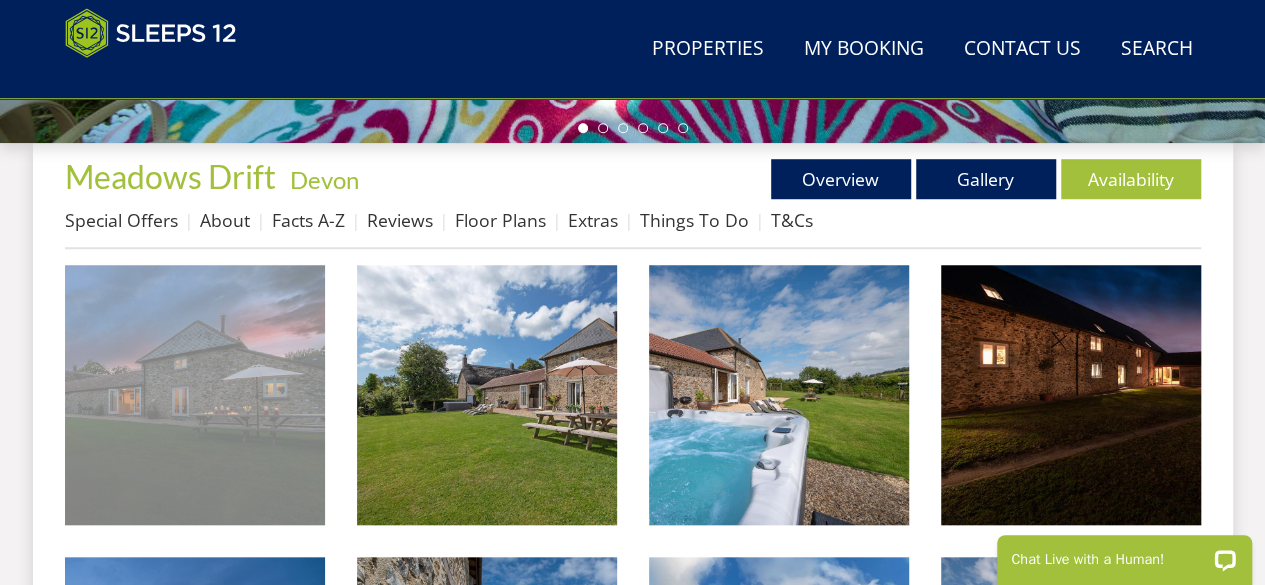 click at bounding box center (195, 395) 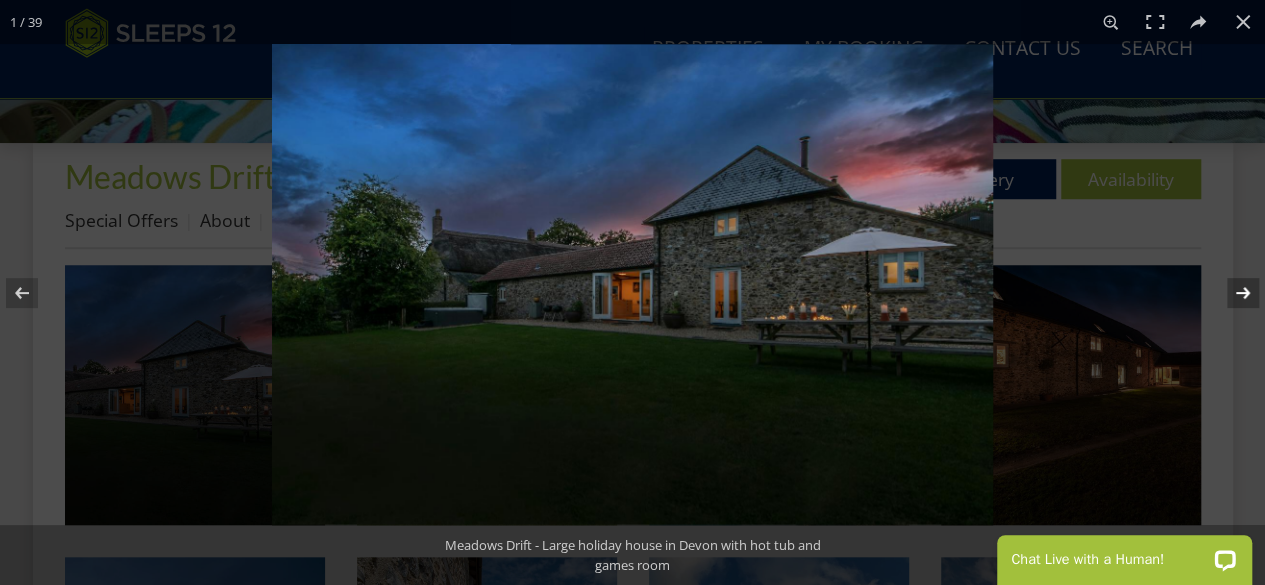 click at bounding box center (1230, 293) 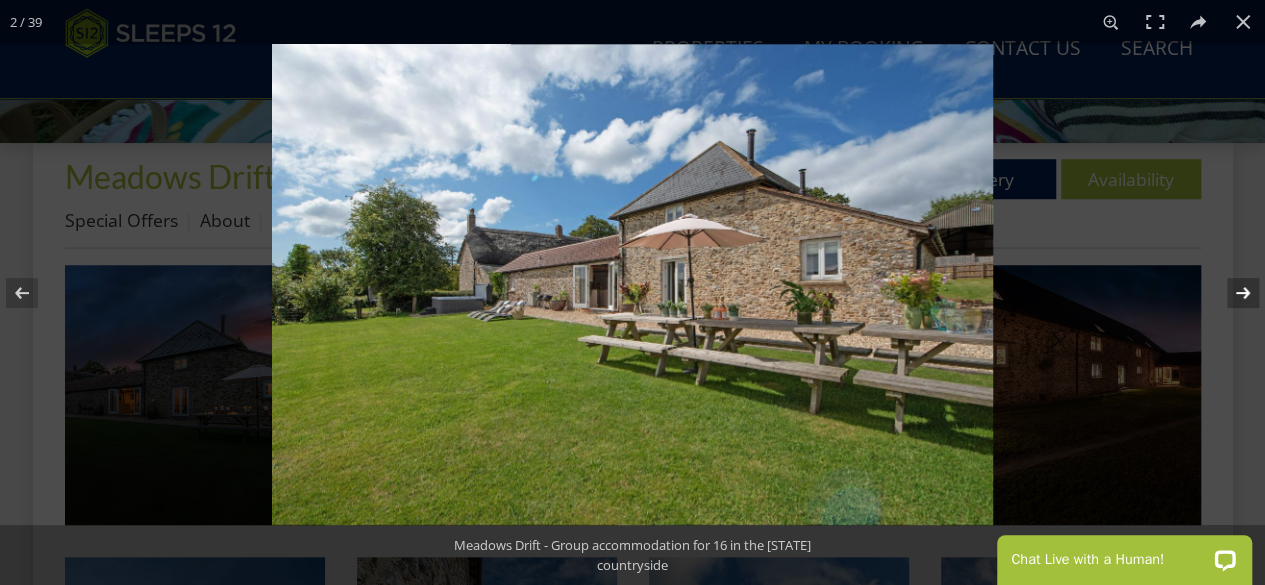 click at bounding box center [1230, 293] 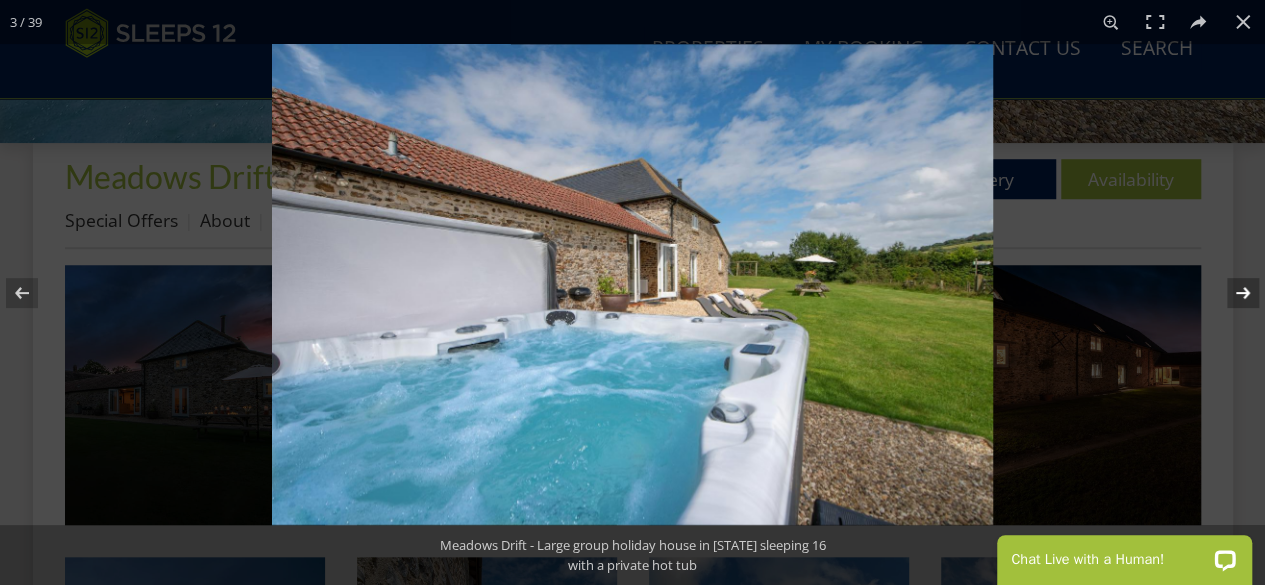 click at bounding box center (1230, 293) 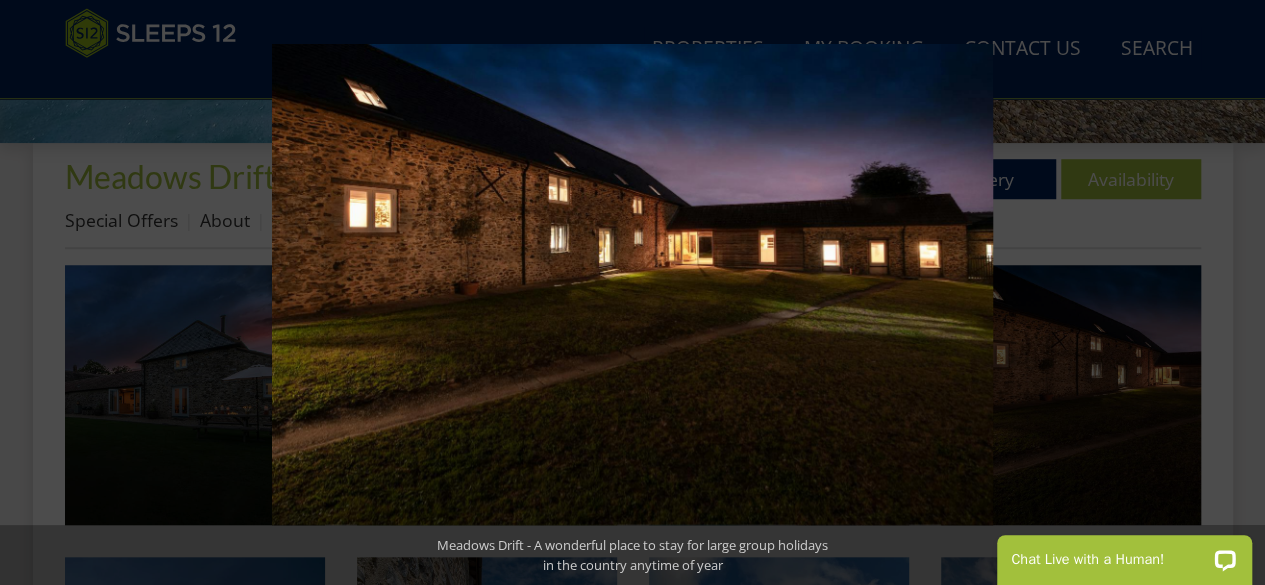 click at bounding box center [1230, 293] 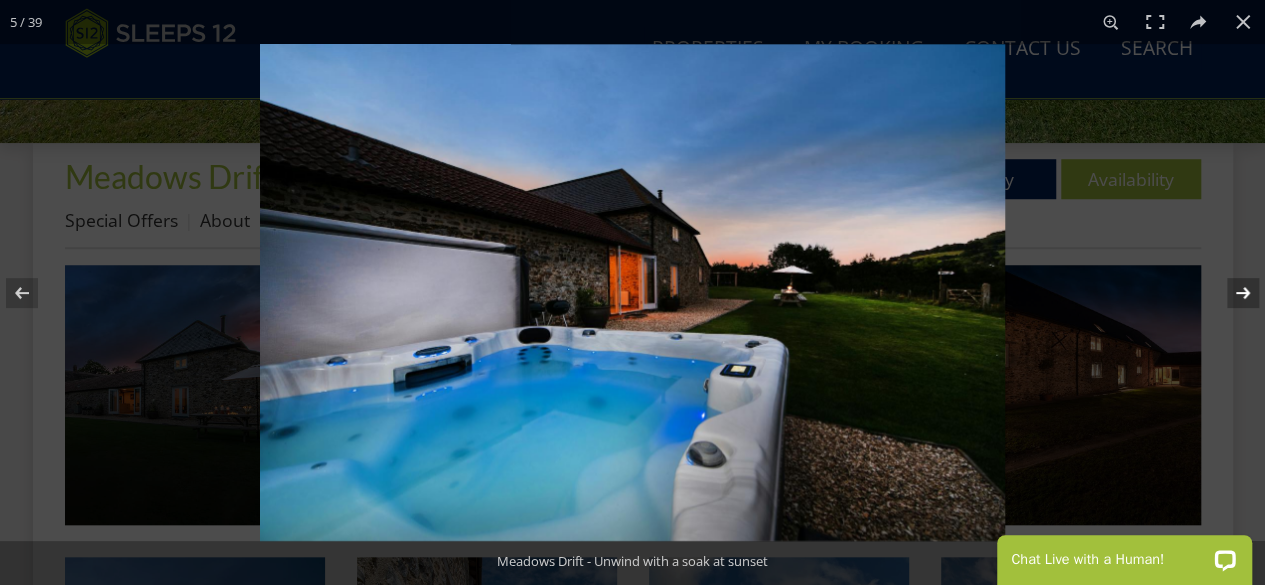 click at bounding box center (1230, 293) 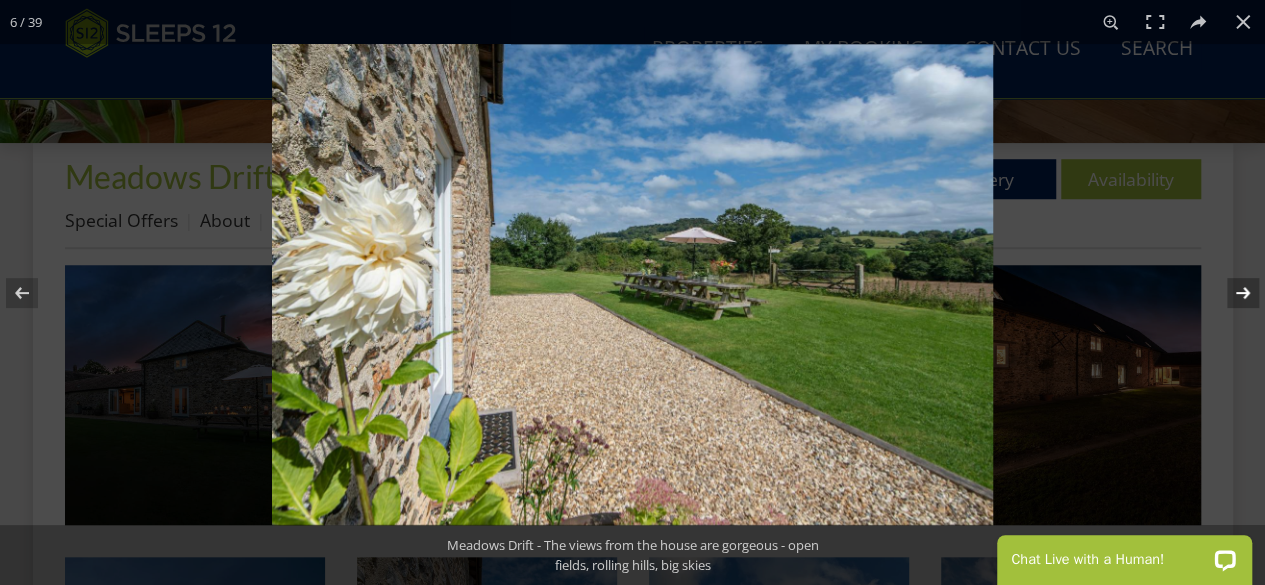 click at bounding box center (1230, 293) 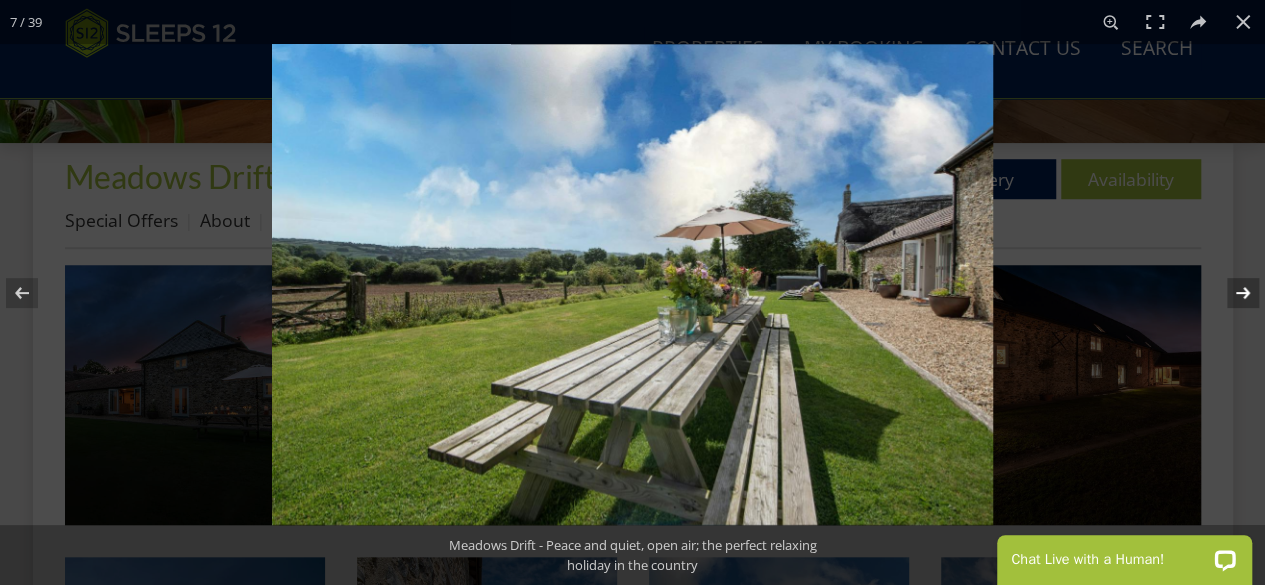 click at bounding box center (1230, 293) 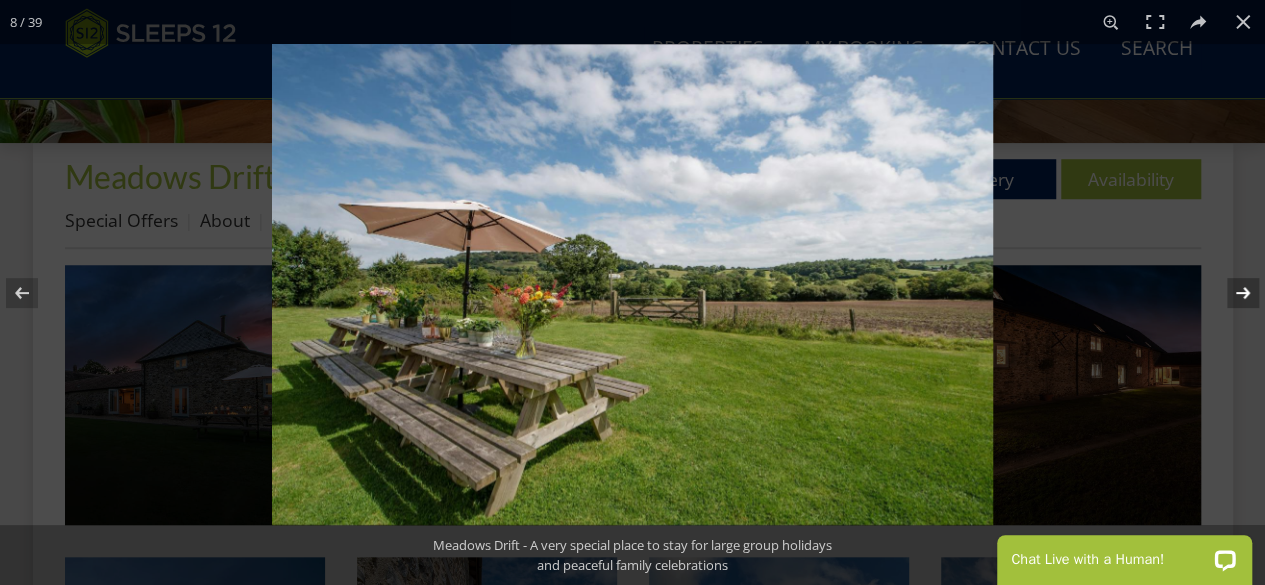 click at bounding box center (1230, 293) 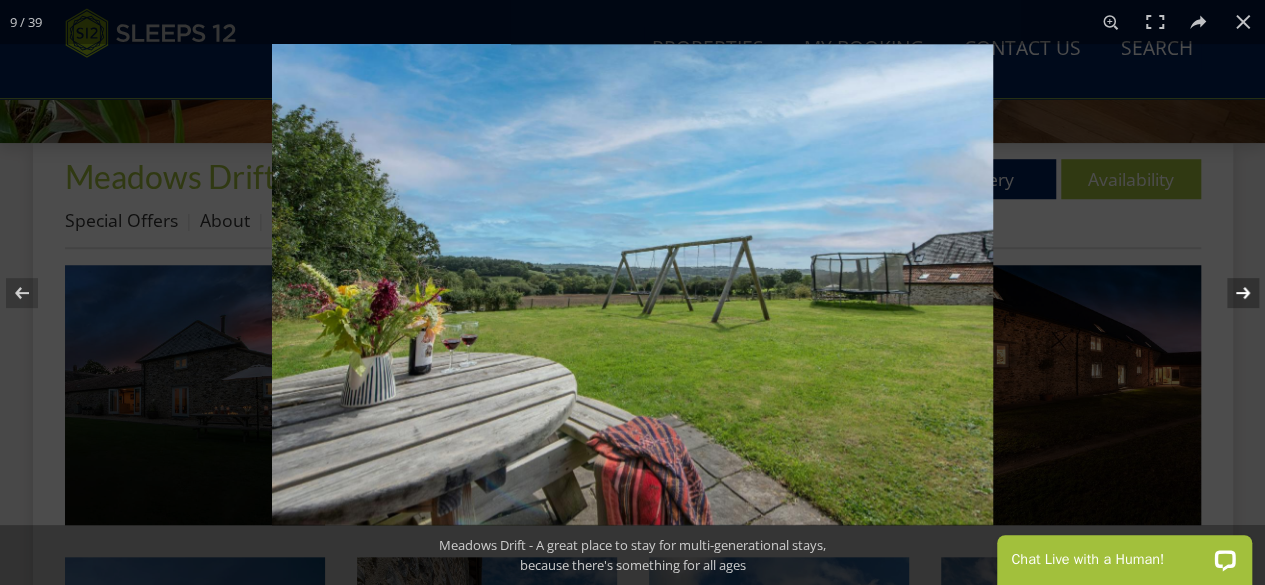 click at bounding box center (1230, 293) 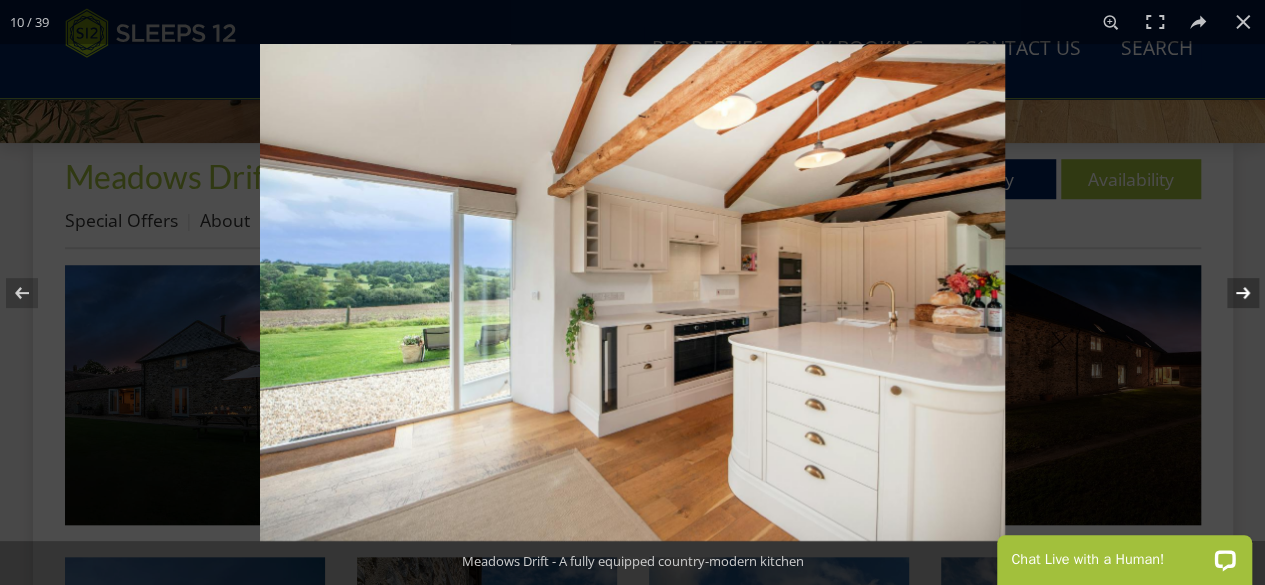 click at bounding box center [1230, 293] 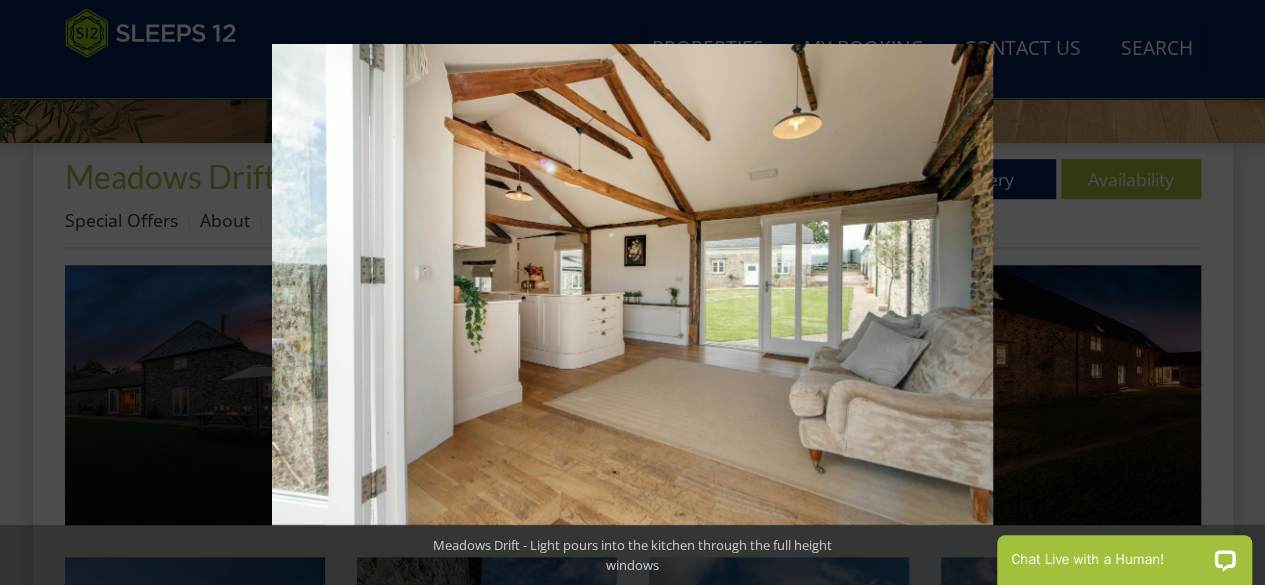 click at bounding box center [1230, 293] 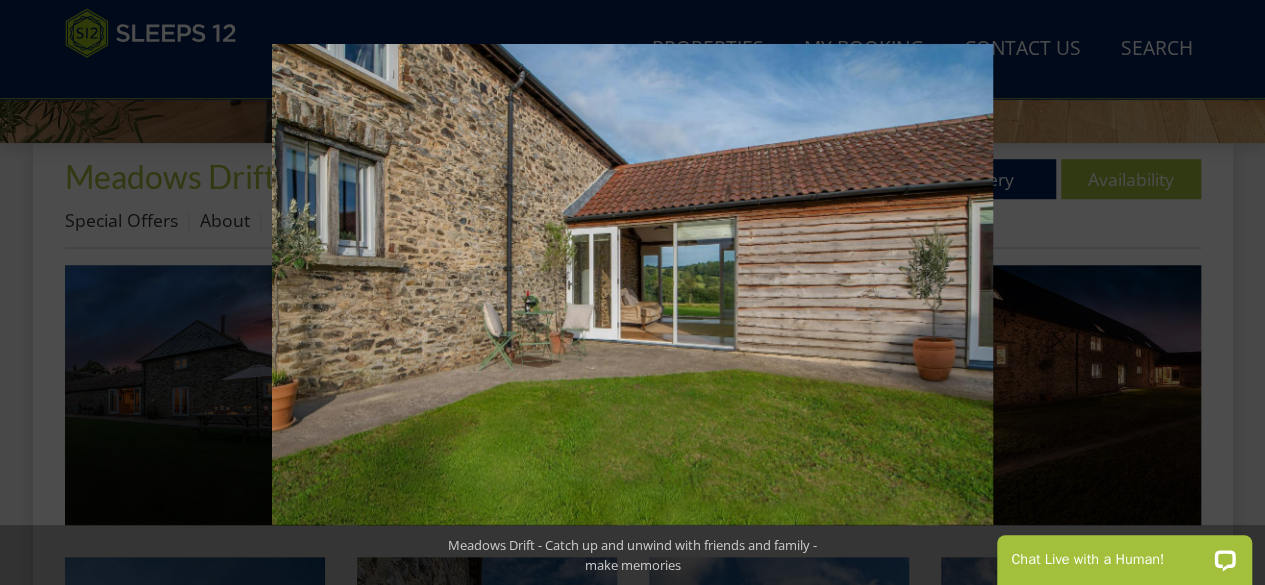 click at bounding box center [1230, 293] 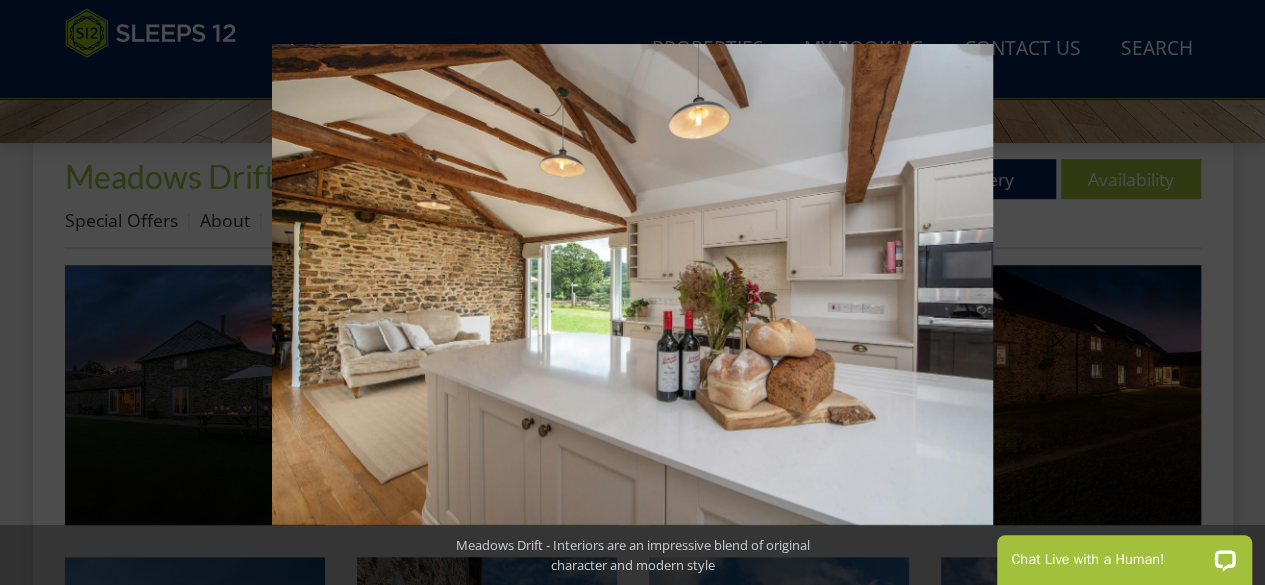 click at bounding box center [1230, 293] 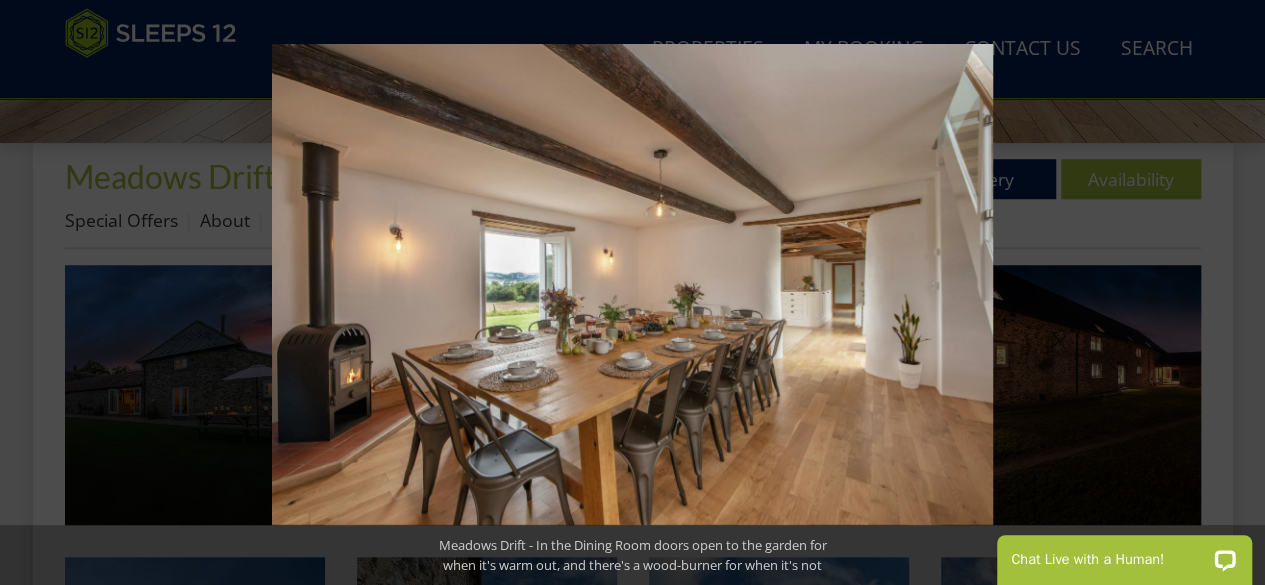 click at bounding box center (1230, 293) 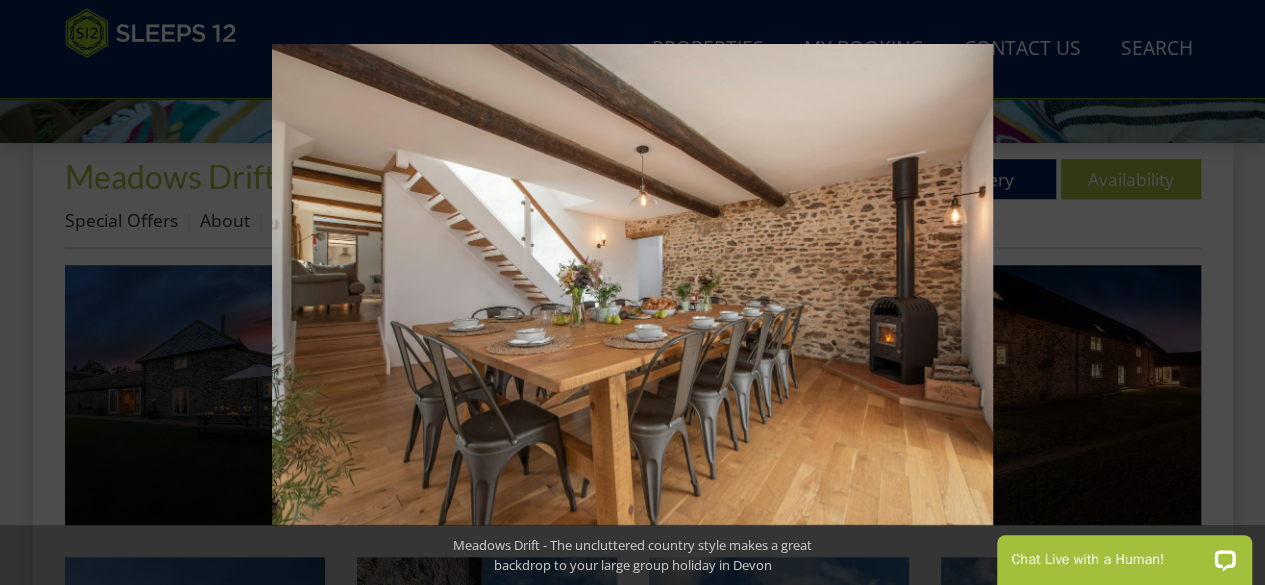 click at bounding box center (1230, 293) 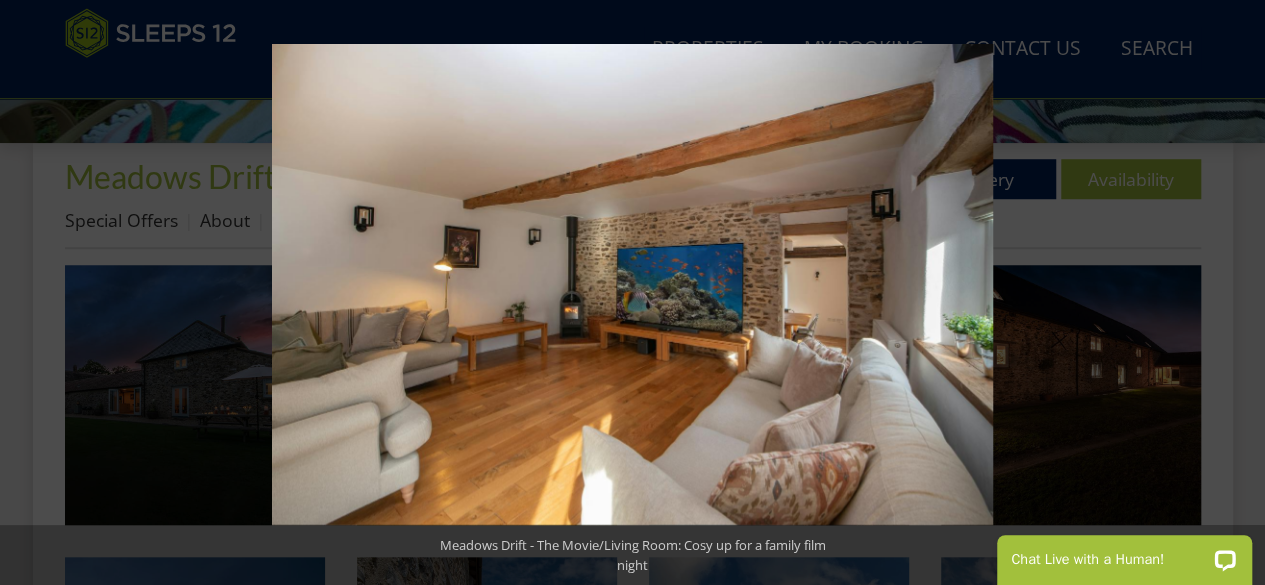 click at bounding box center (1230, 293) 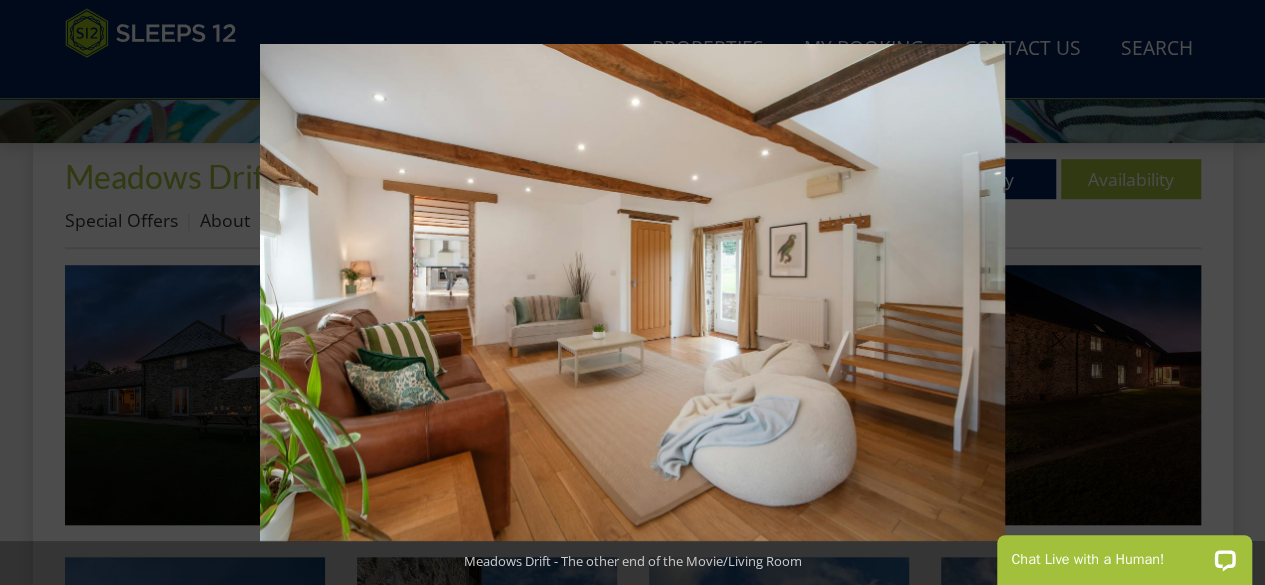 click at bounding box center [1230, 293] 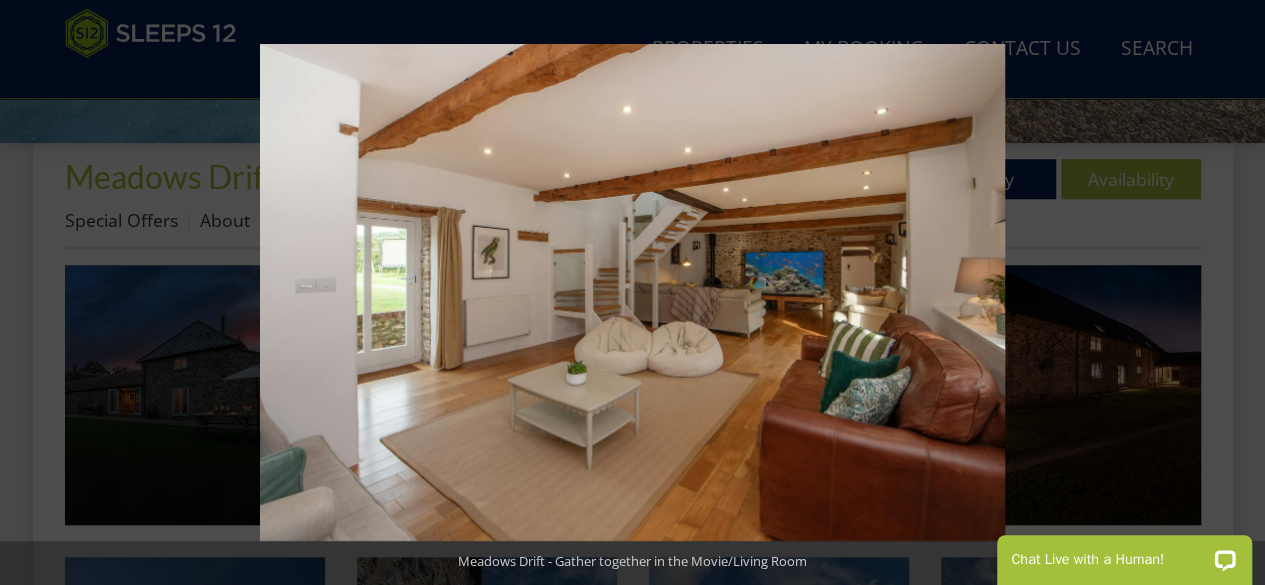 click at bounding box center [1230, 293] 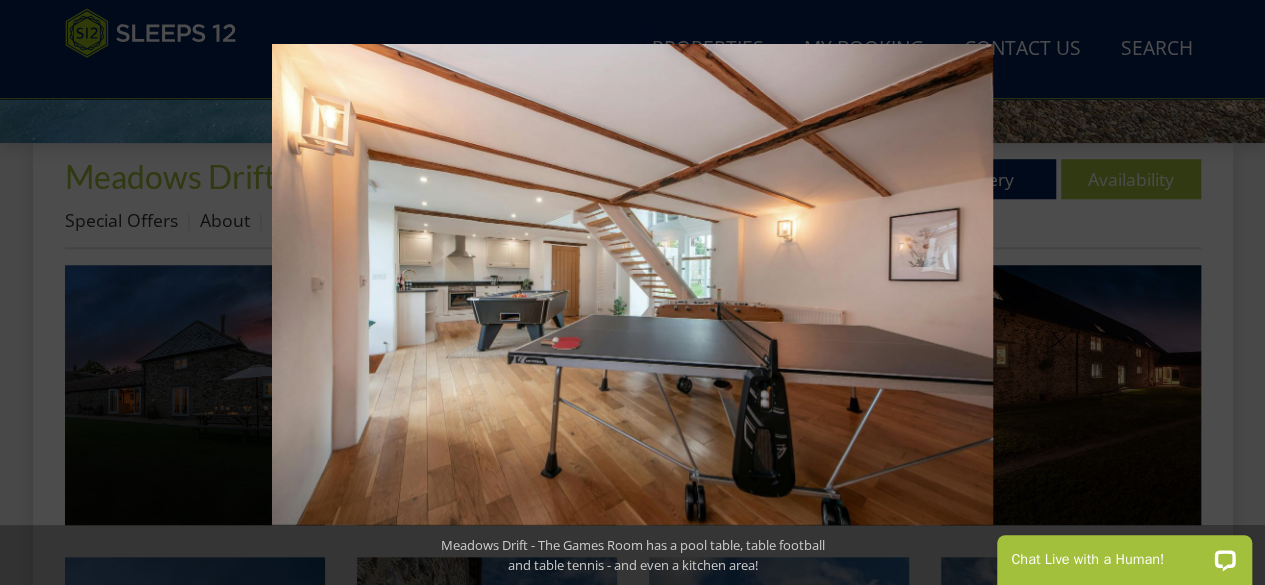 click at bounding box center (1230, 293) 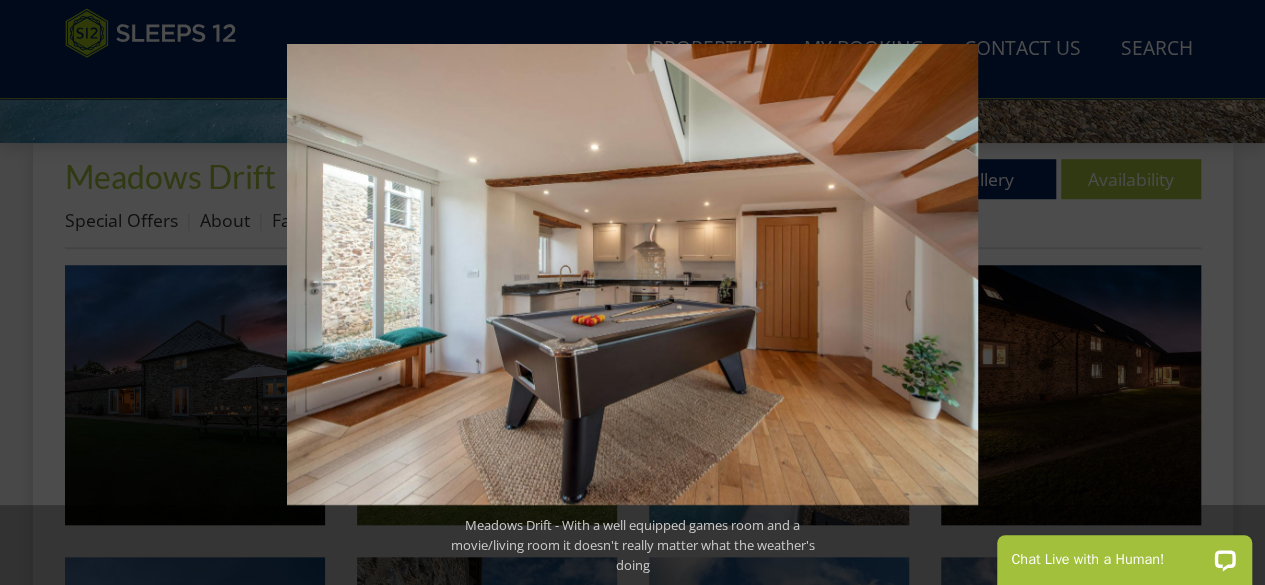 click at bounding box center [1230, 293] 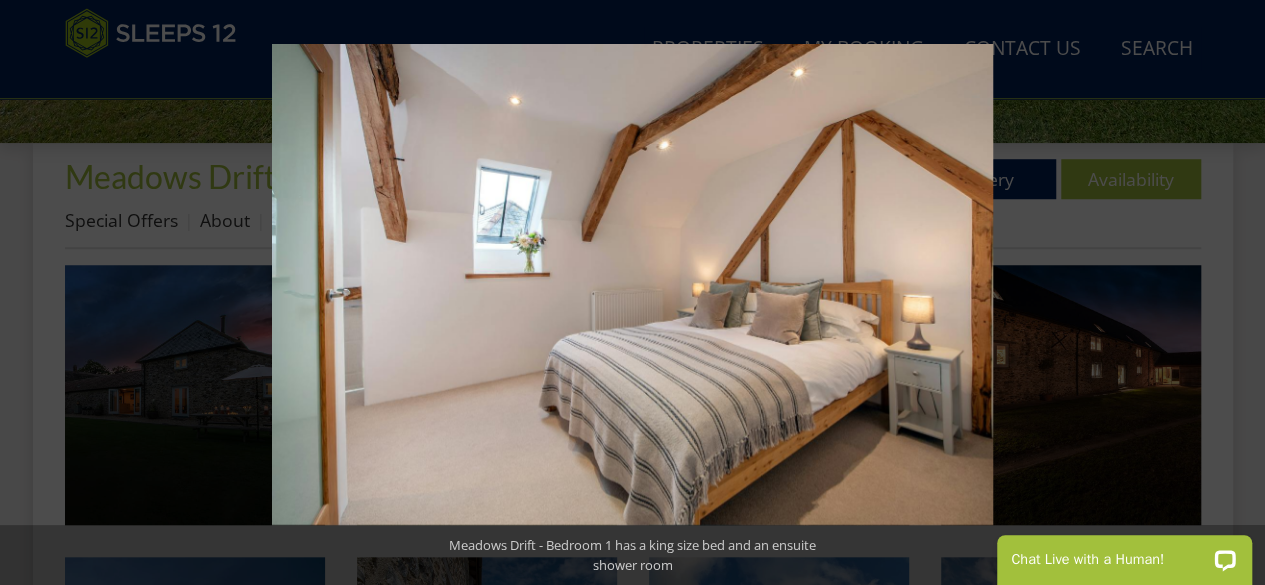 click at bounding box center (1230, 293) 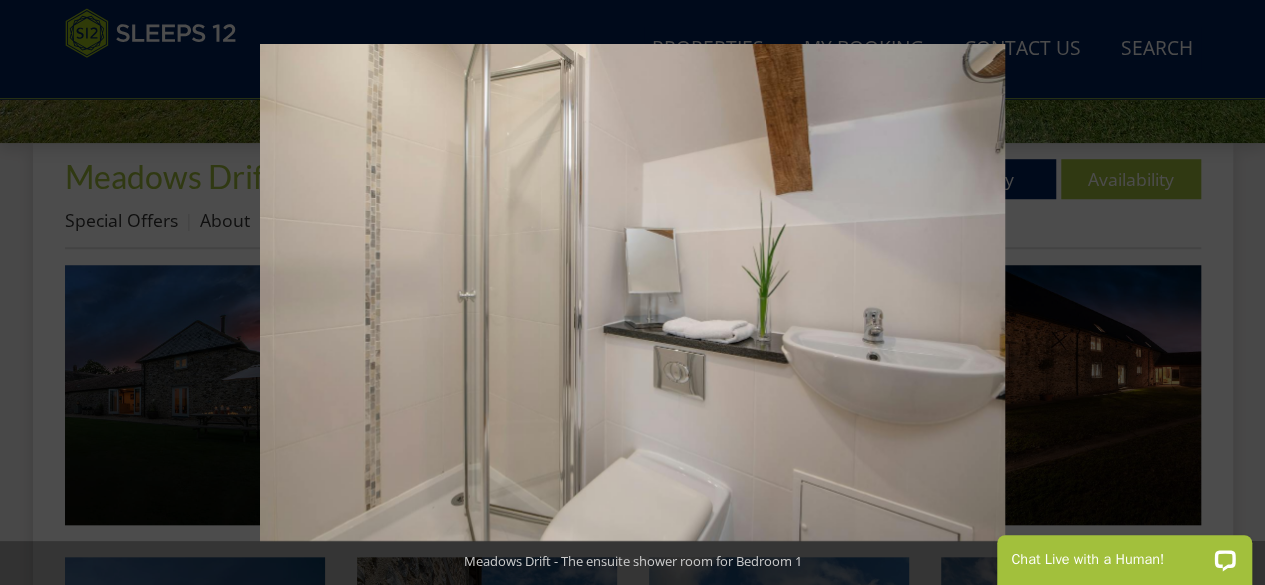 click at bounding box center (1230, 293) 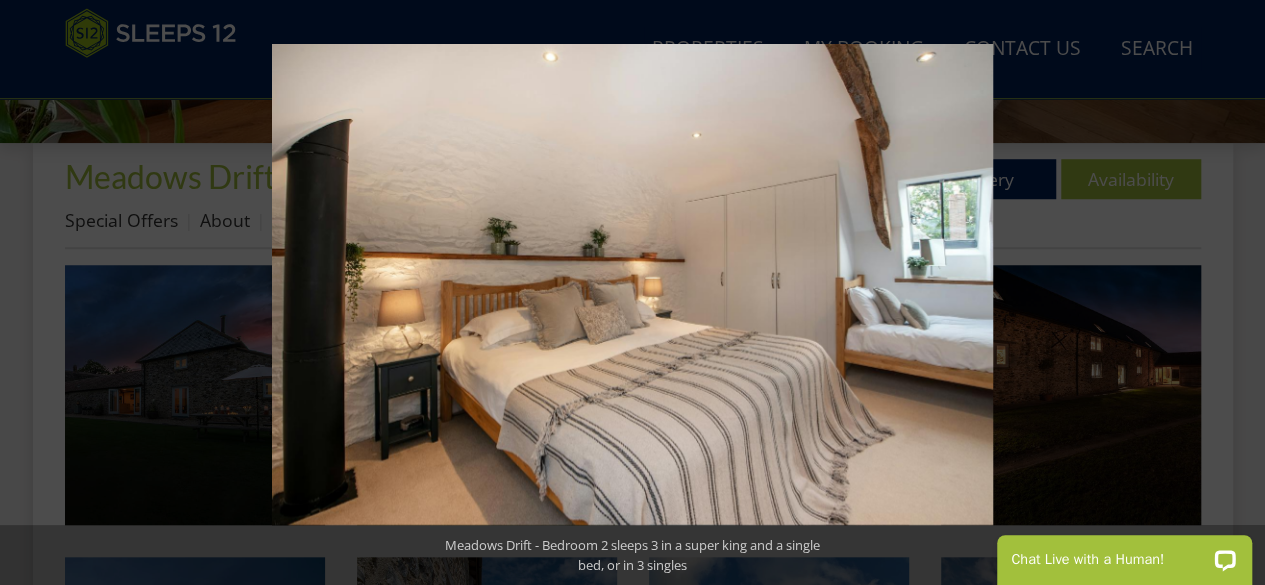 click at bounding box center [1230, 293] 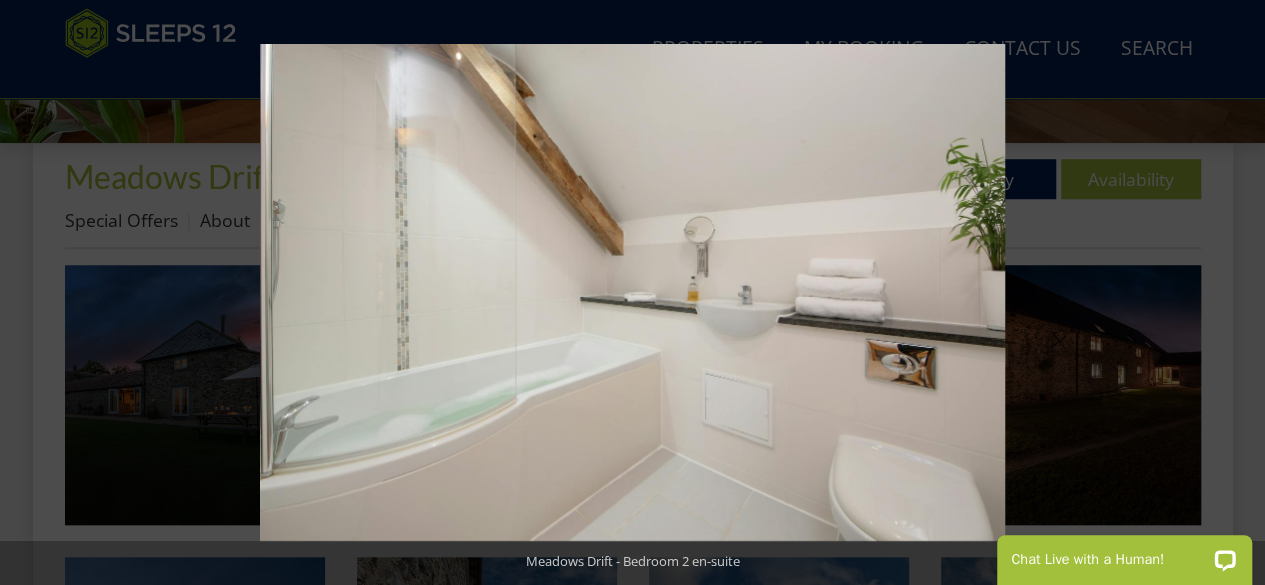 click at bounding box center [1230, 293] 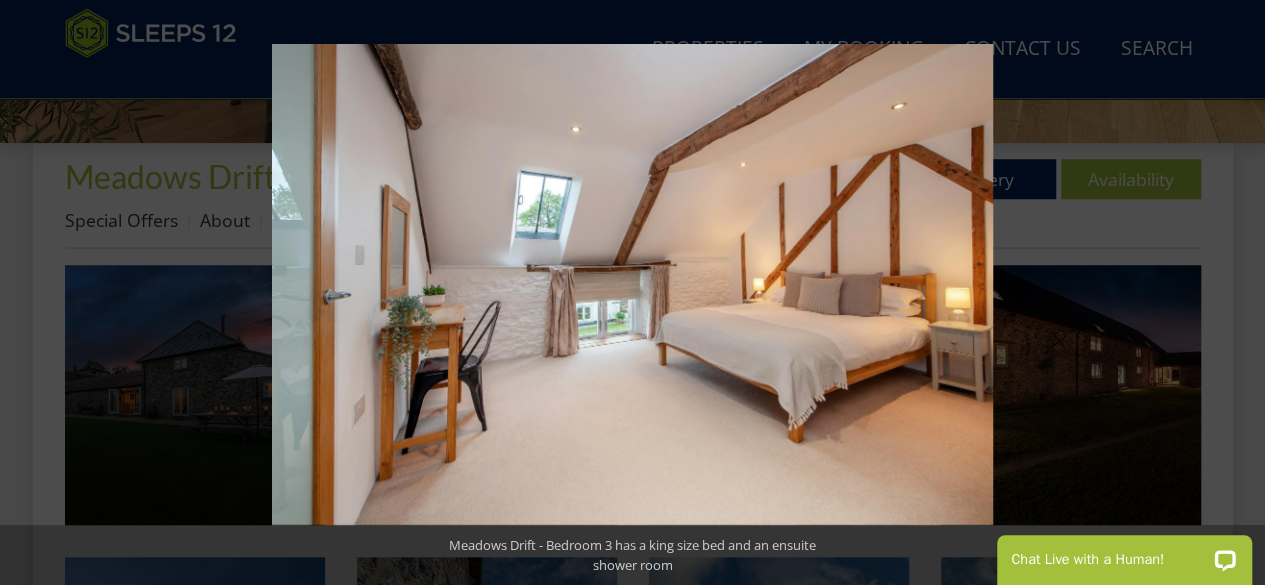 click at bounding box center (1230, 293) 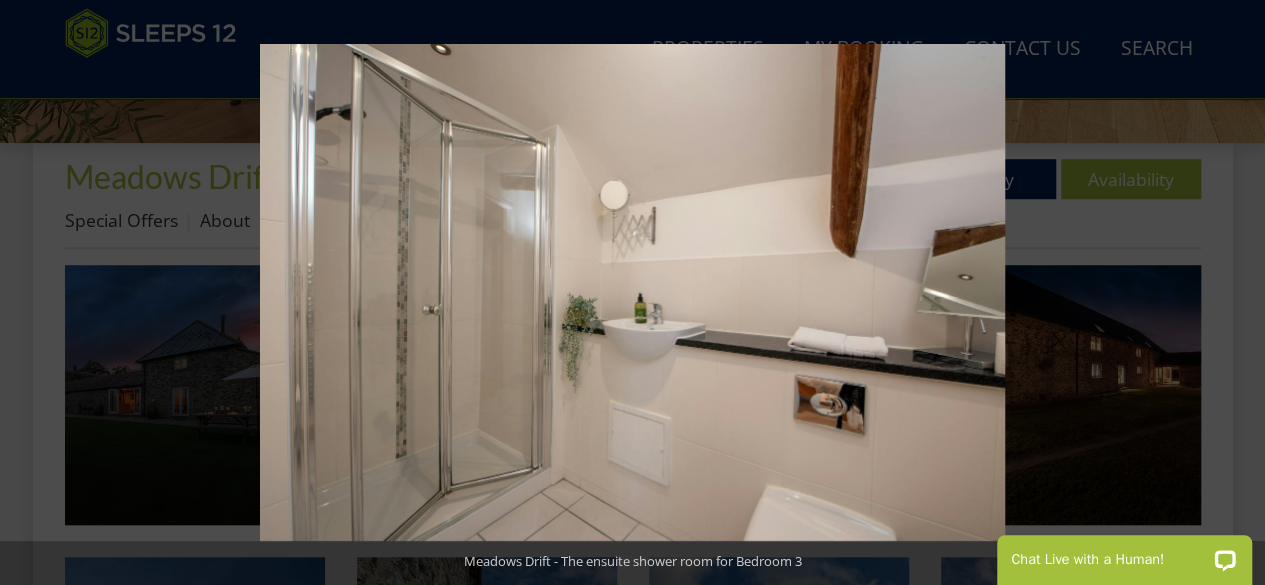 click at bounding box center (1230, 293) 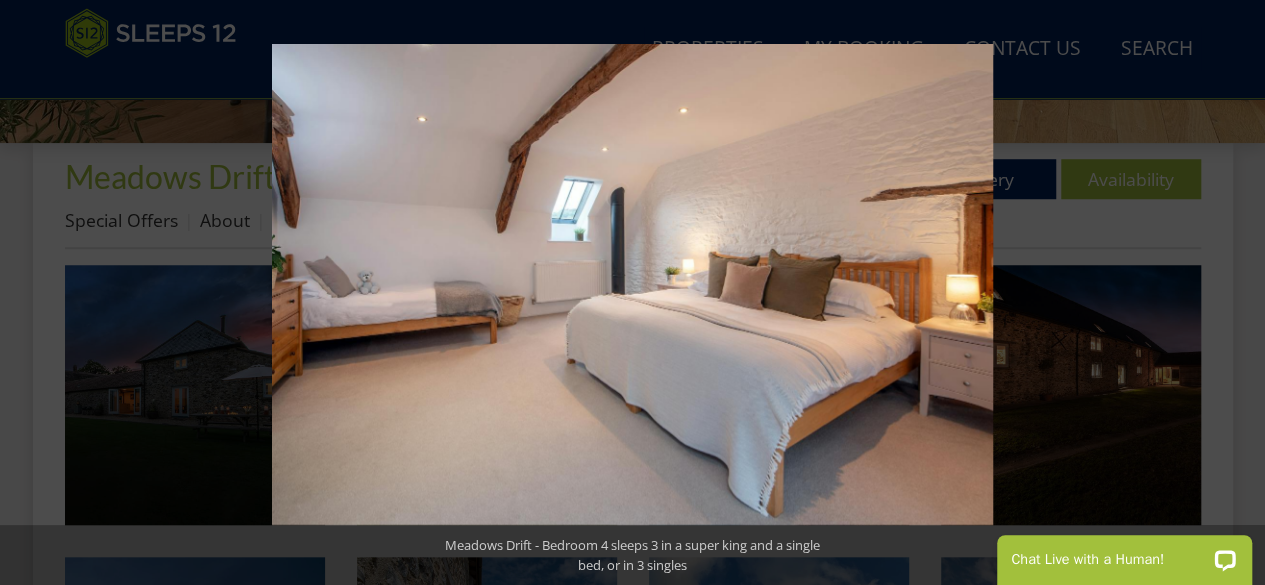 click at bounding box center (1230, 293) 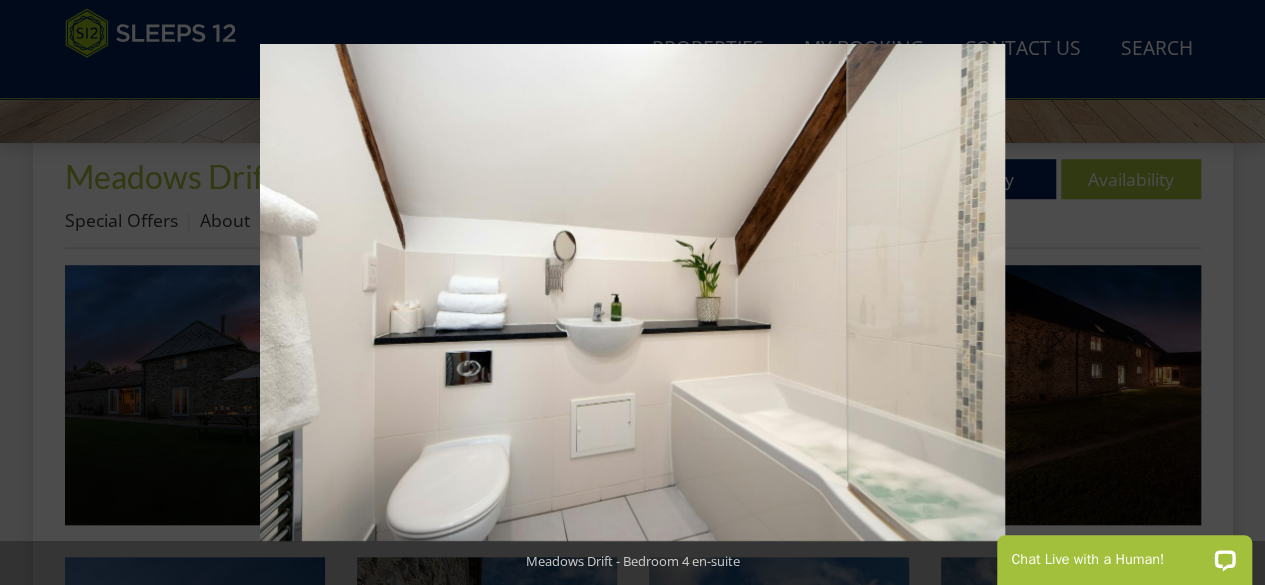click at bounding box center (1230, 293) 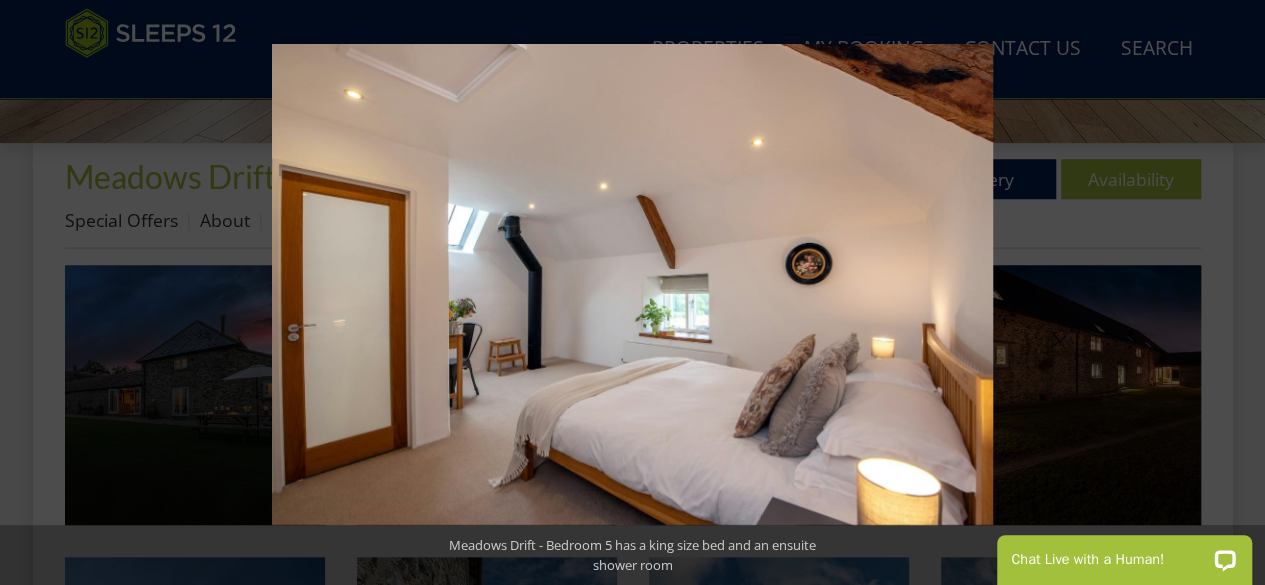 click at bounding box center (1230, 293) 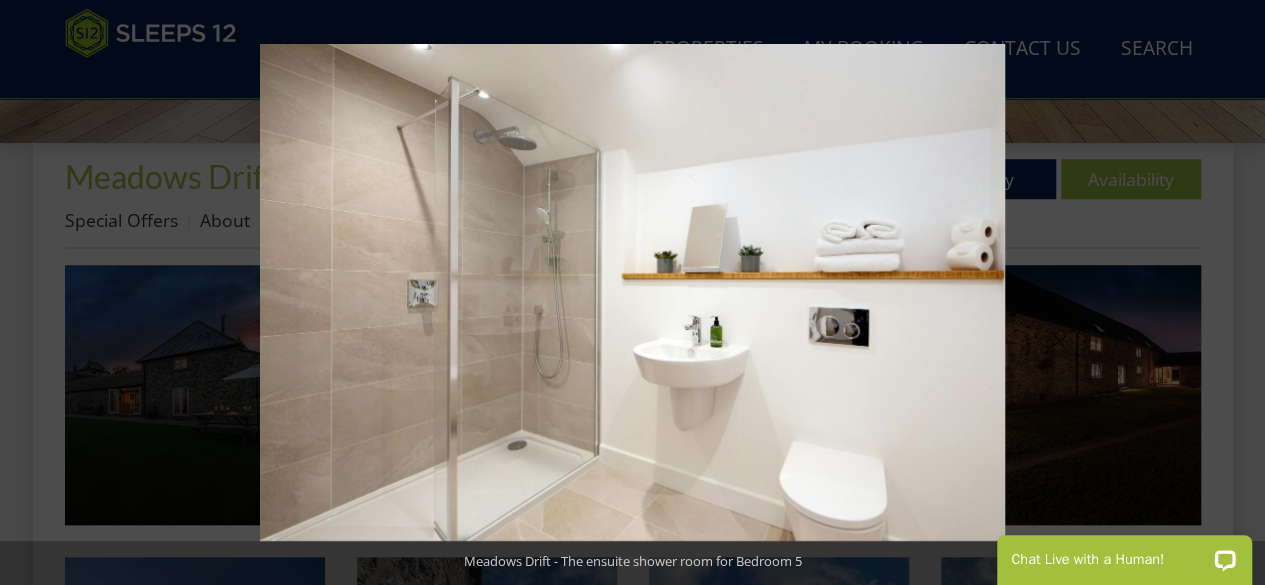 click at bounding box center [1230, 293] 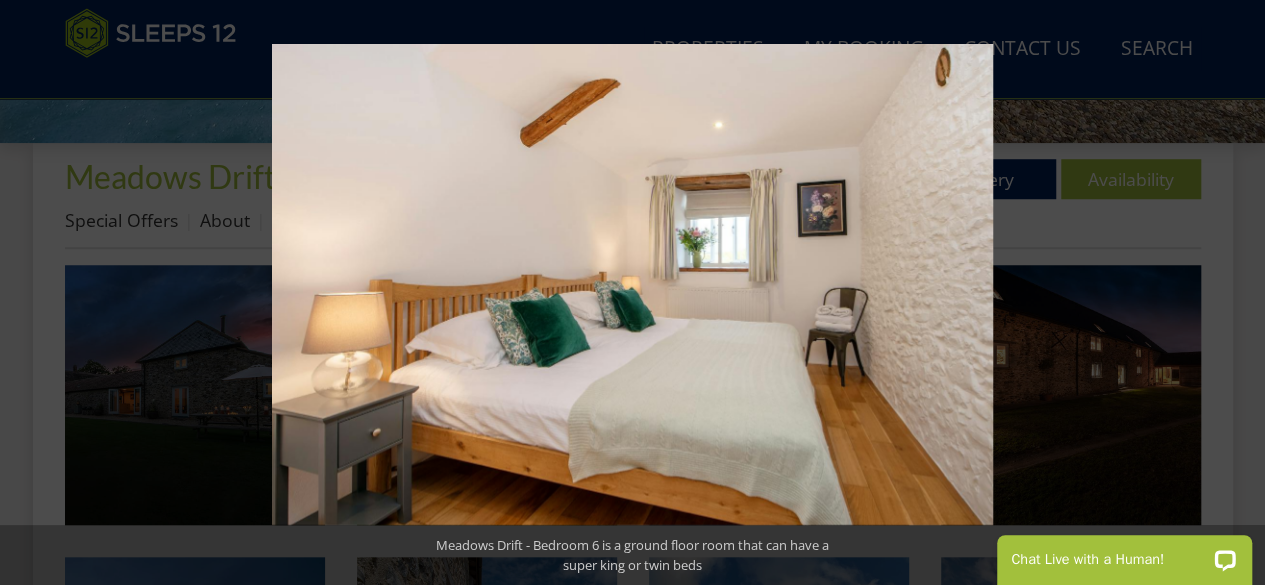 click at bounding box center [1230, 293] 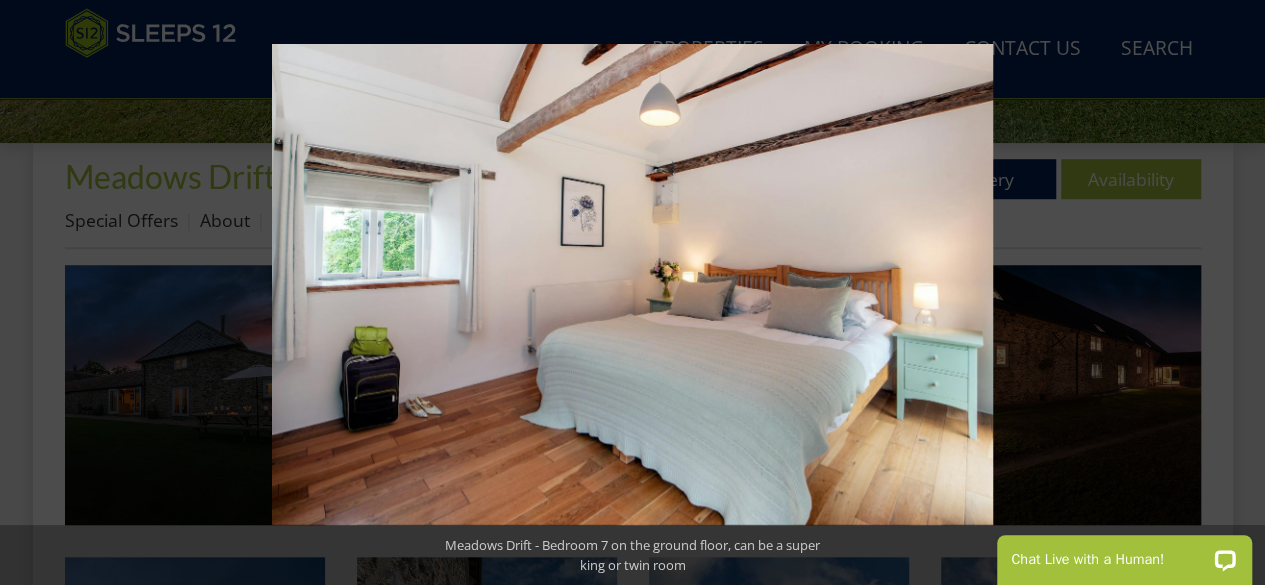 click at bounding box center [1230, 293] 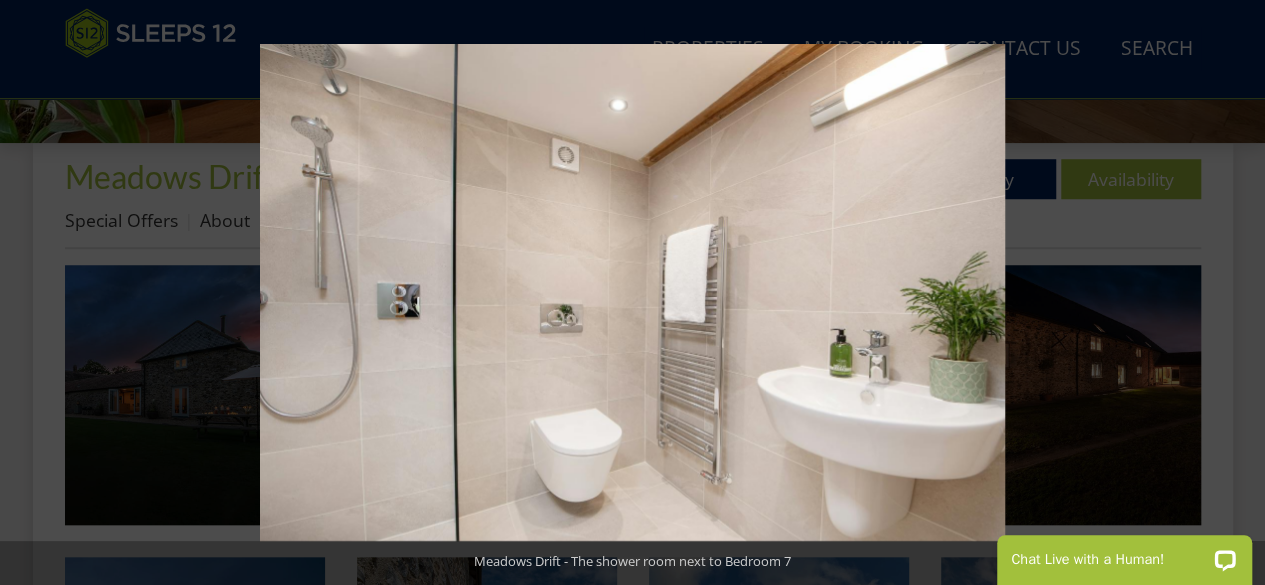 click at bounding box center (1230, 293) 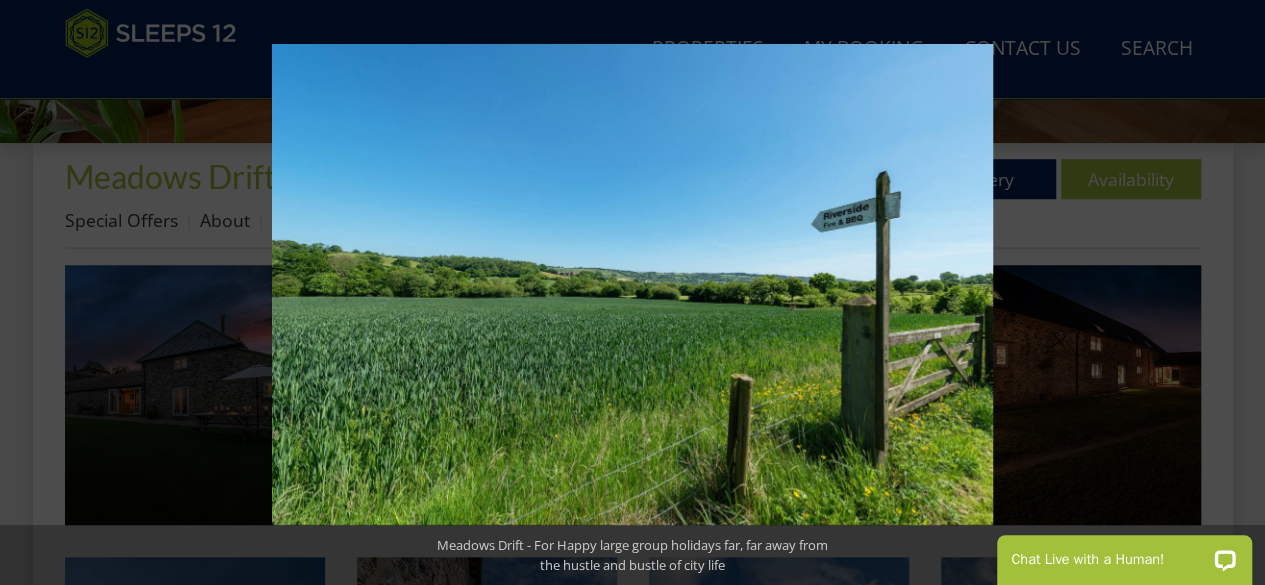 click at bounding box center [1230, 293] 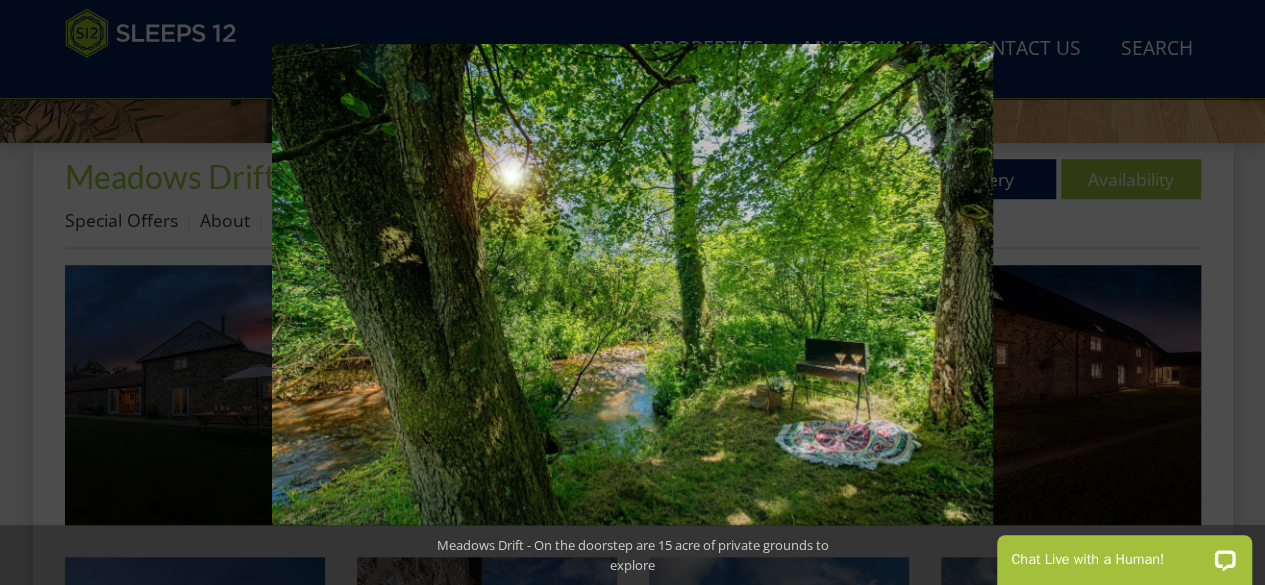 click at bounding box center [1230, 293] 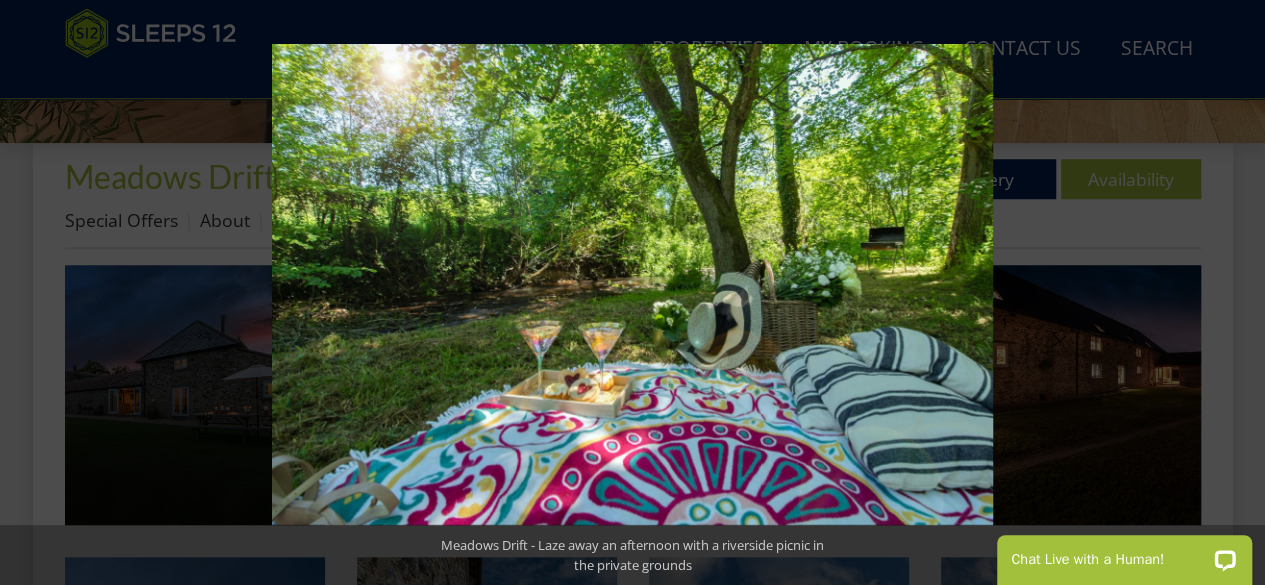 click at bounding box center [1230, 293] 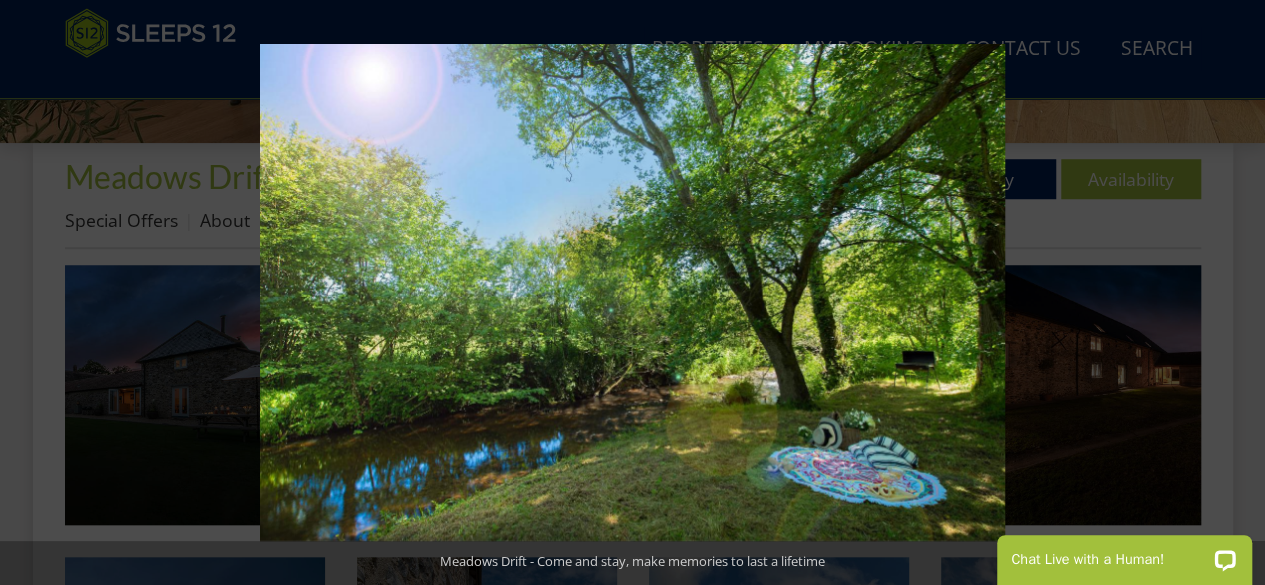 click at bounding box center (1230, 293) 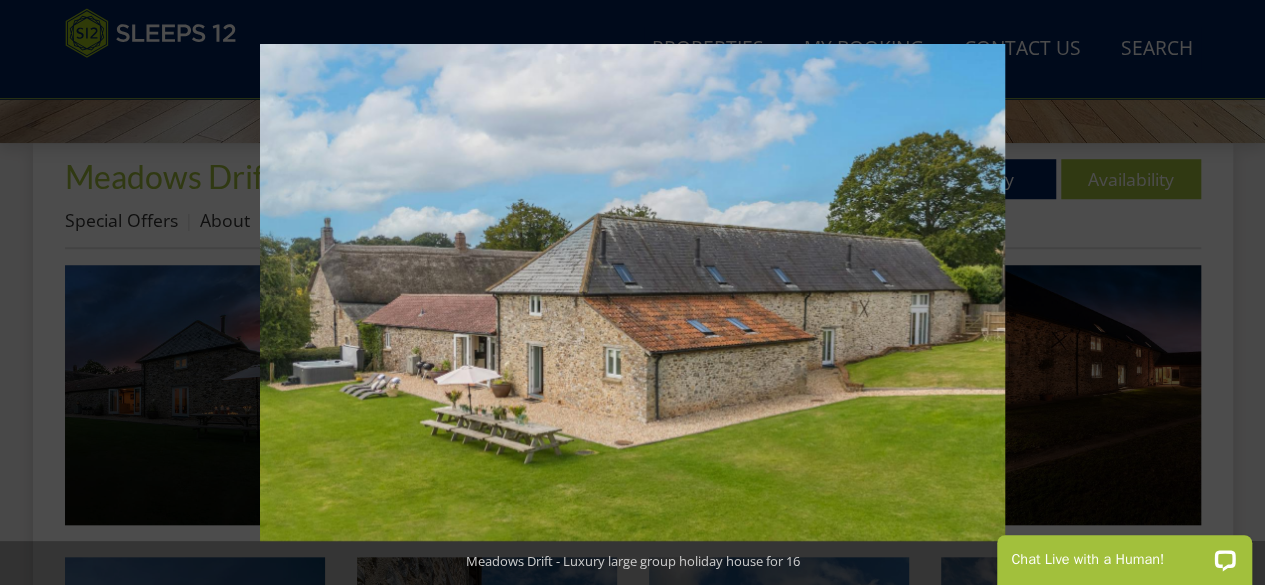 click at bounding box center (1230, 293) 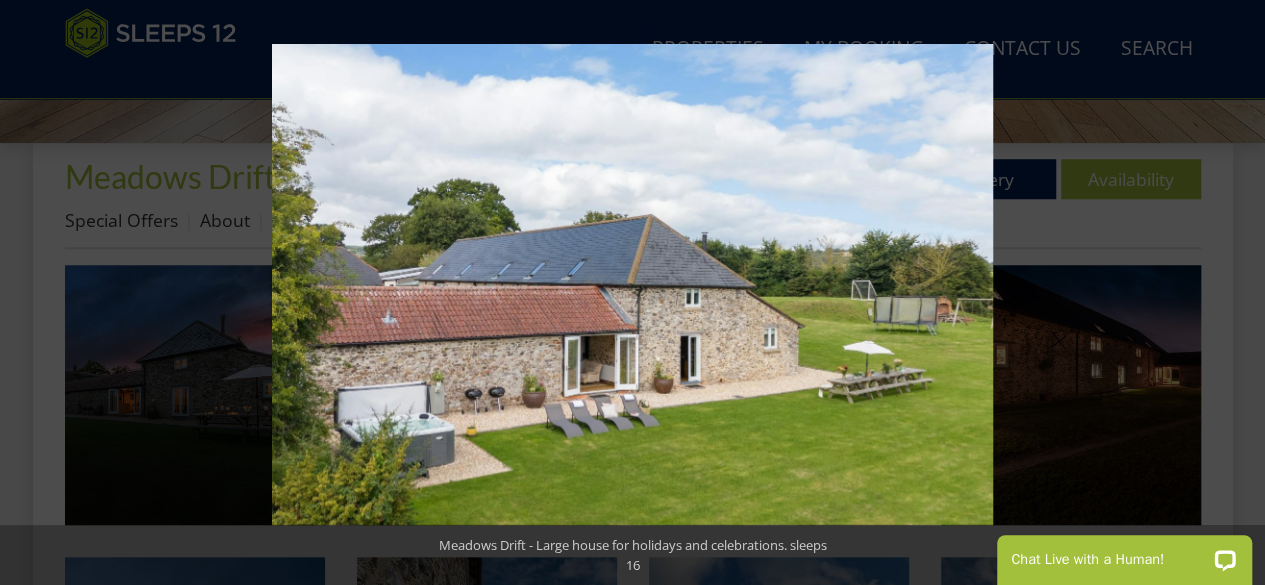 click at bounding box center [1230, 293] 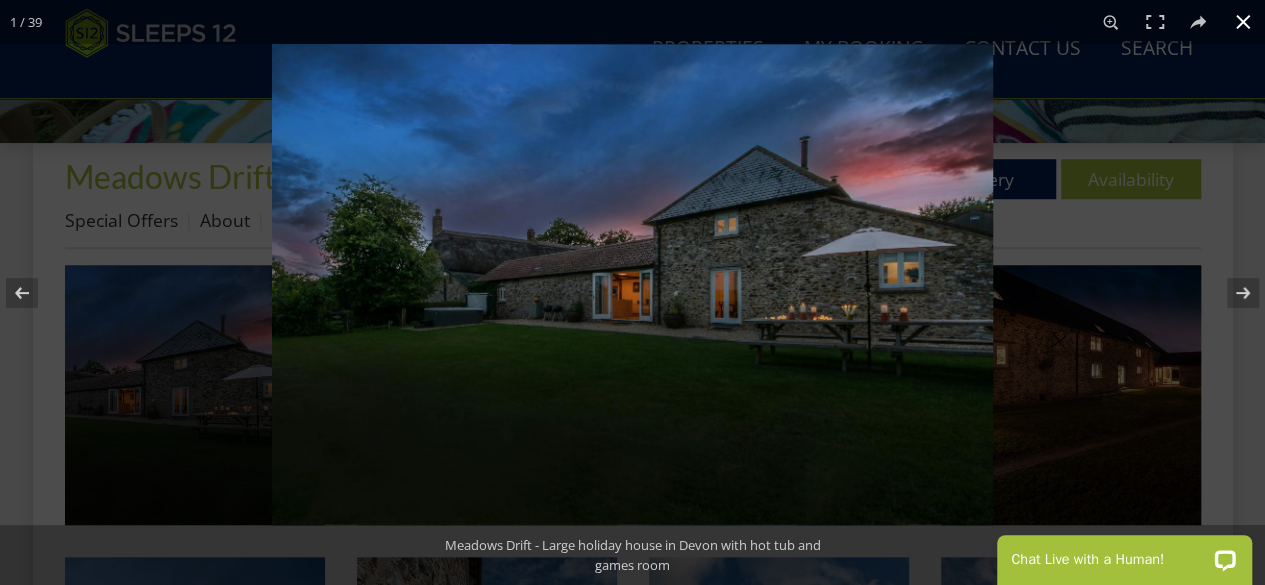 click at bounding box center (1243, 22) 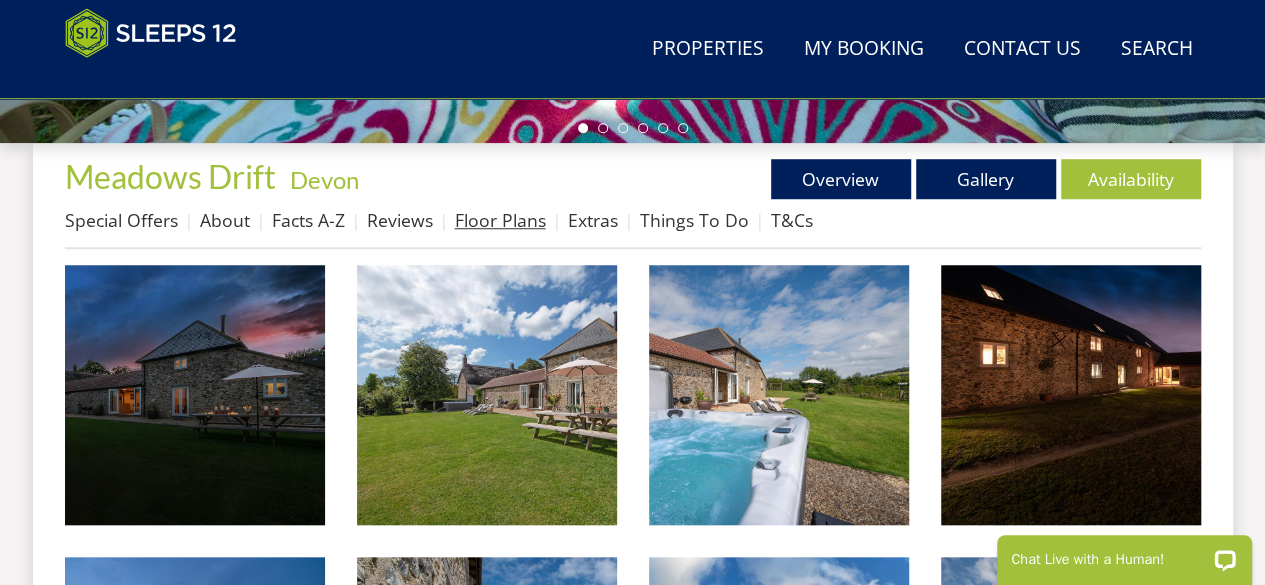 click on "Floor Plans" at bounding box center (500, 220) 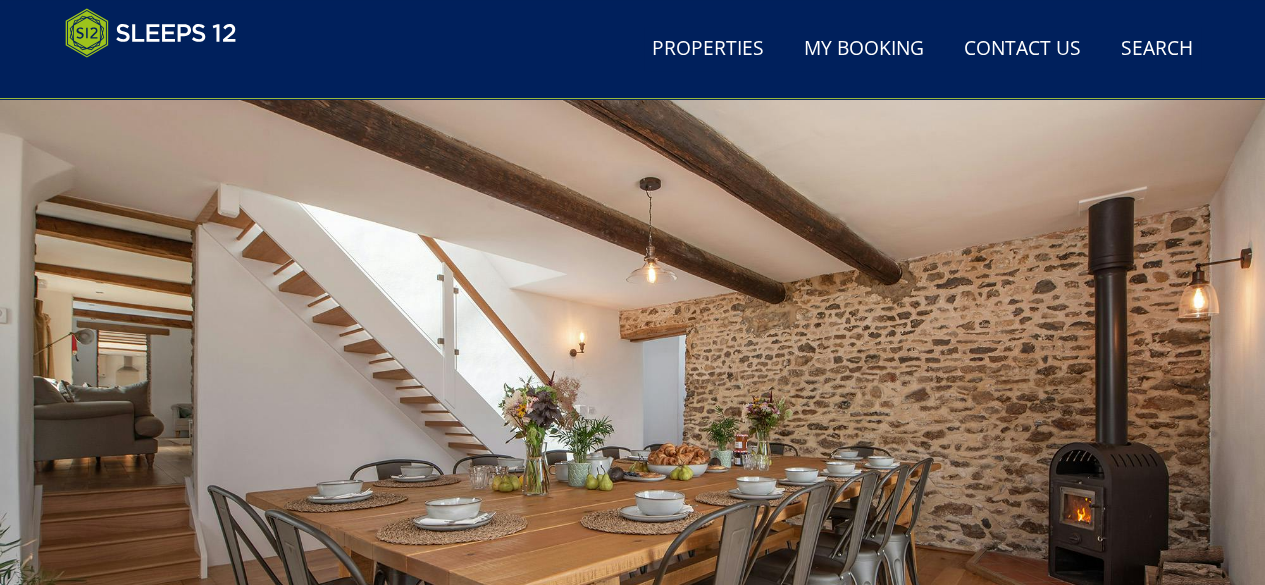 scroll, scrollTop: 200, scrollLeft: 0, axis: vertical 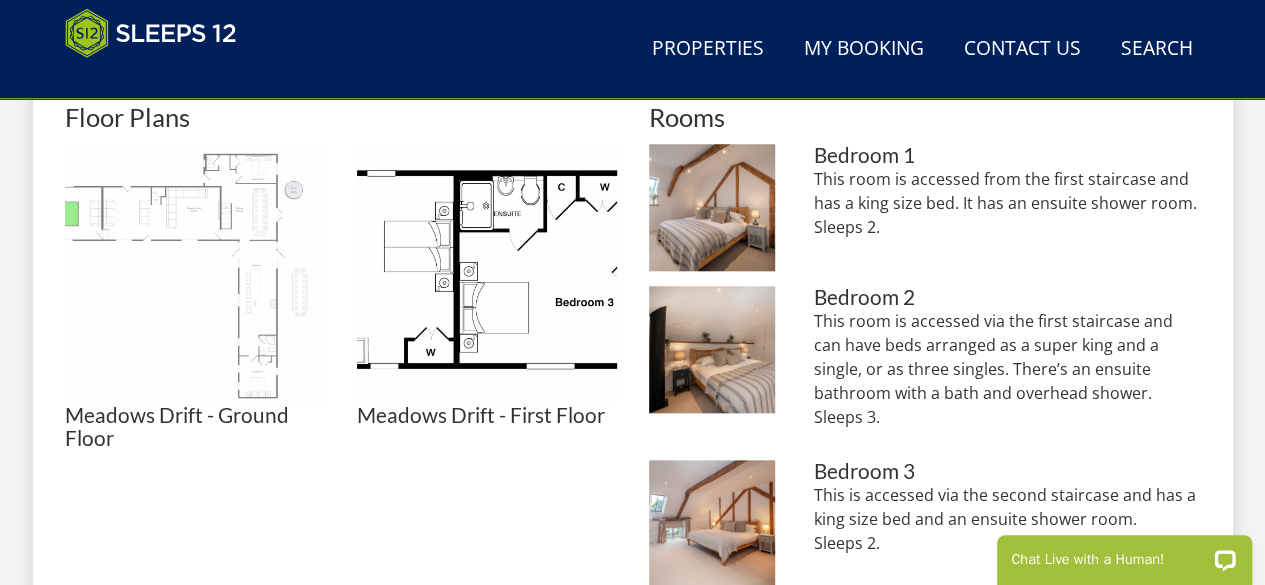 click at bounding box center (195, 274) 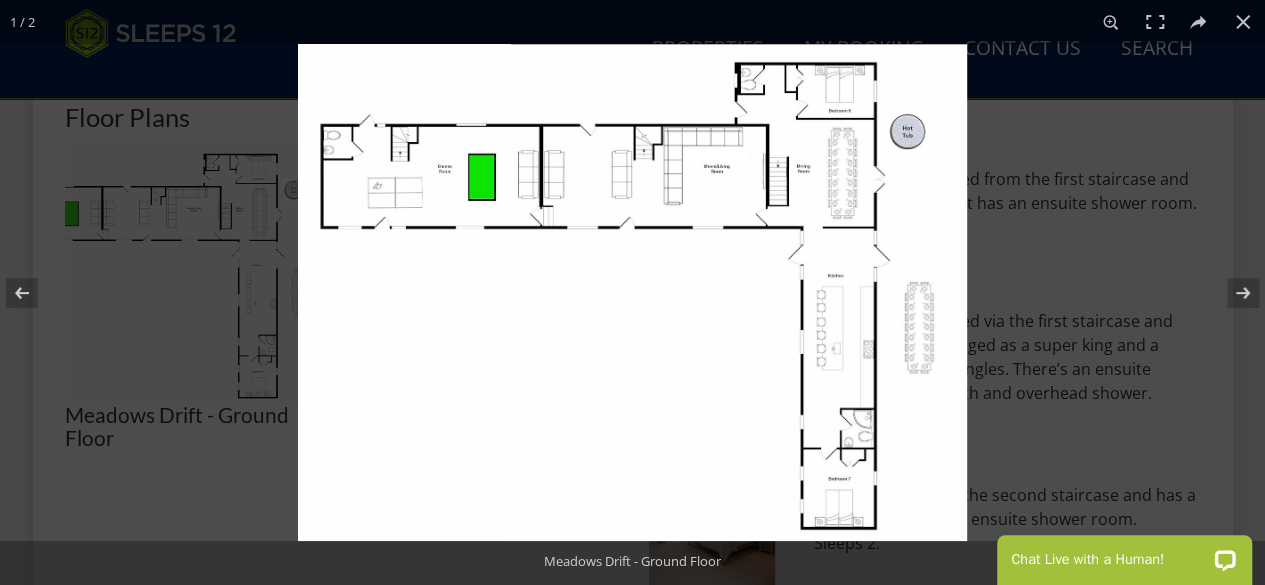 click at bounding box center (632, 292) 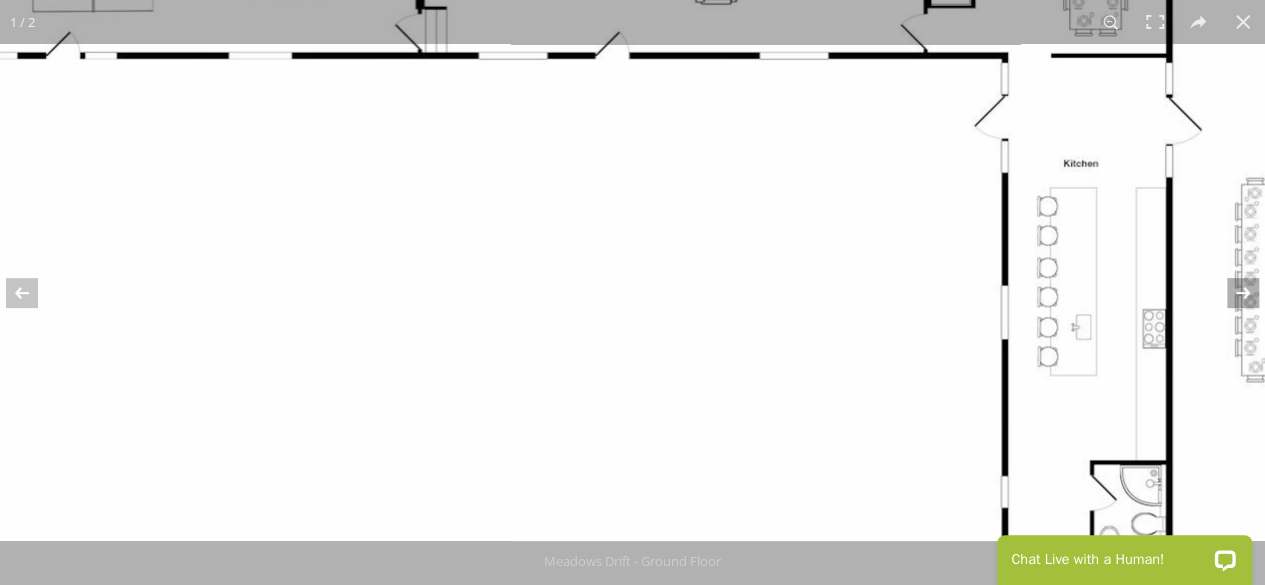 click at bounding box center (1230, 293) 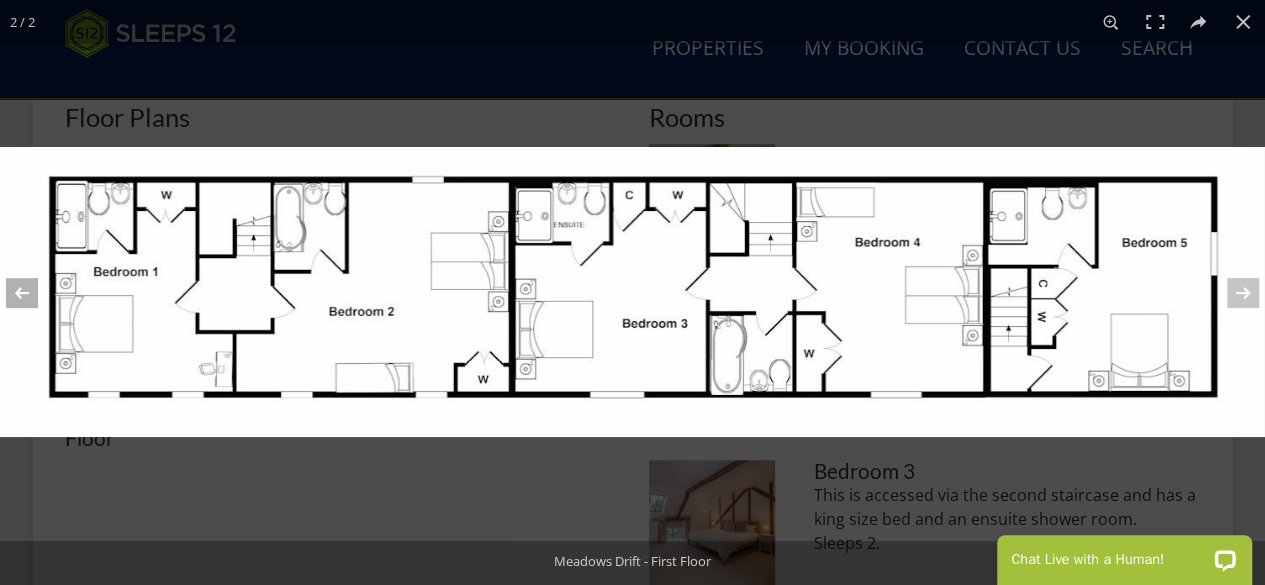 click at bounding box center (35, 293) 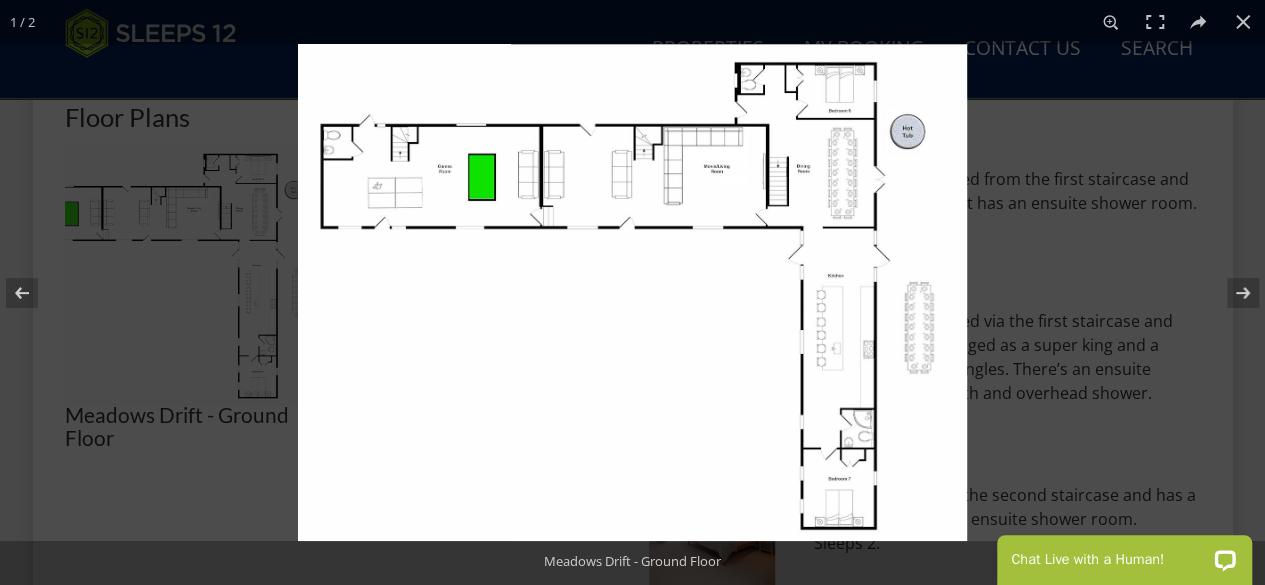 click at bounding box center (632, 292) 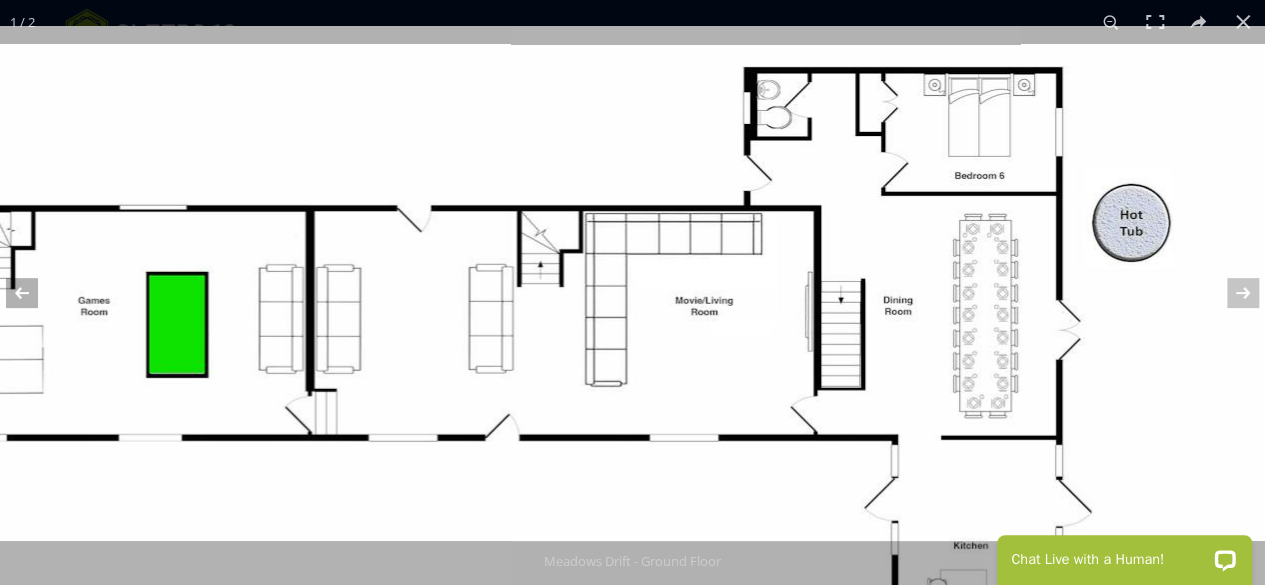 click at bounding box center [35, 293] 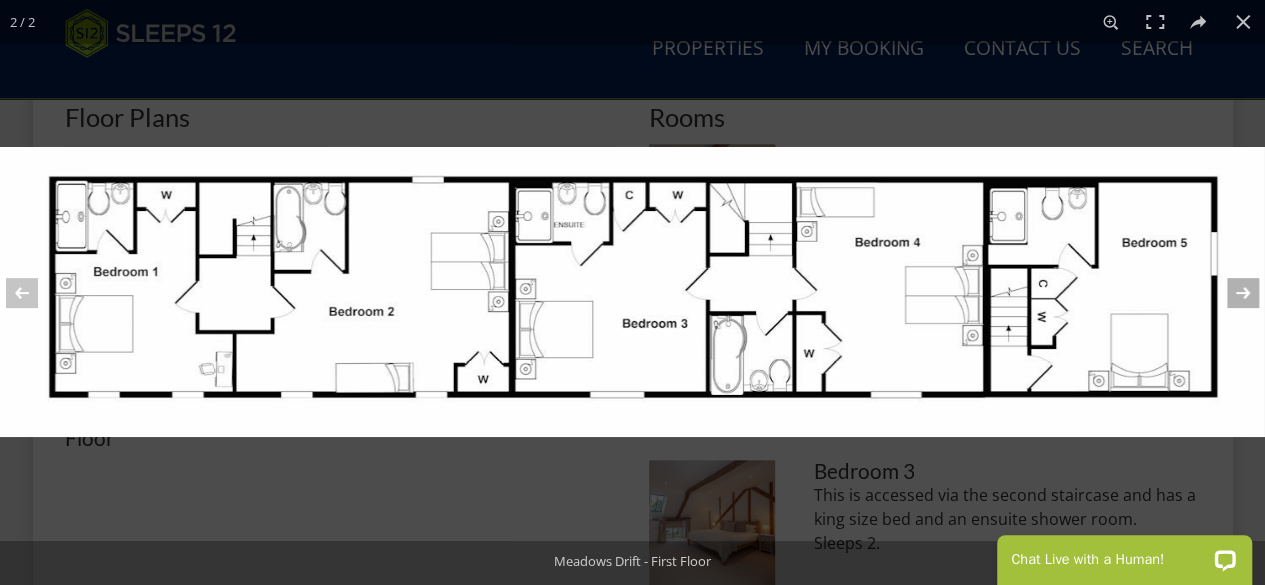 click at bounding box center (1230, 293) 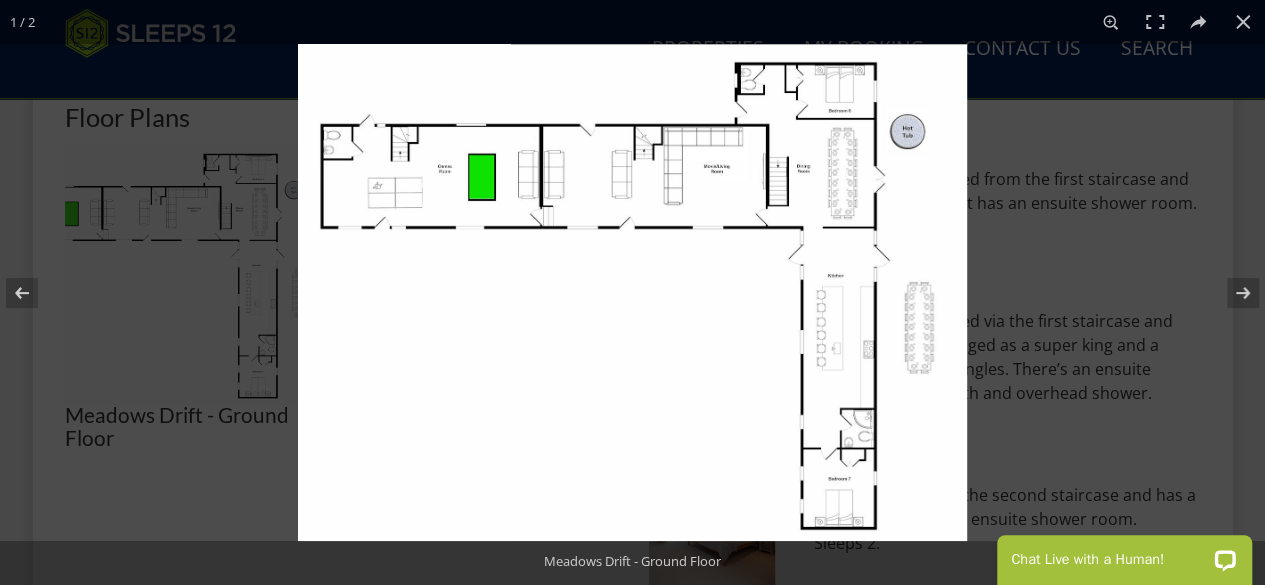 click at bounding box center (632, 292) 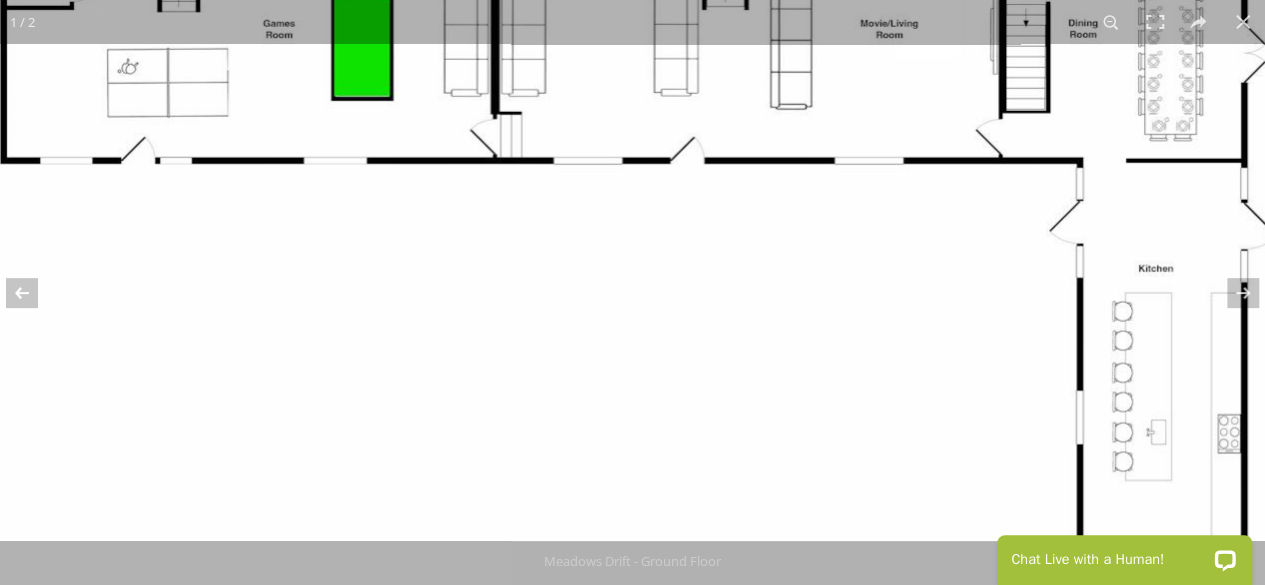 click at bounding box center [700, 306] 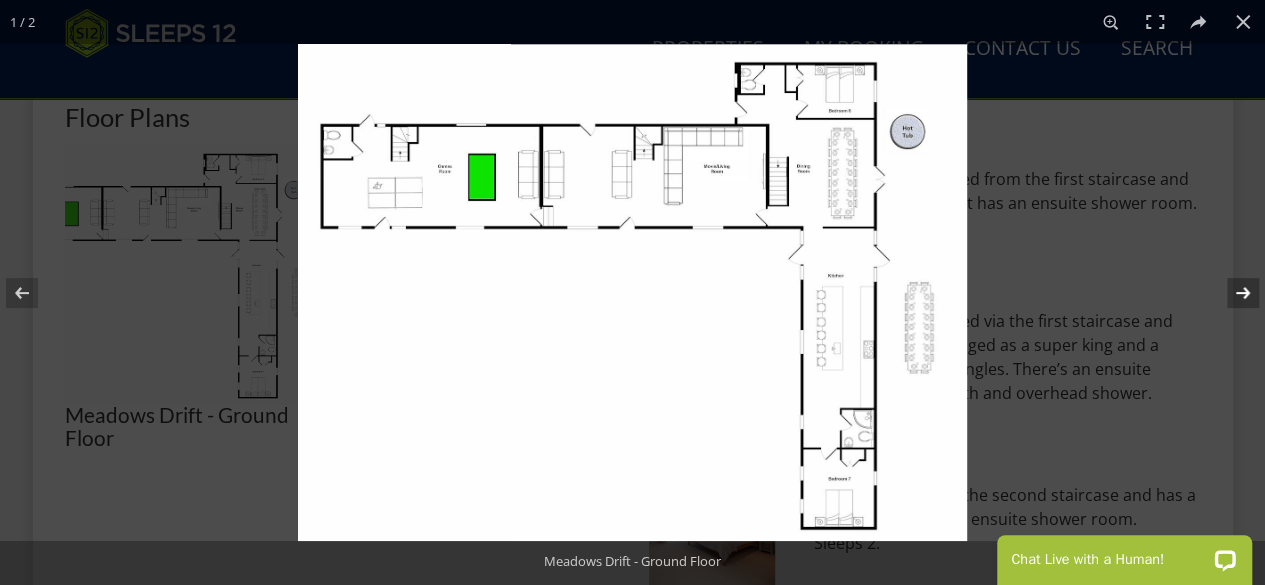 click at bounding box center [1230, 293] 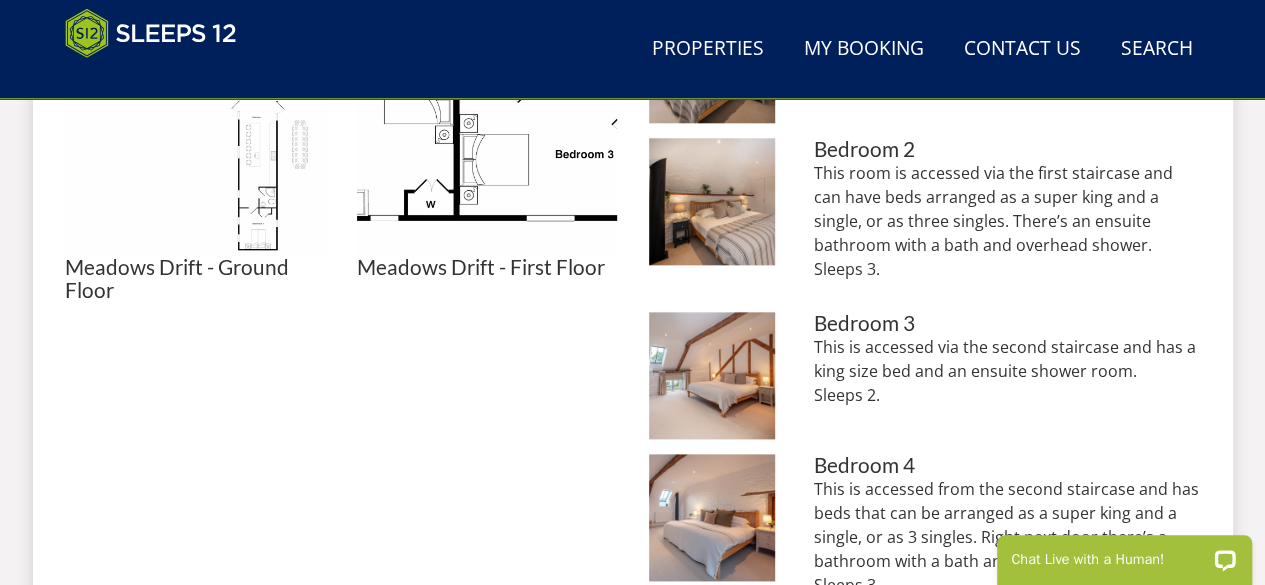 scroll, scrollTop: 800, scrollLeft: 0, axis: vertical 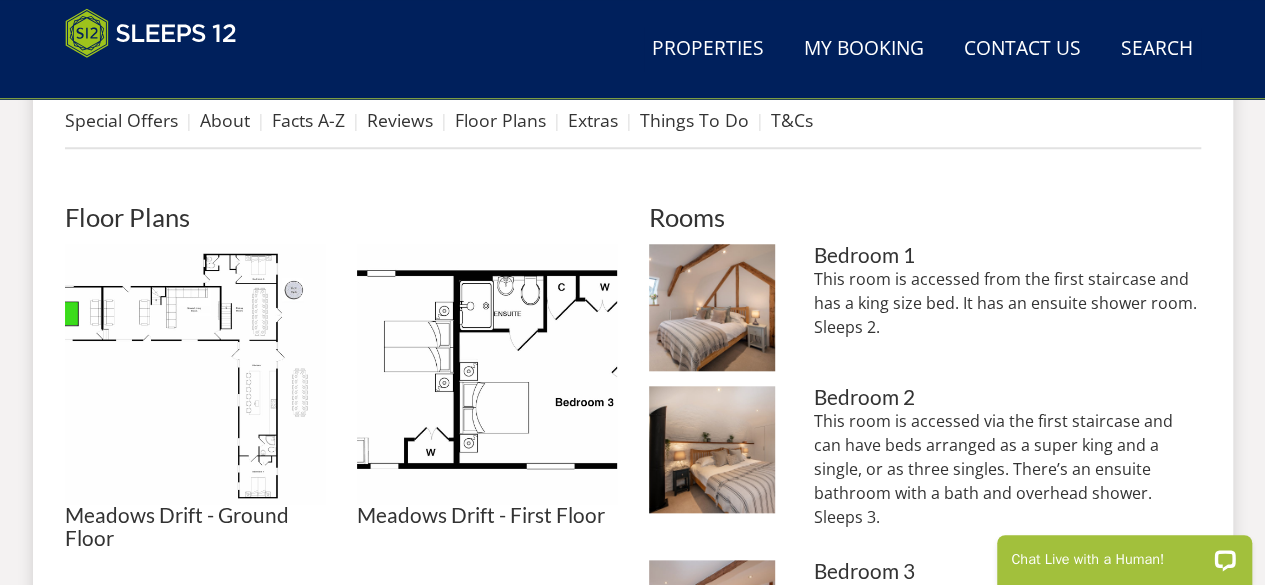 click at bounding box center [487, 374] 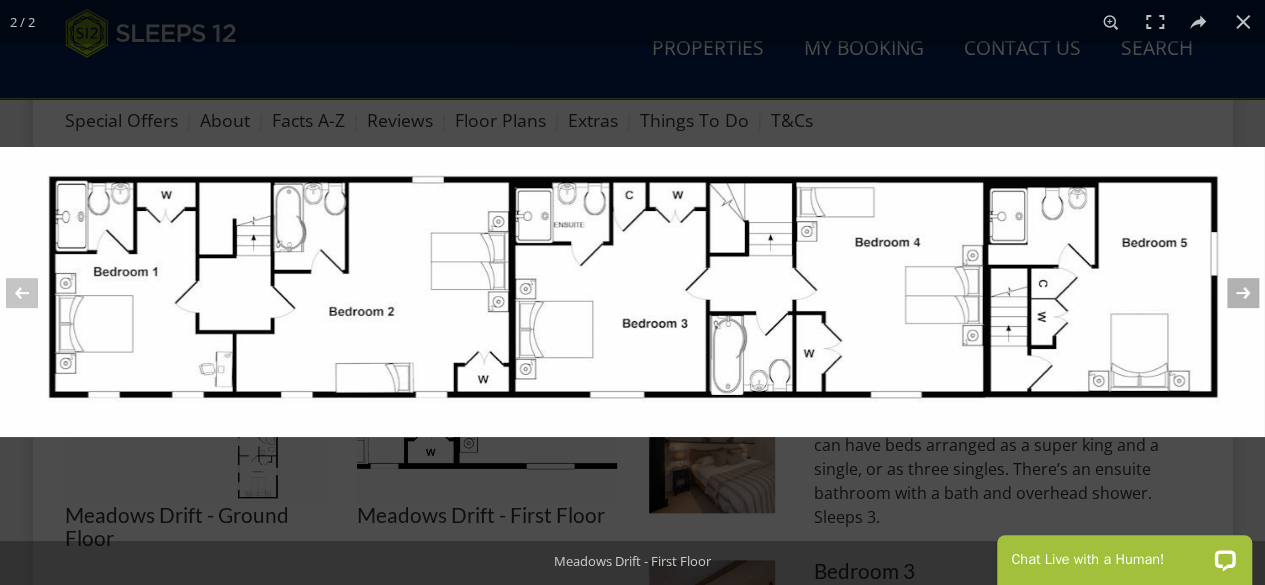 click at bounding box center [1230, 293] 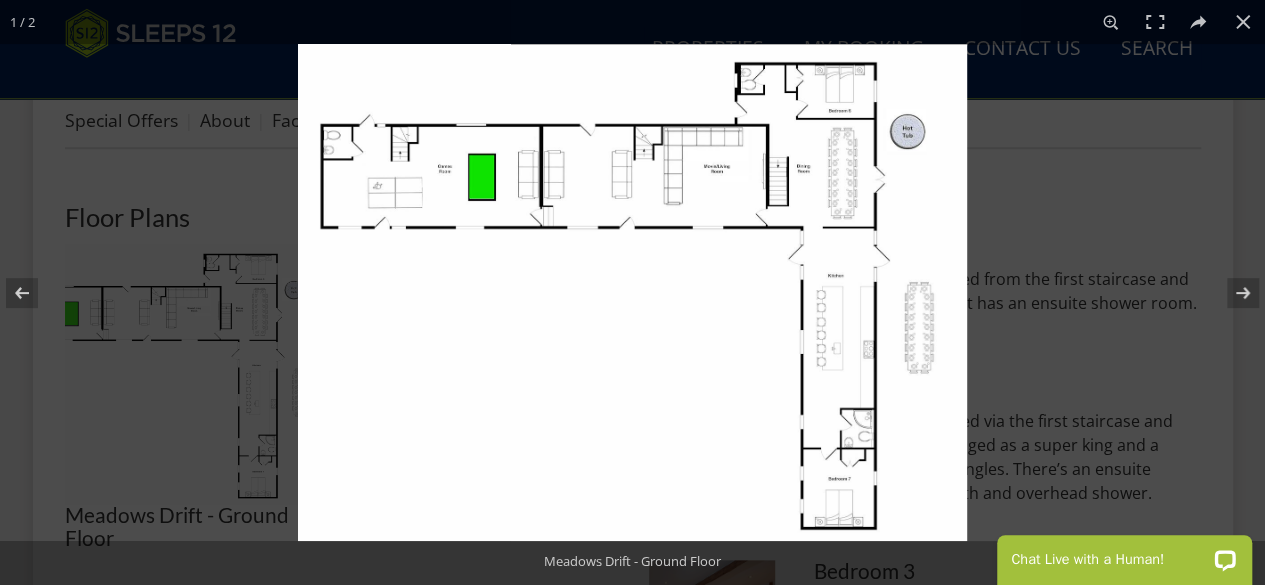 click at bounding box center (632, 292) 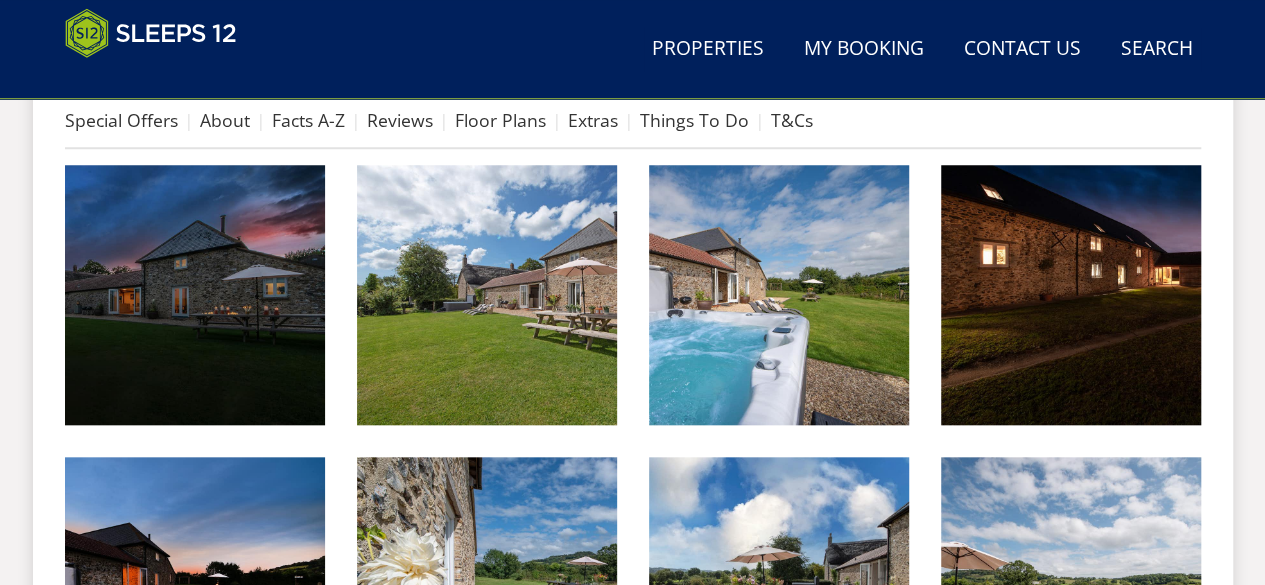 scroll, scrollTop: 700, scrollLeft: 0, axis: vertical 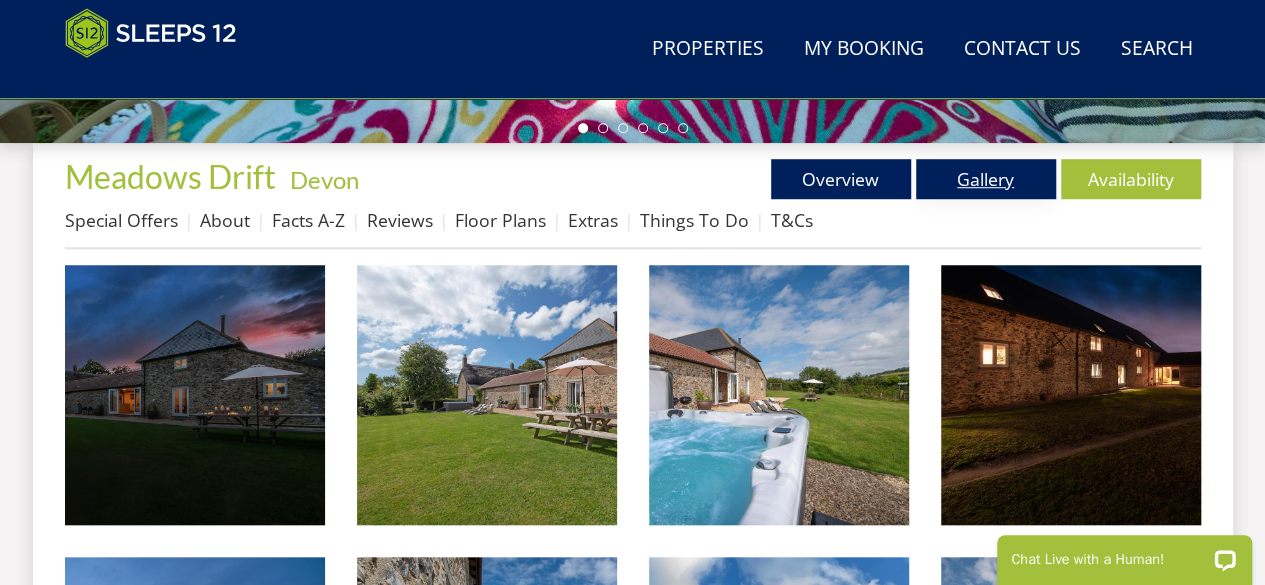 click on "Gallery" at bounding box center [986, 179] 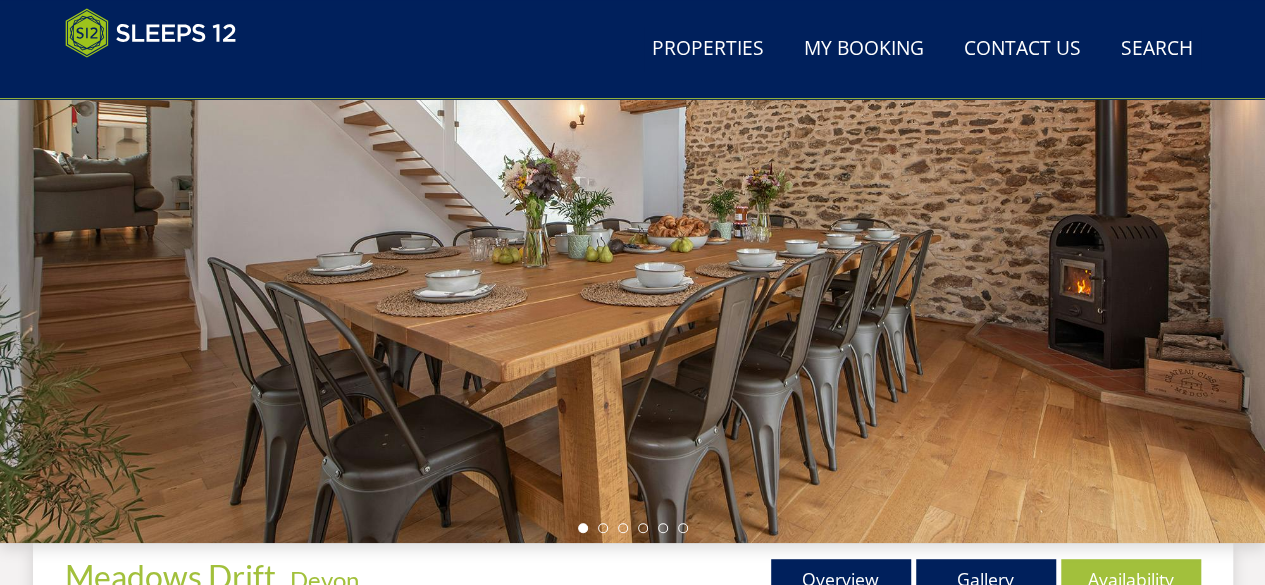 scroll, scrollTop: 700, scrollLeft: 0, axis: vertical 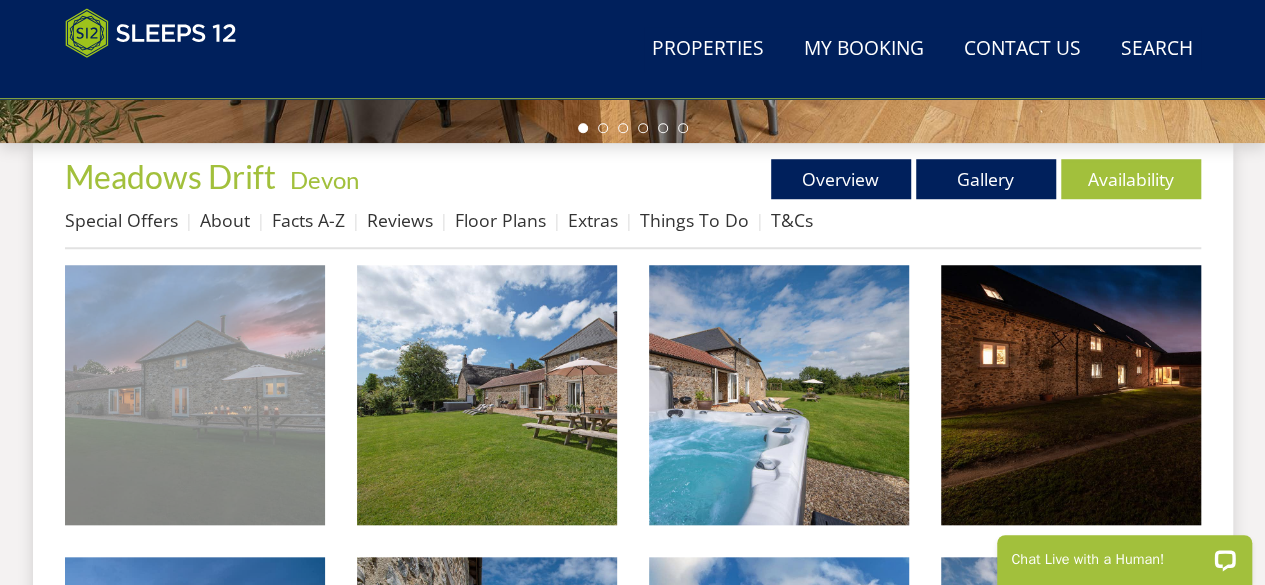 click at bounding box center (195, 395) 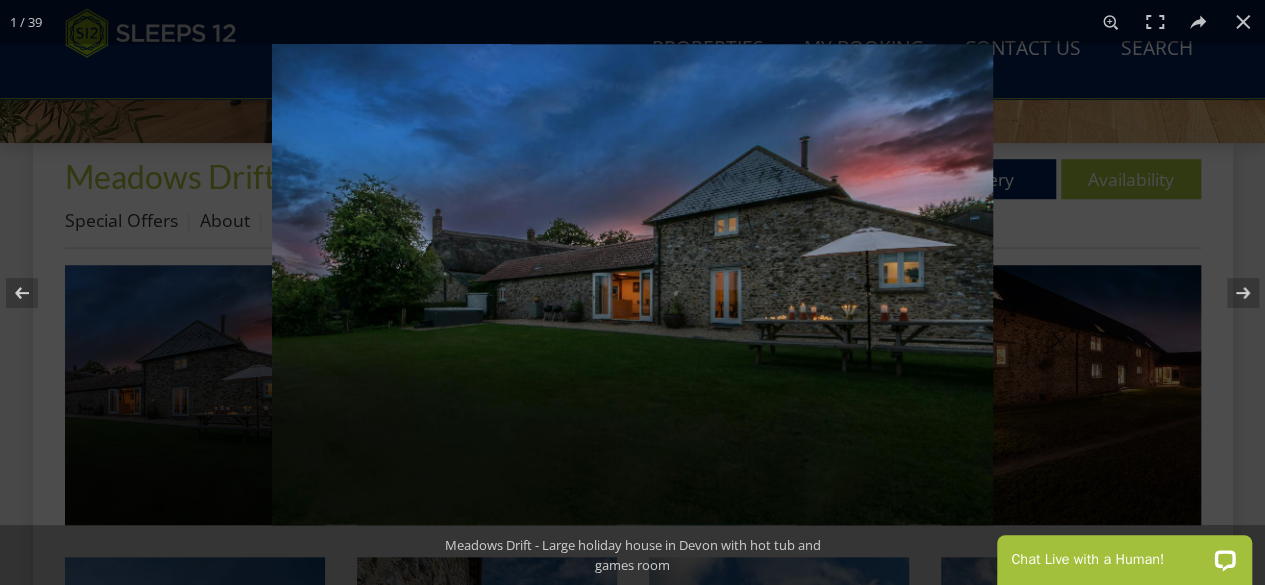 click at bounding box center [632, 284] 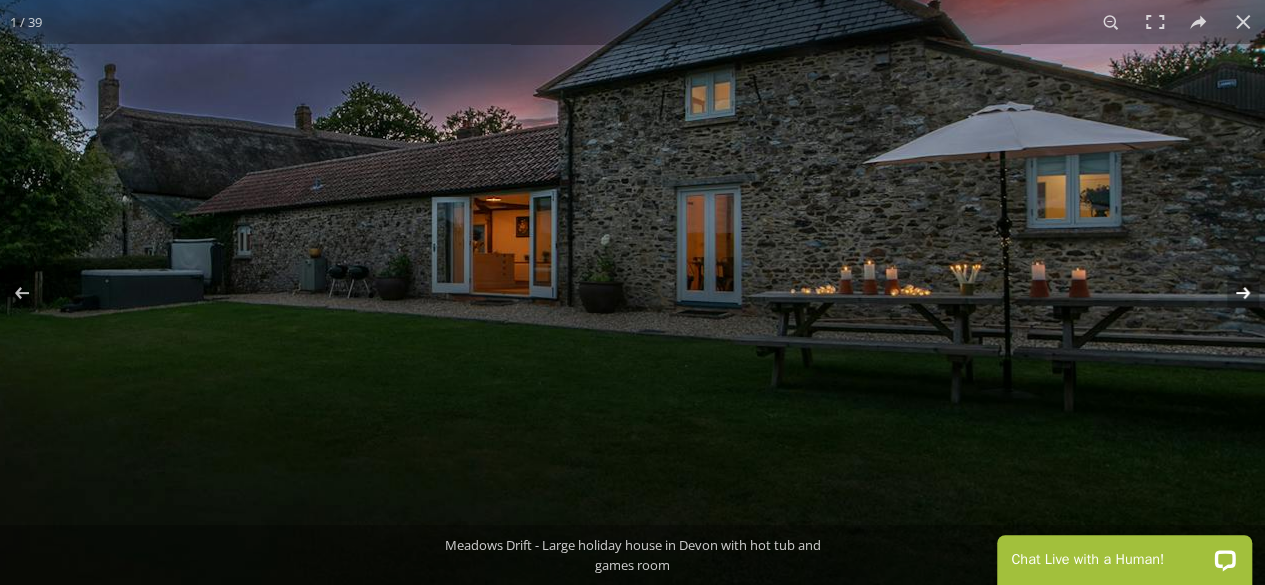 click at bounding box center [1230, 293] 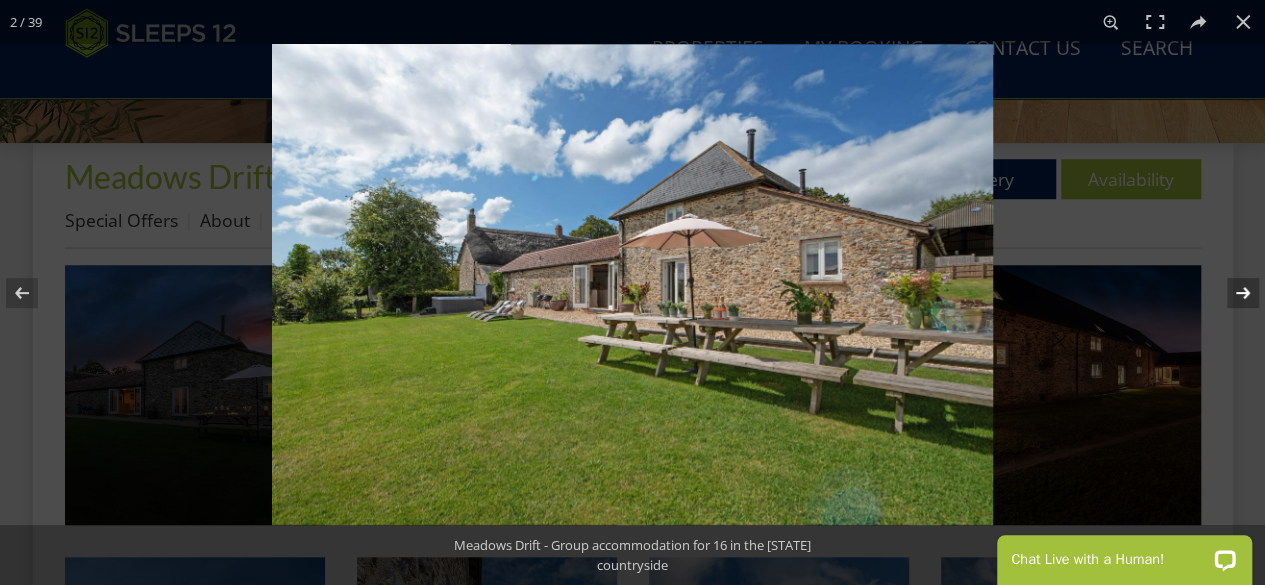 click at bounding box center [1230, 293] 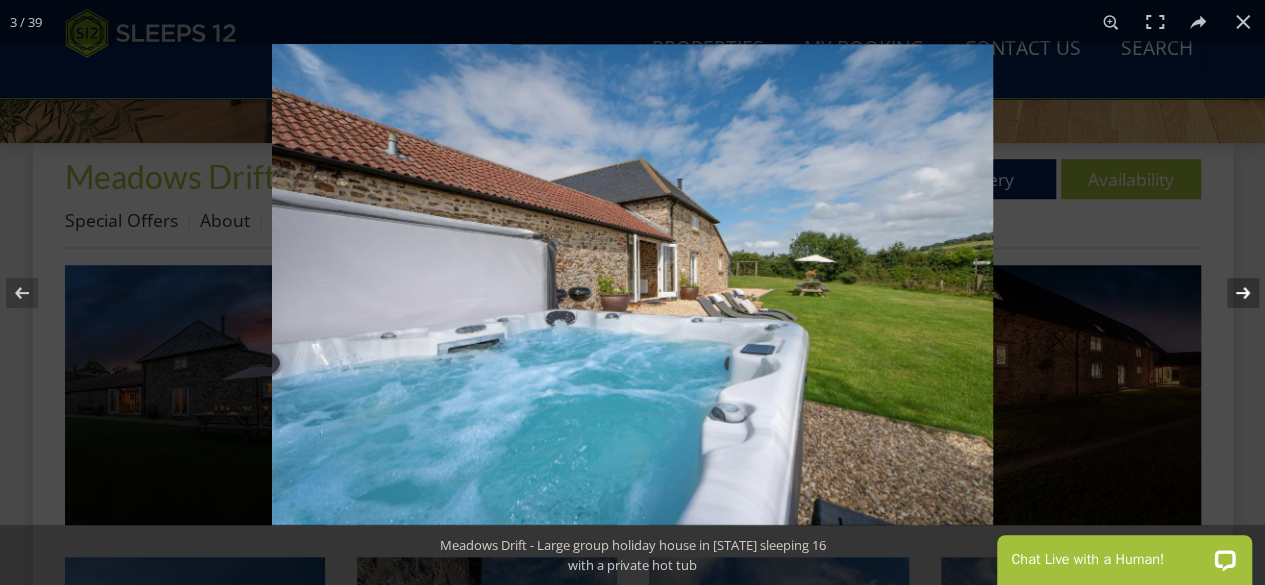click at bounding box center [1230, 293] 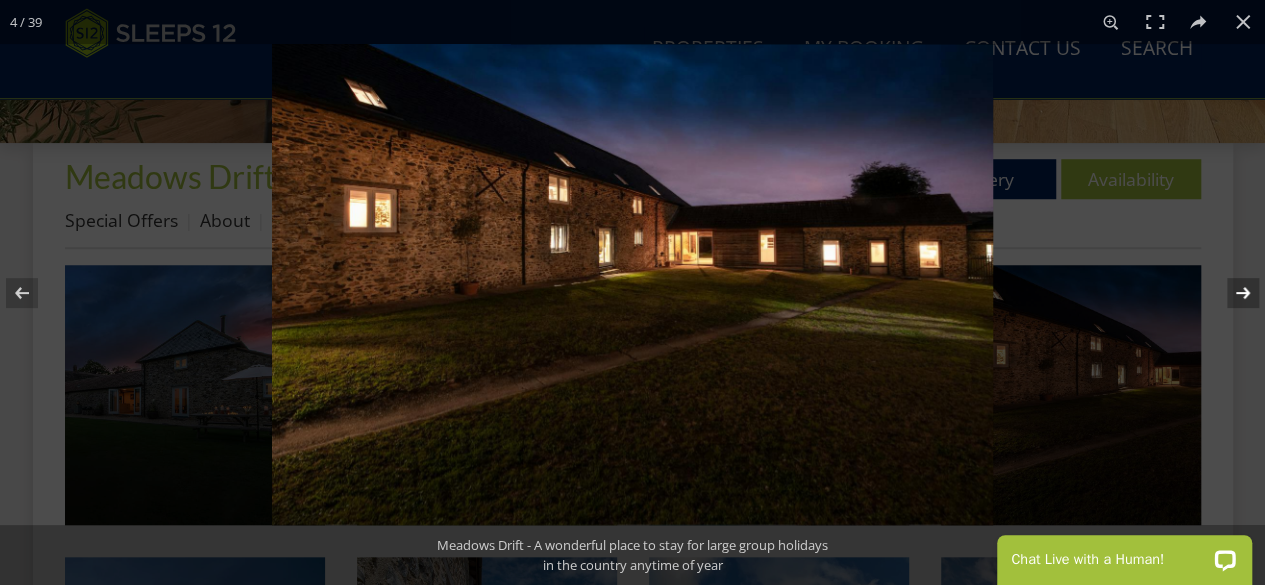 click at bounding box center [1230, 293] 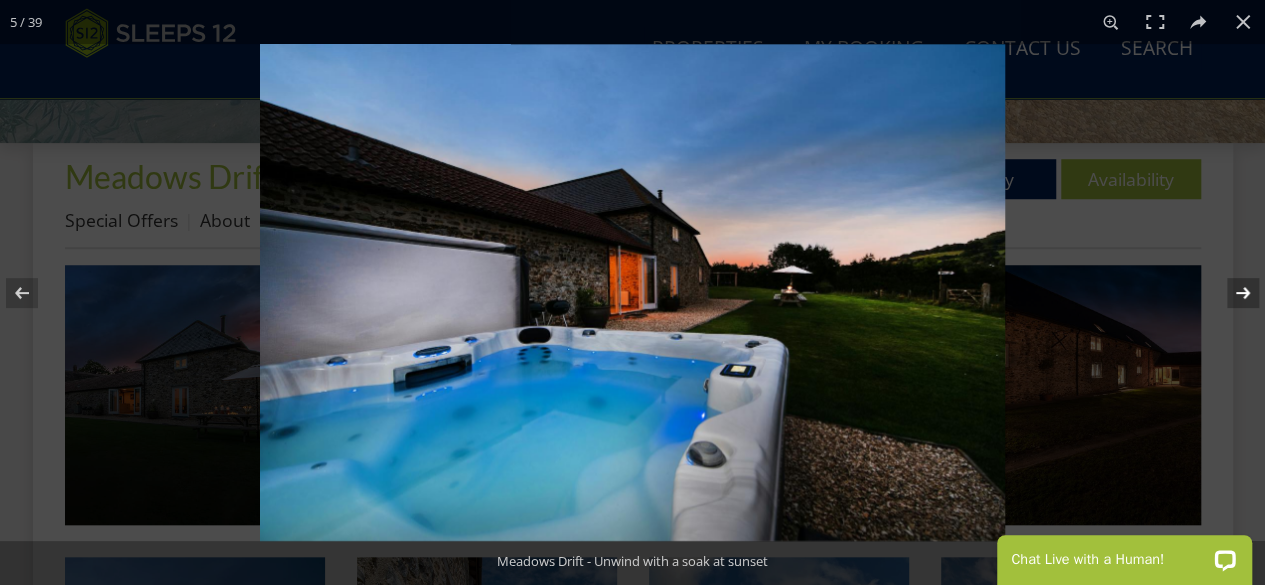 click at bounding box center (1230, 293) 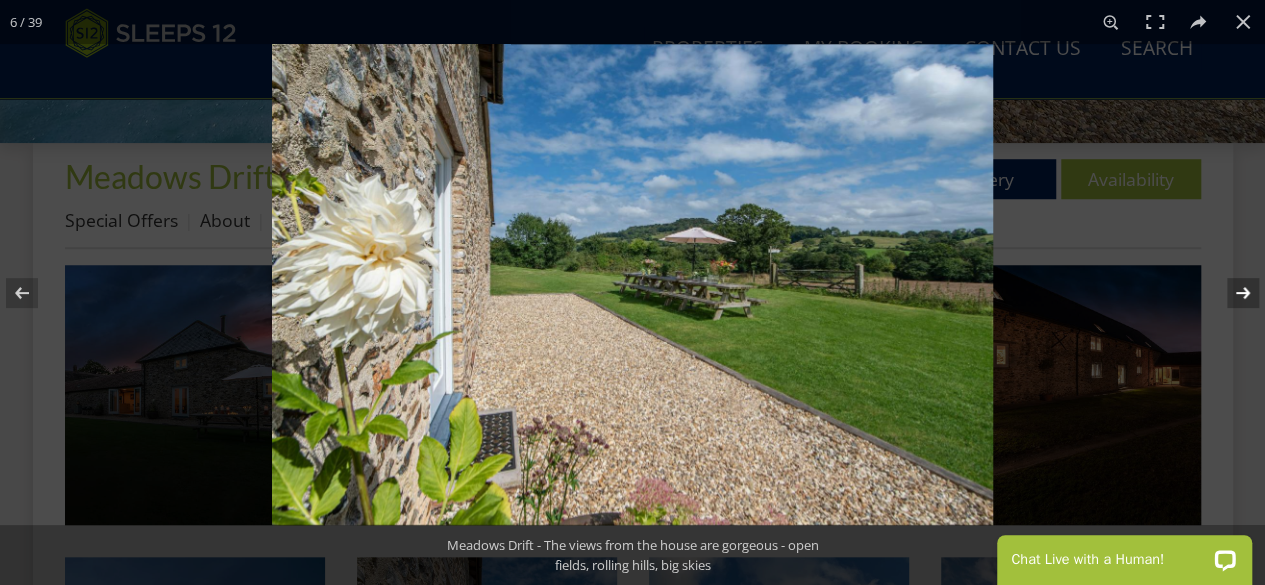 click at bounding box center (1230, 293) 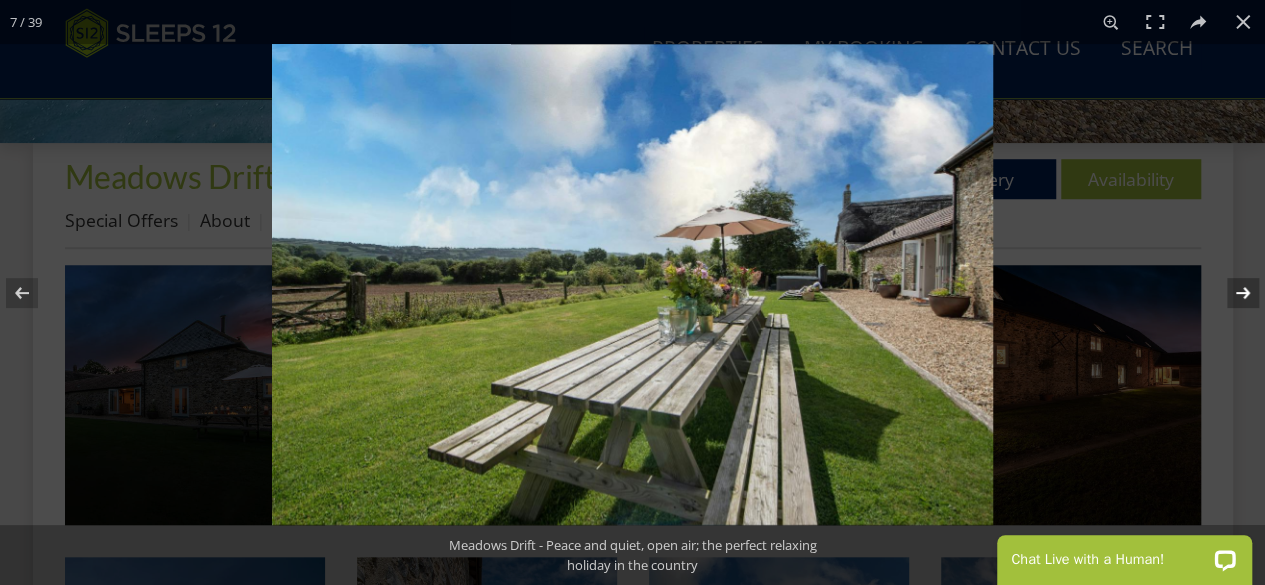 click at bounding box center (1230, 293) 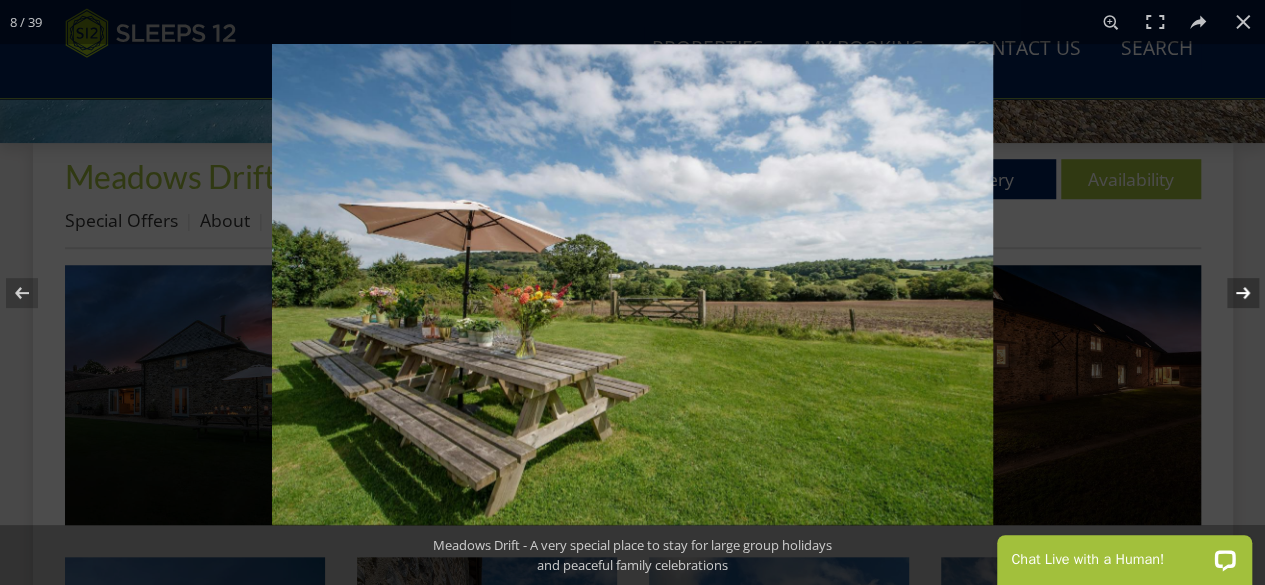 click at bounding box center (1230, 293) 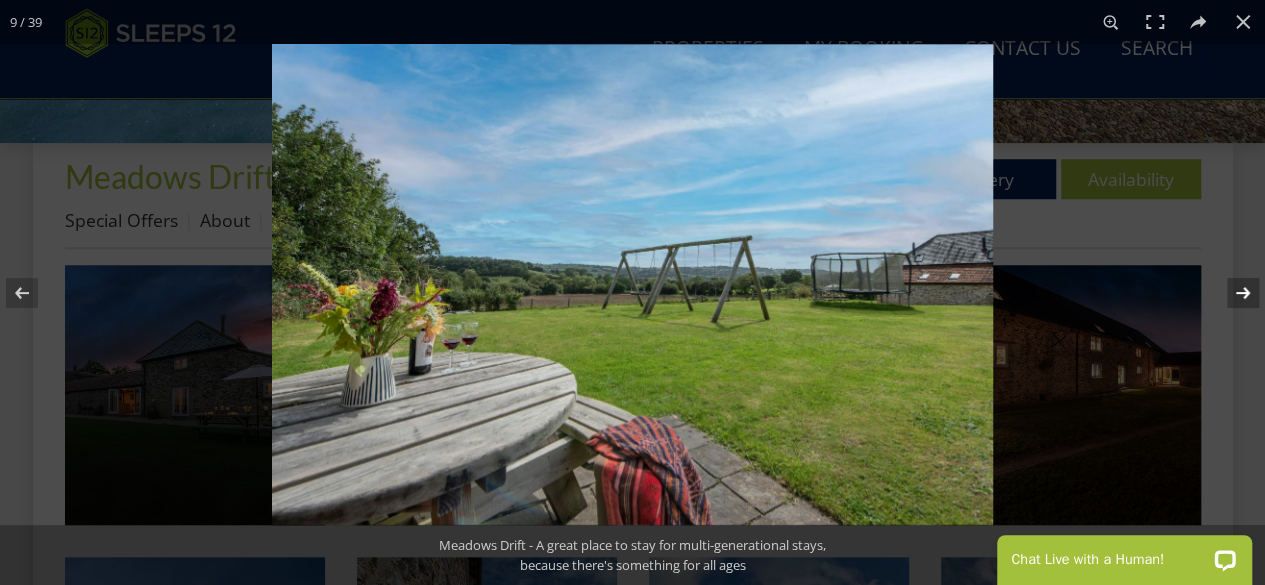click at bounding box center (1230, 293) 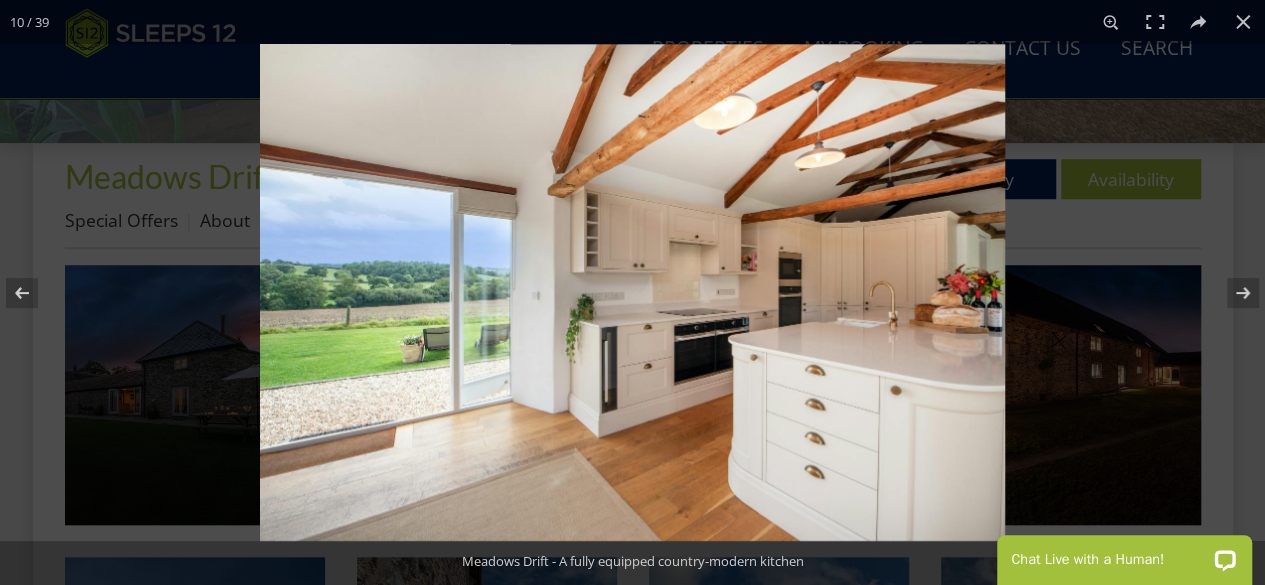 click at bounding box center (632, 292) 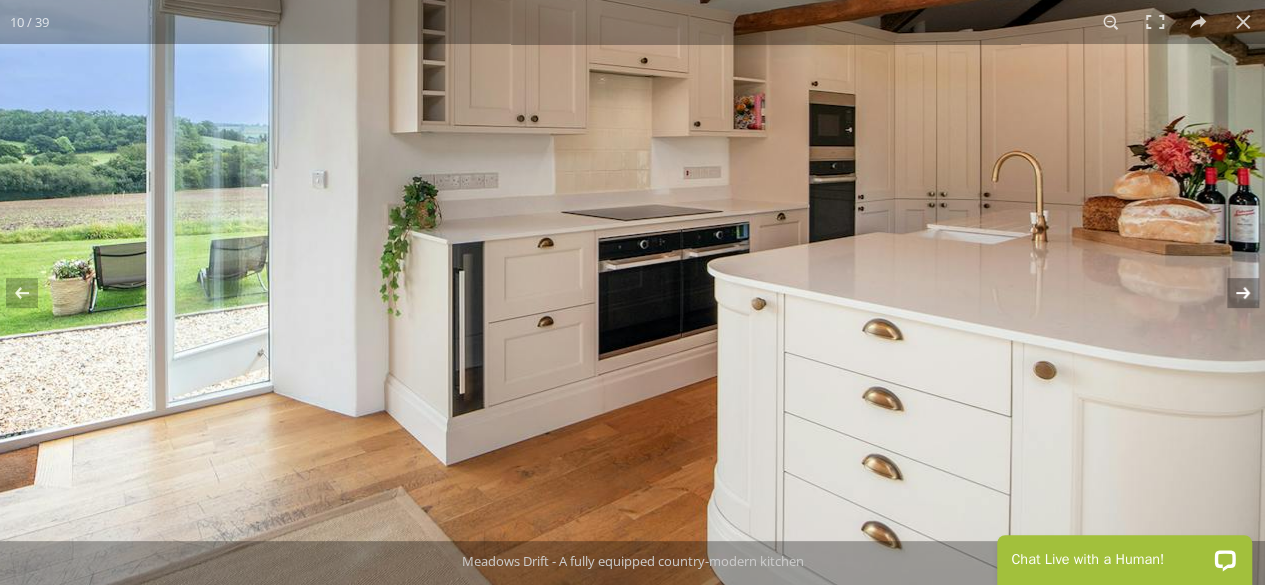click at bounding box center [1230, 293] 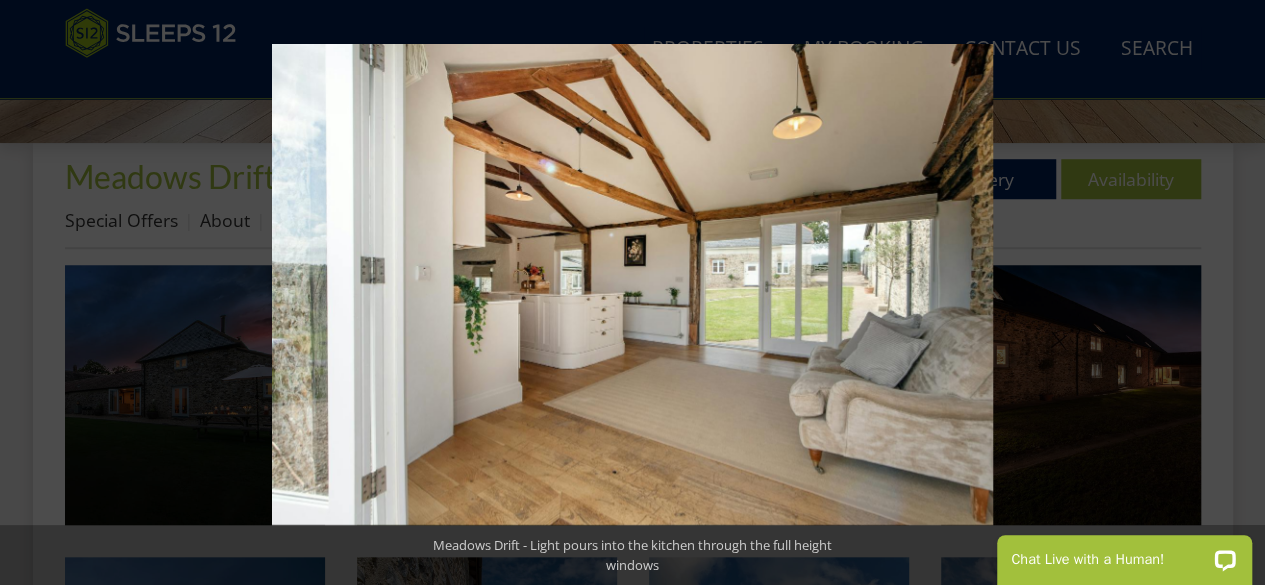 click at bounding box center [1230, 293] 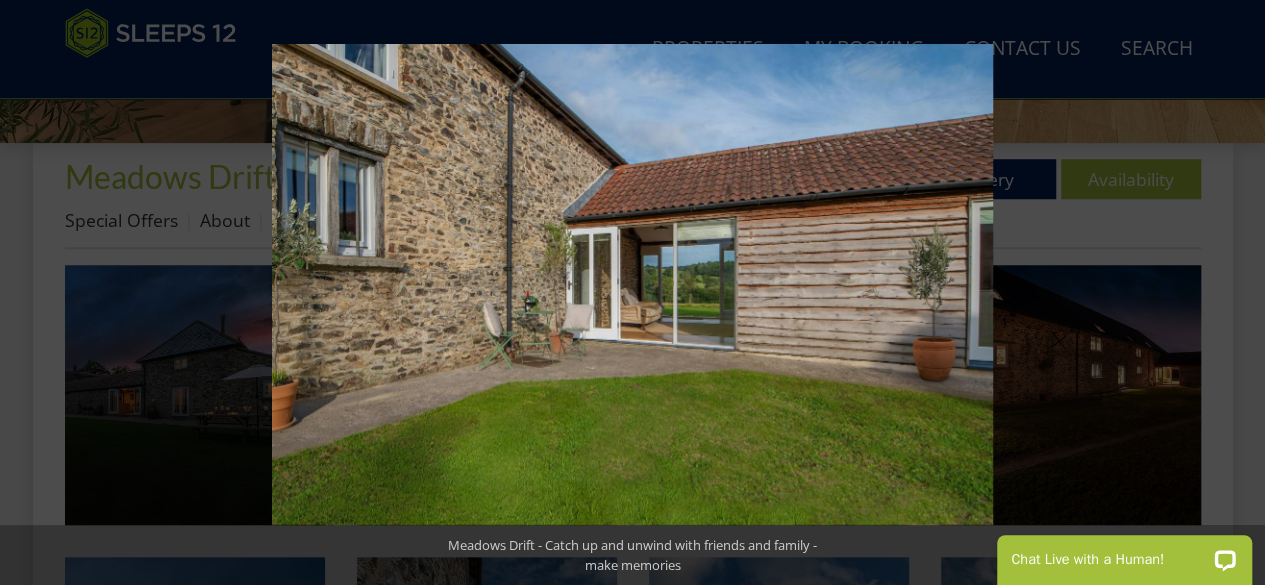 click at bounding box center [1230, 293] 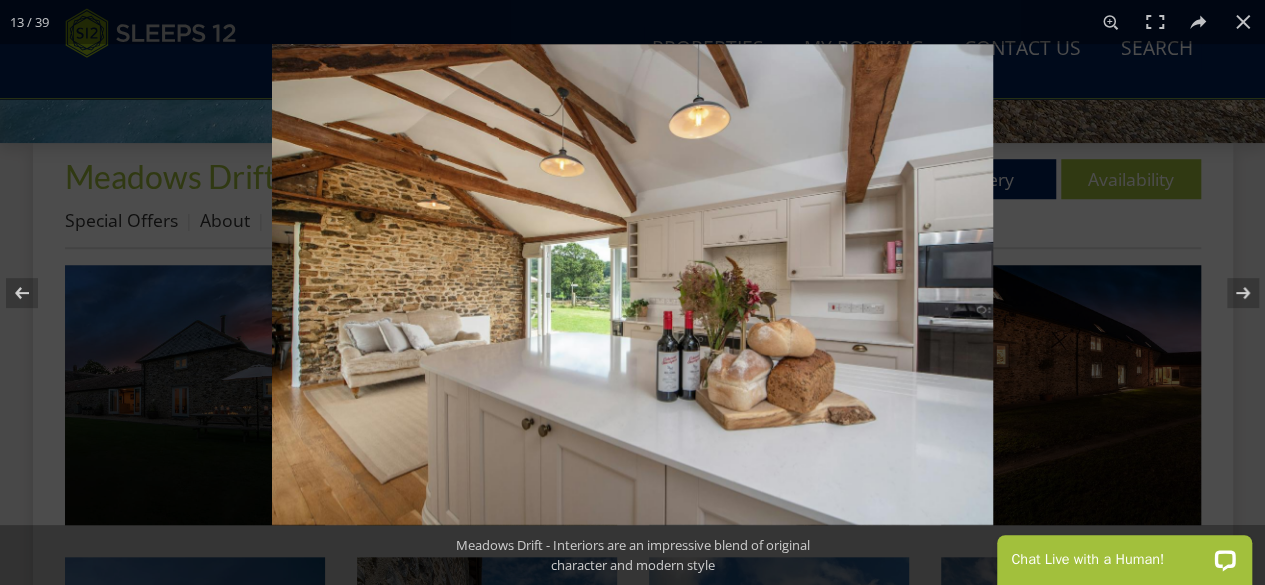 click at bounding box center [632, 284] 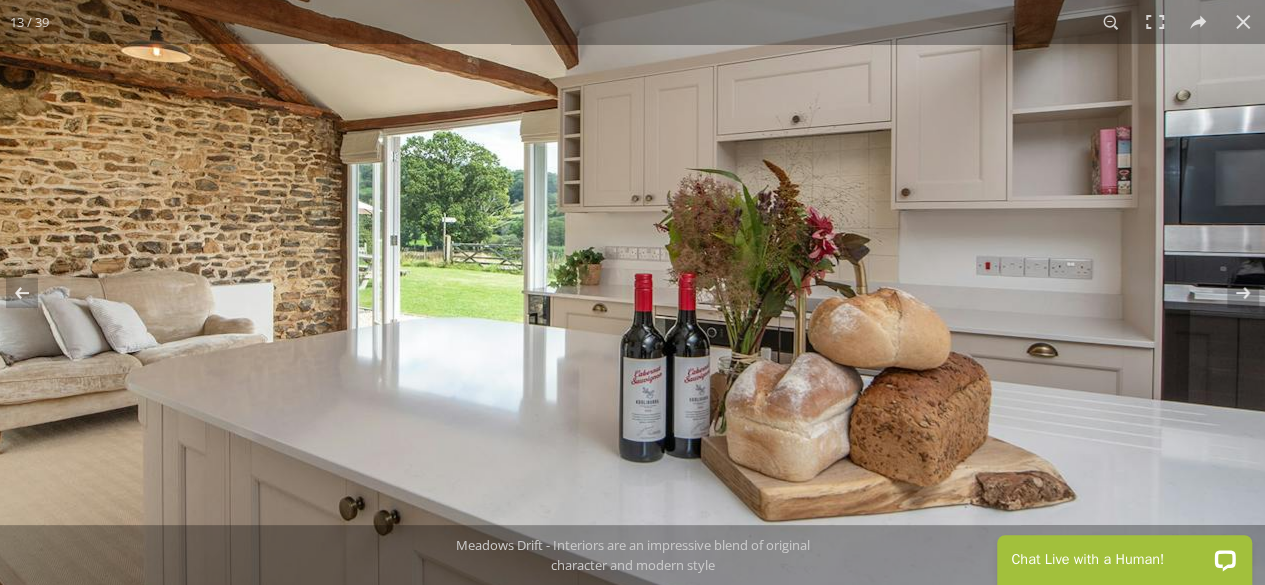 click at bounding box center [570, 218] 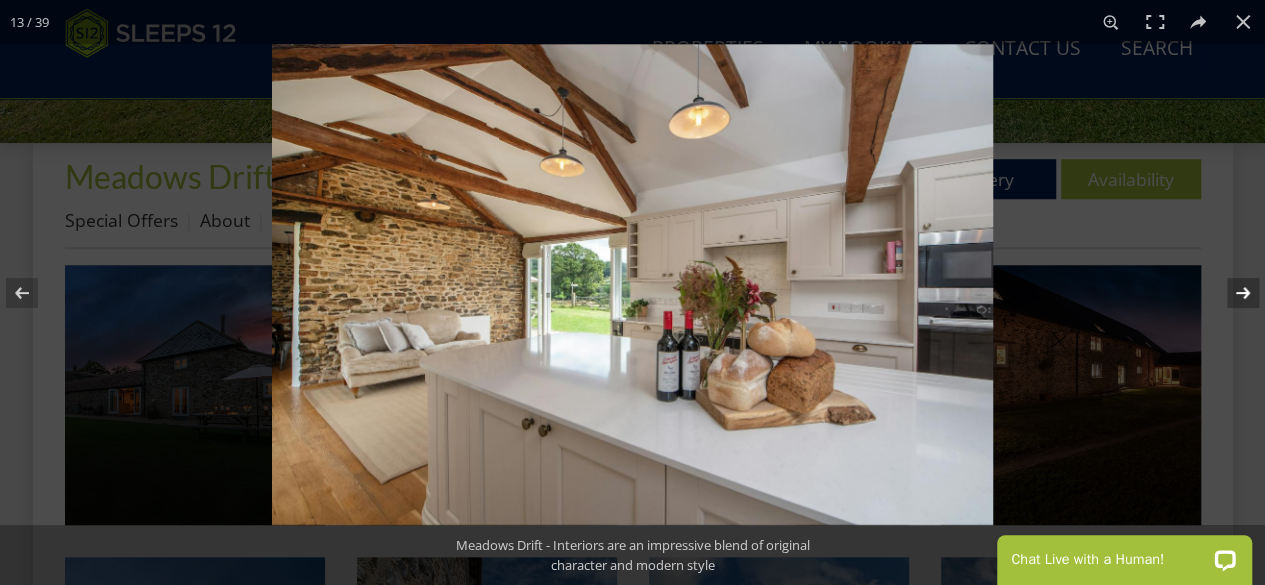 click at bounding box center (1230, 293) 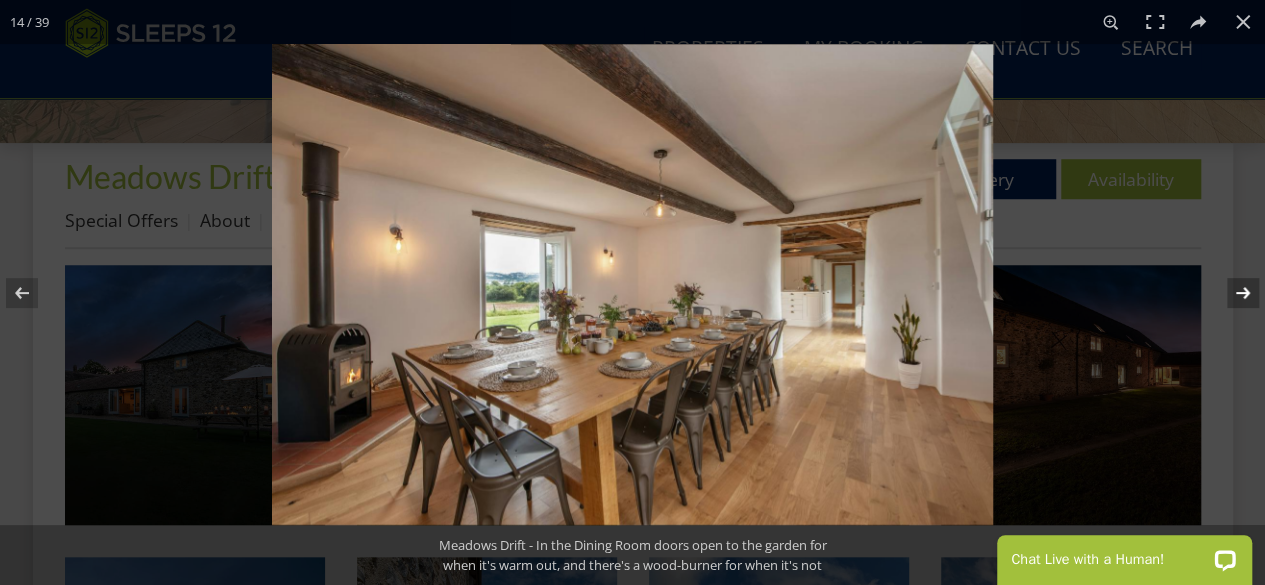 click at bounding box center (1230, 293) 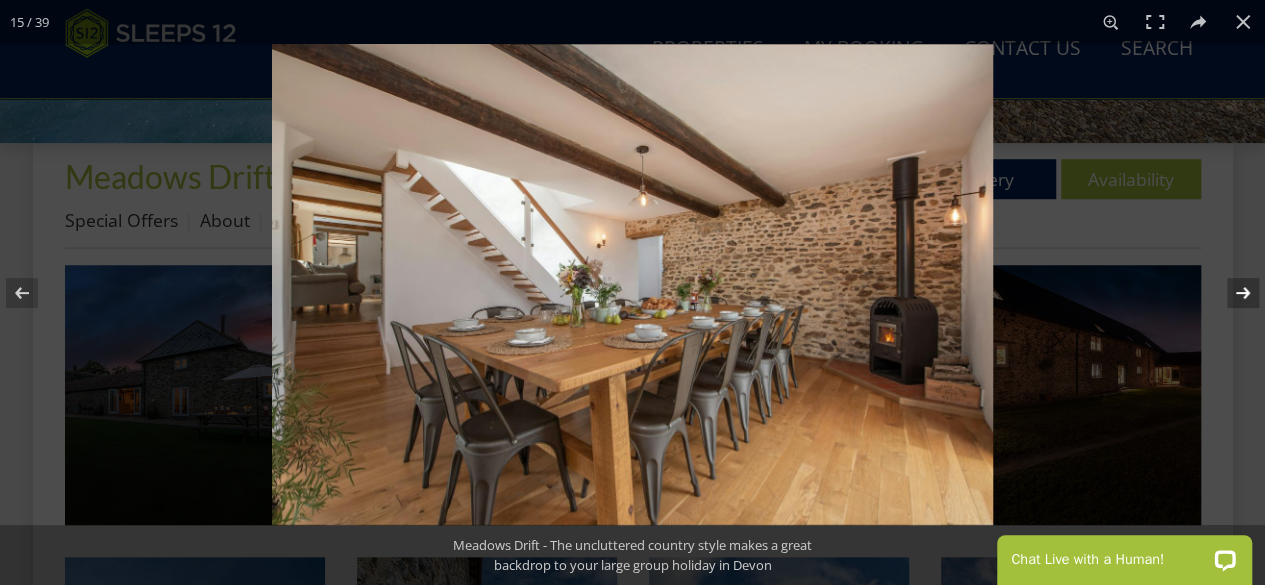click at bounding box center [1230, 293] 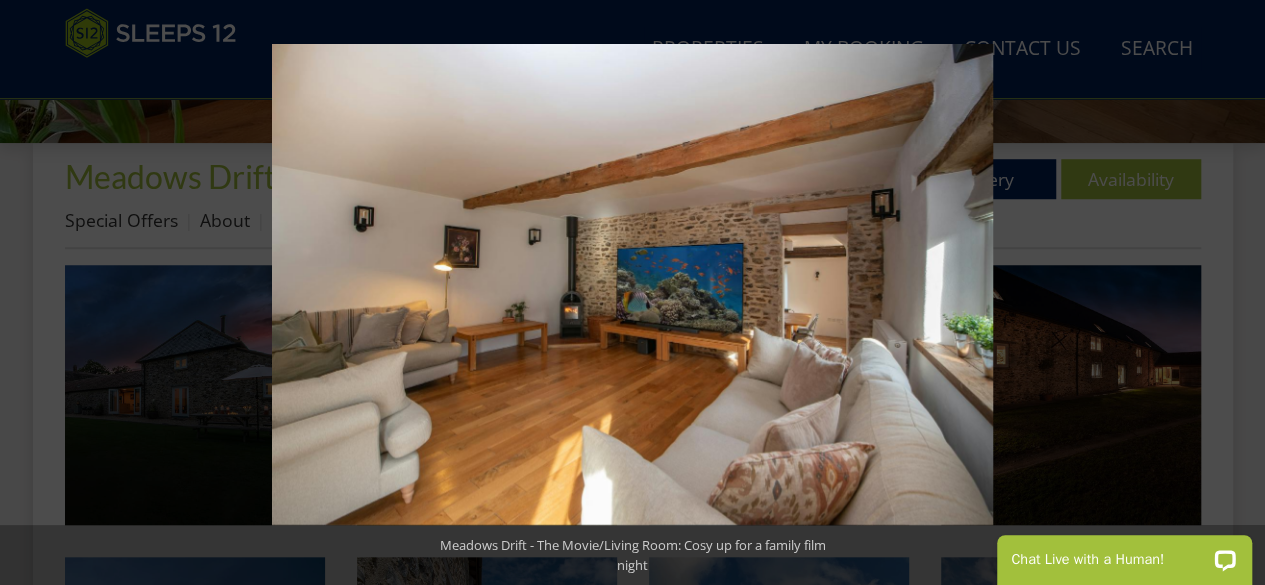 click at bounding box center (1230, 293) 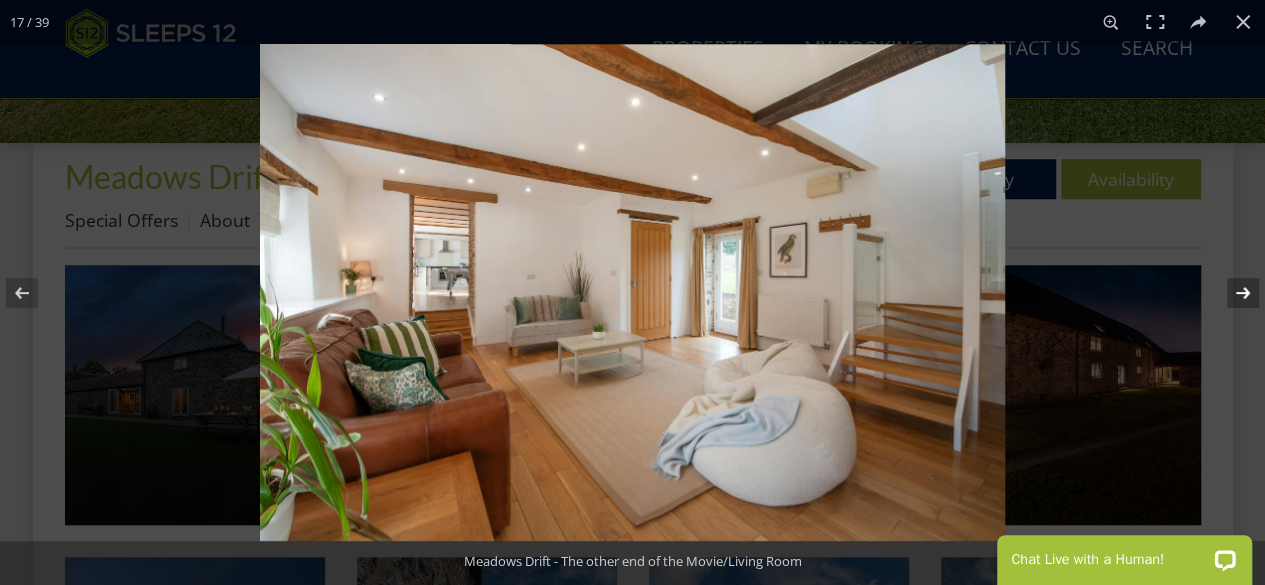 click at bounding box center (1230, 293) 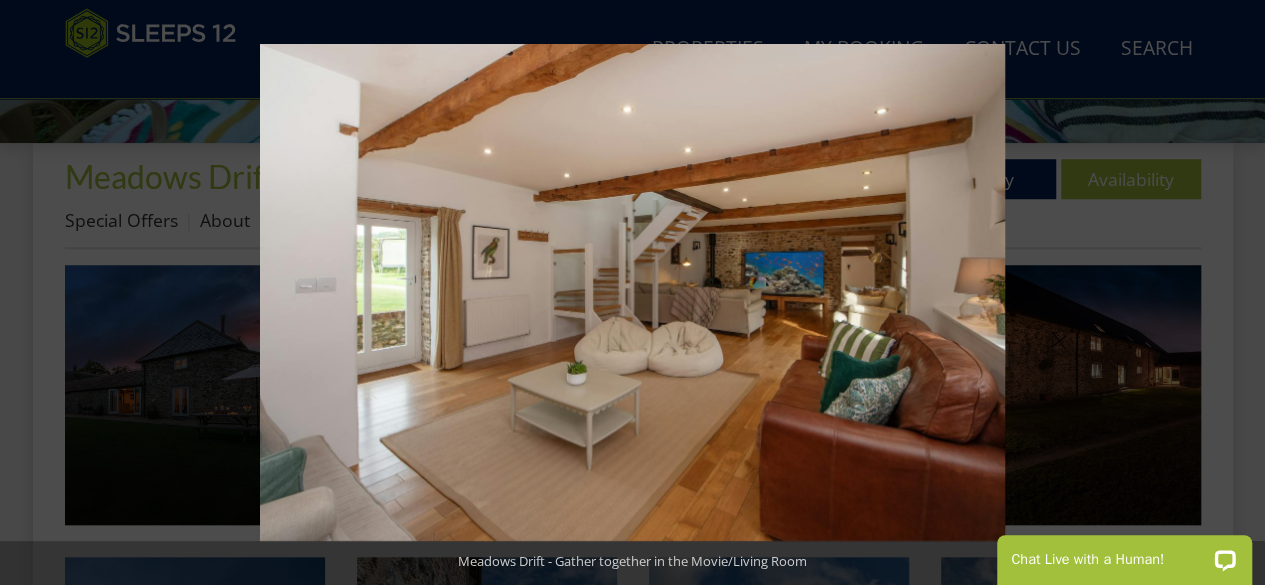click at bounding box center (1230, 293) 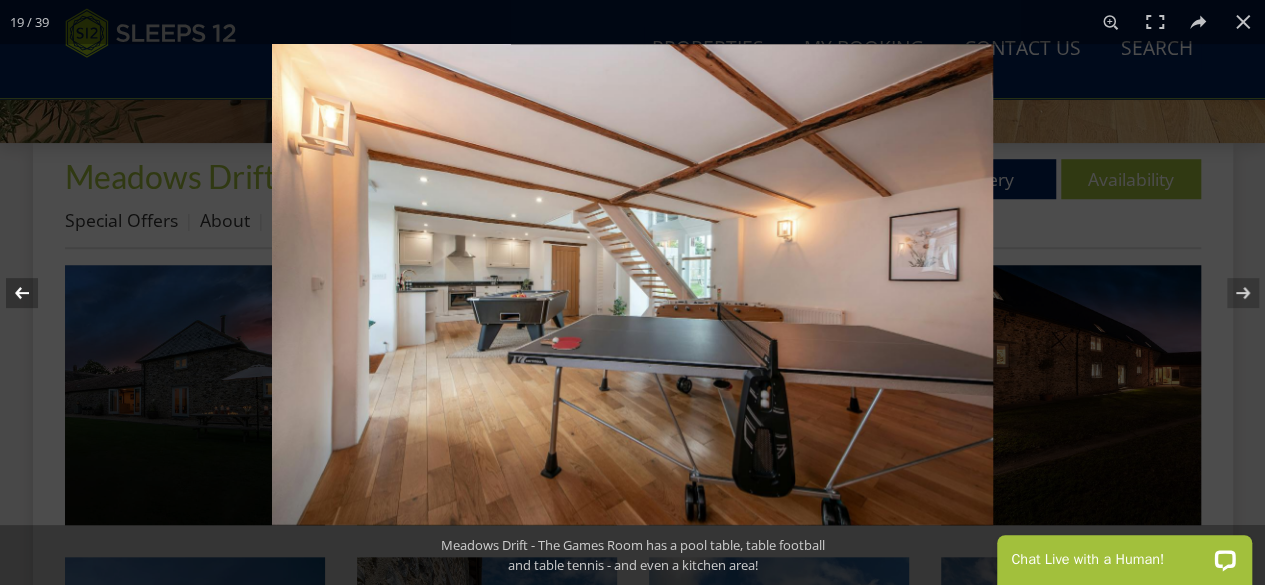 click at bounding box center [35, 293] 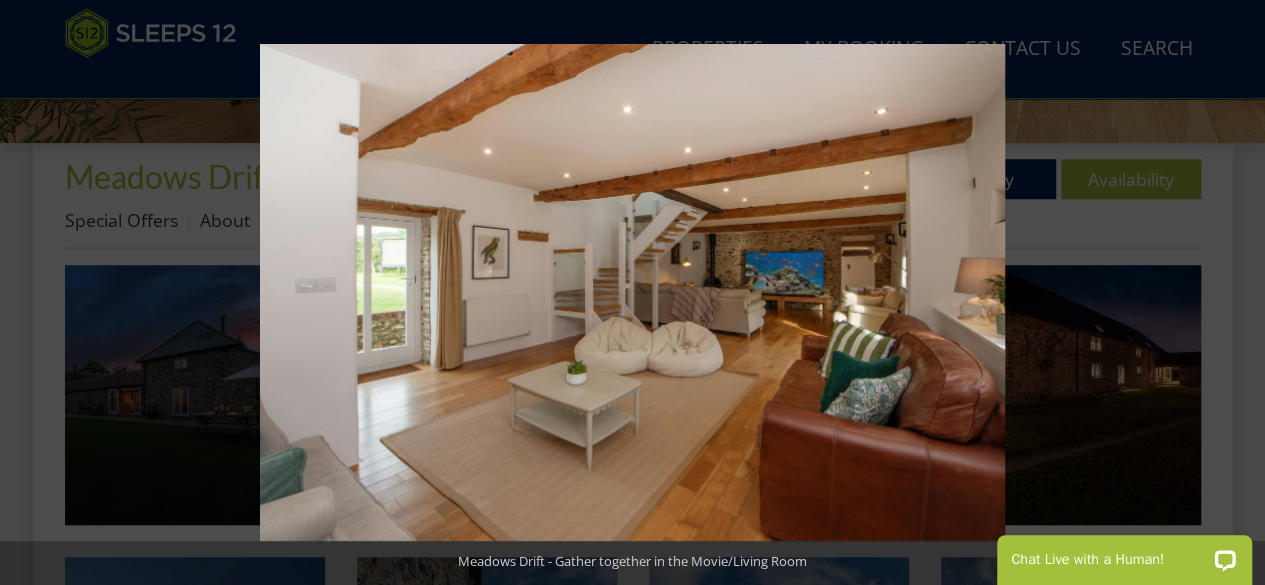 click at bounding box center (35, 293) 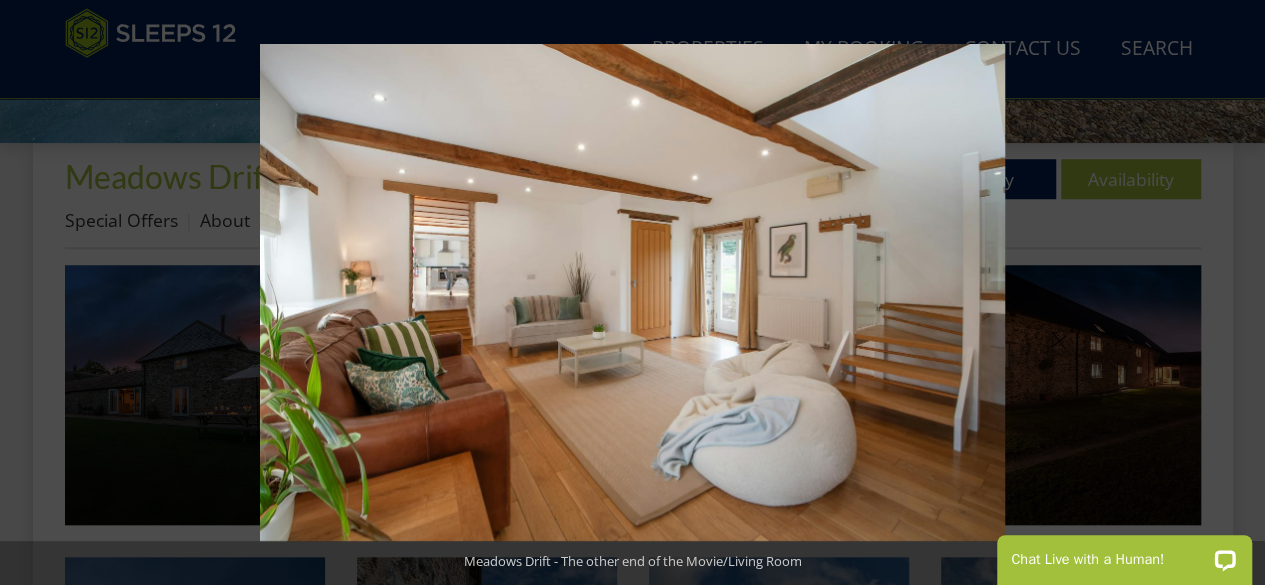 click at bounding box center [35, 293] 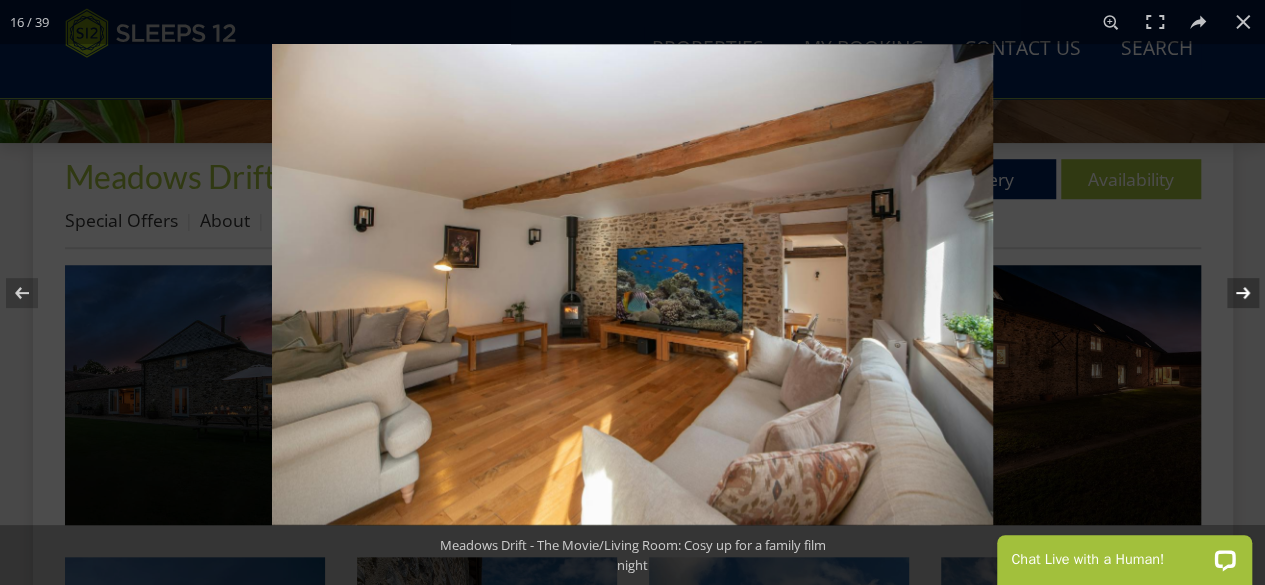 click at bounding box center [1230, 293] 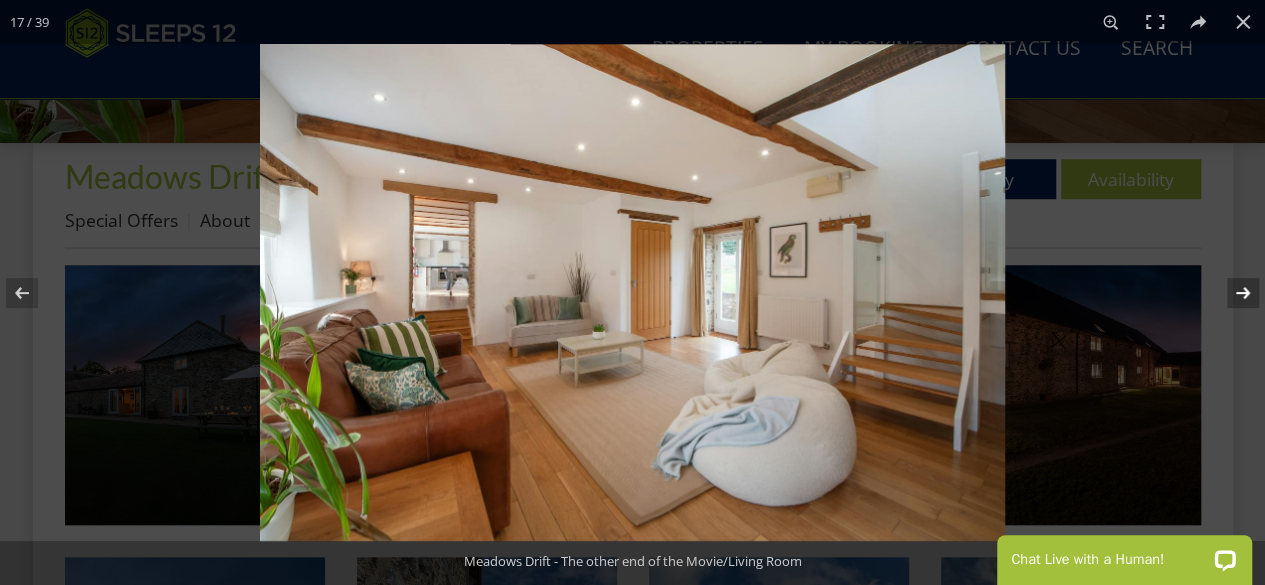 click at bounding box center [1230, 293] 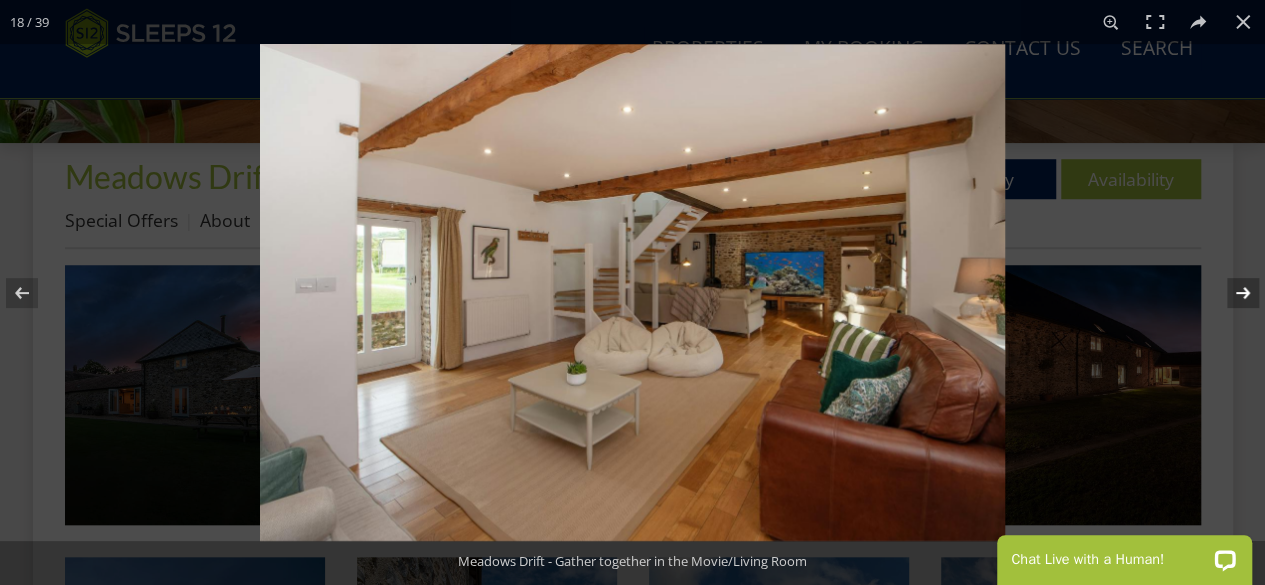 click at bounding box center (1230, 293) 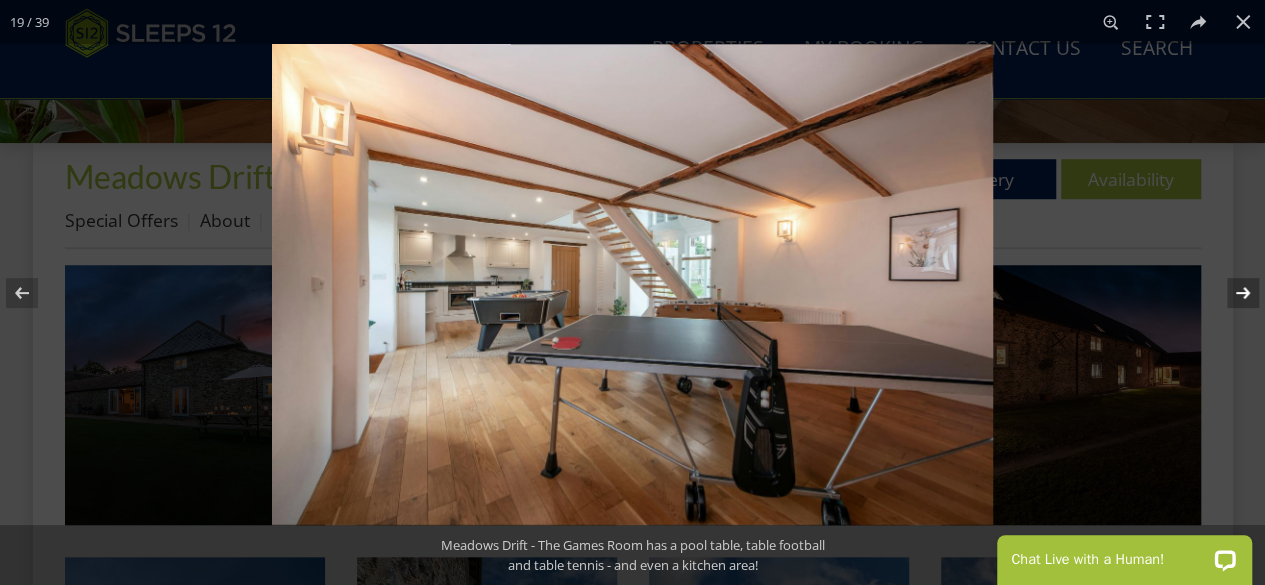 click at bounding box center (1230, 293) 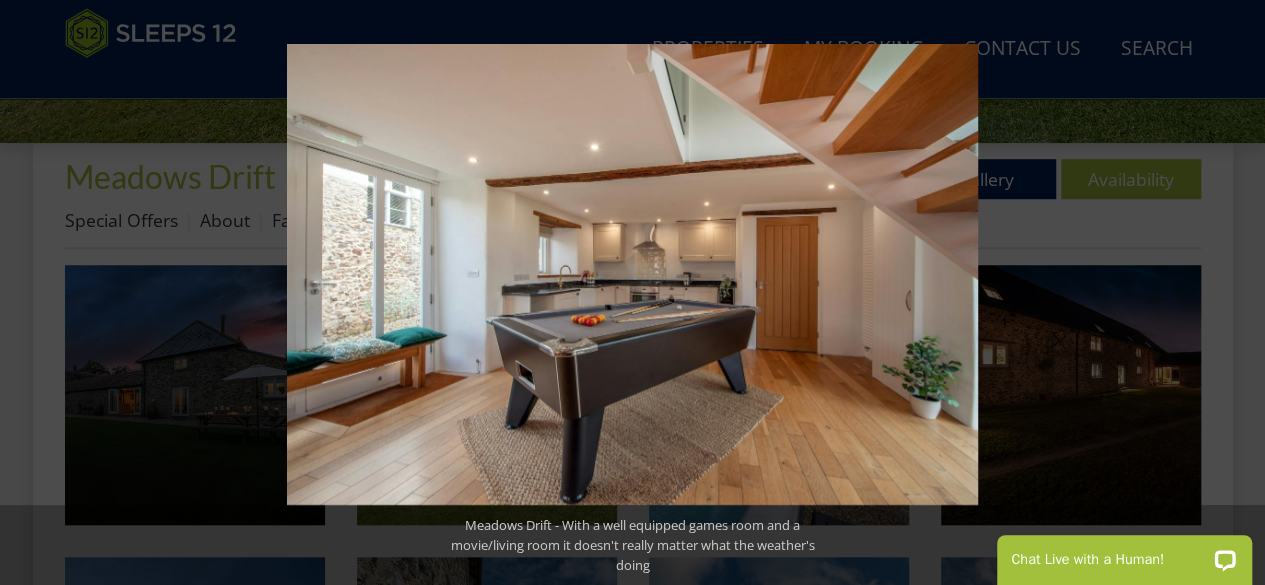 click at bounding box center [1230, 293] 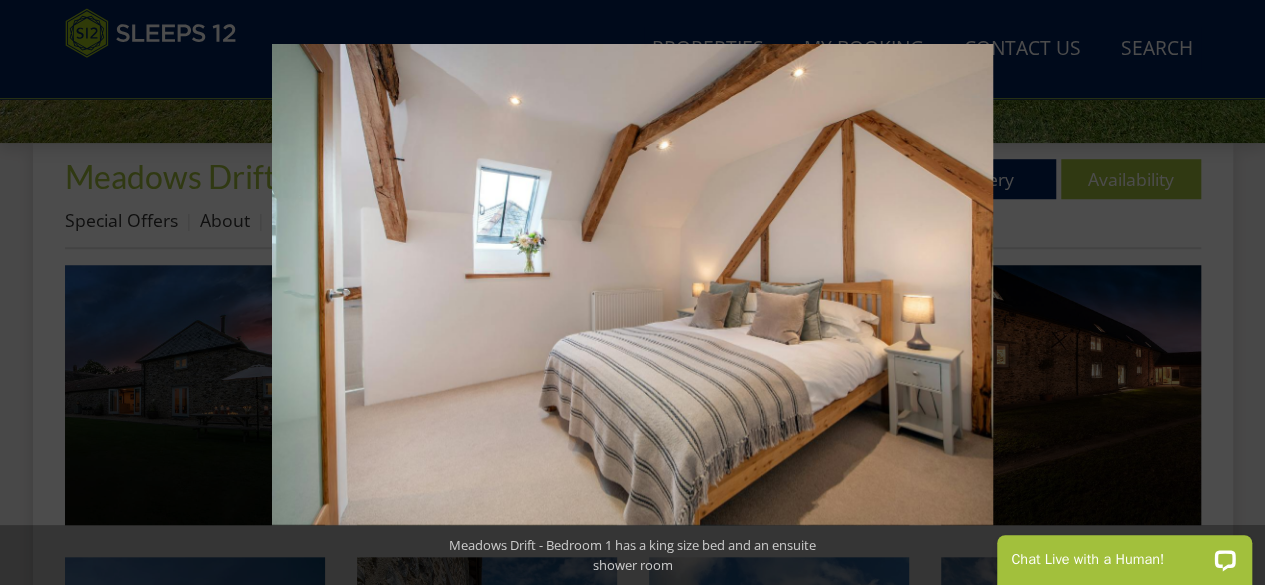 click at bounding box center (1230, 293) 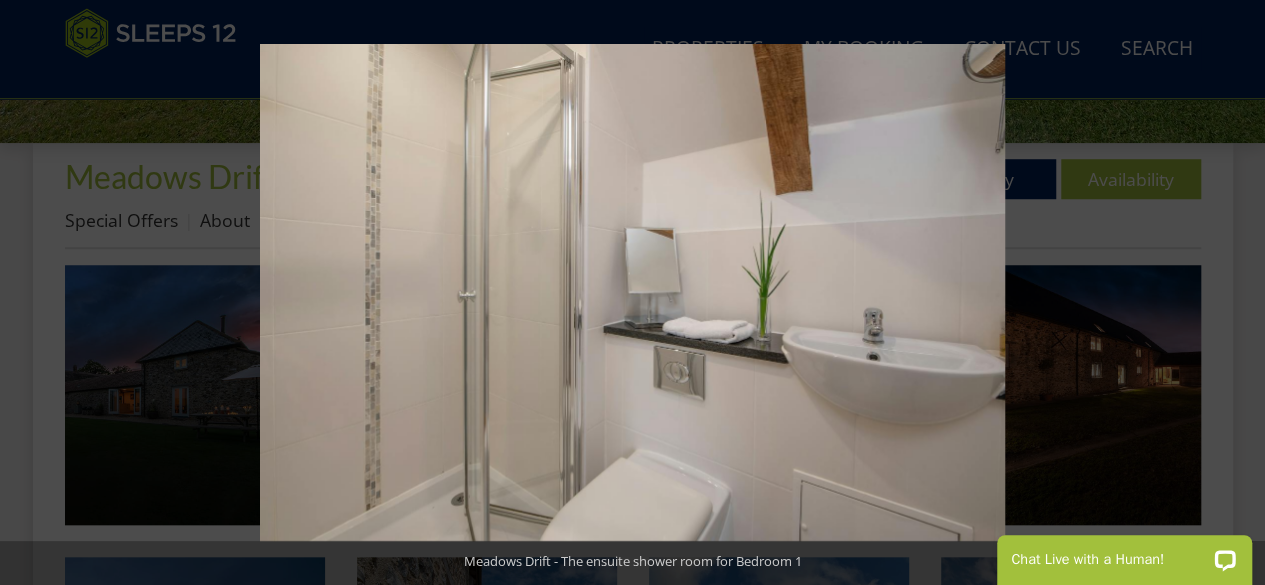 click at bounding box center [1230, 293] 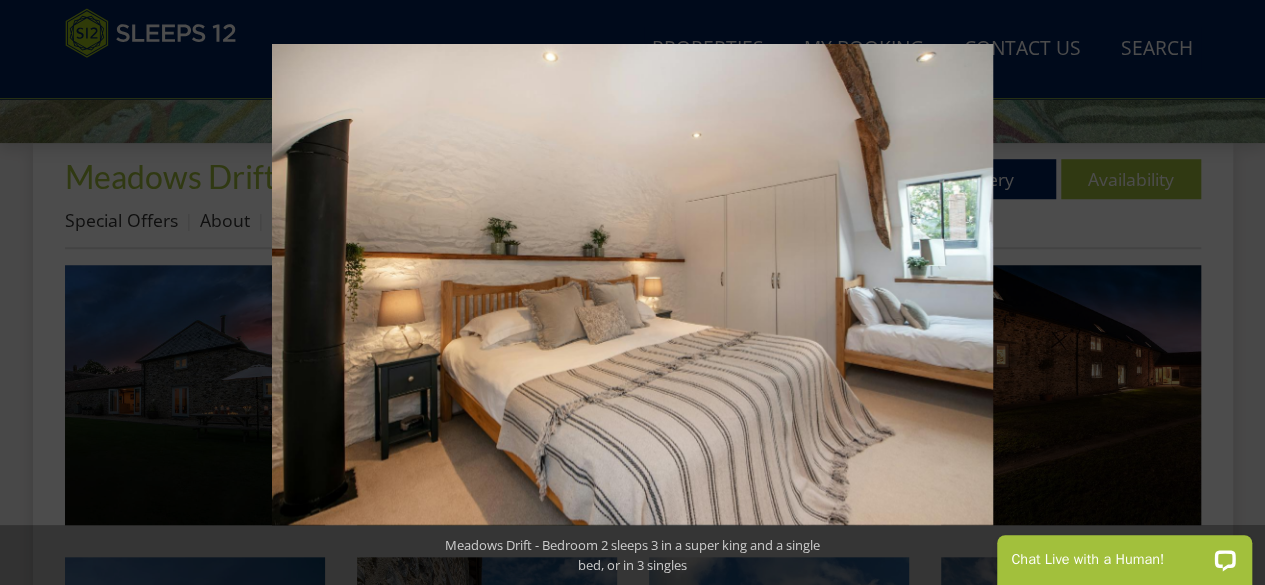click at bounding box center [1230, 293] 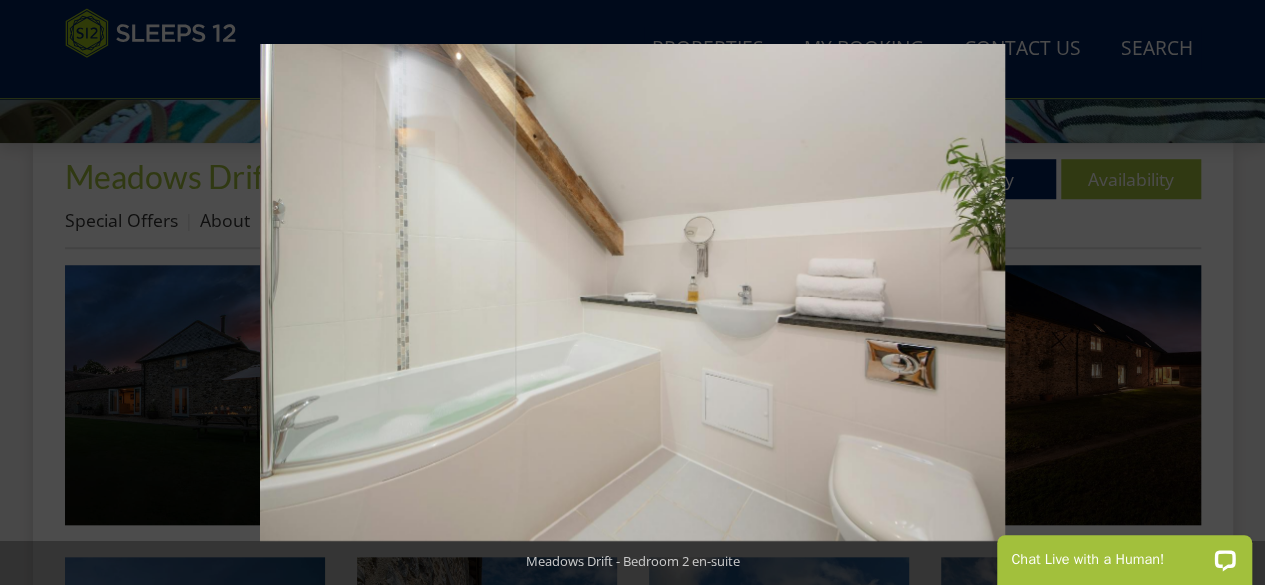 click at bounding box center [1230, 293] 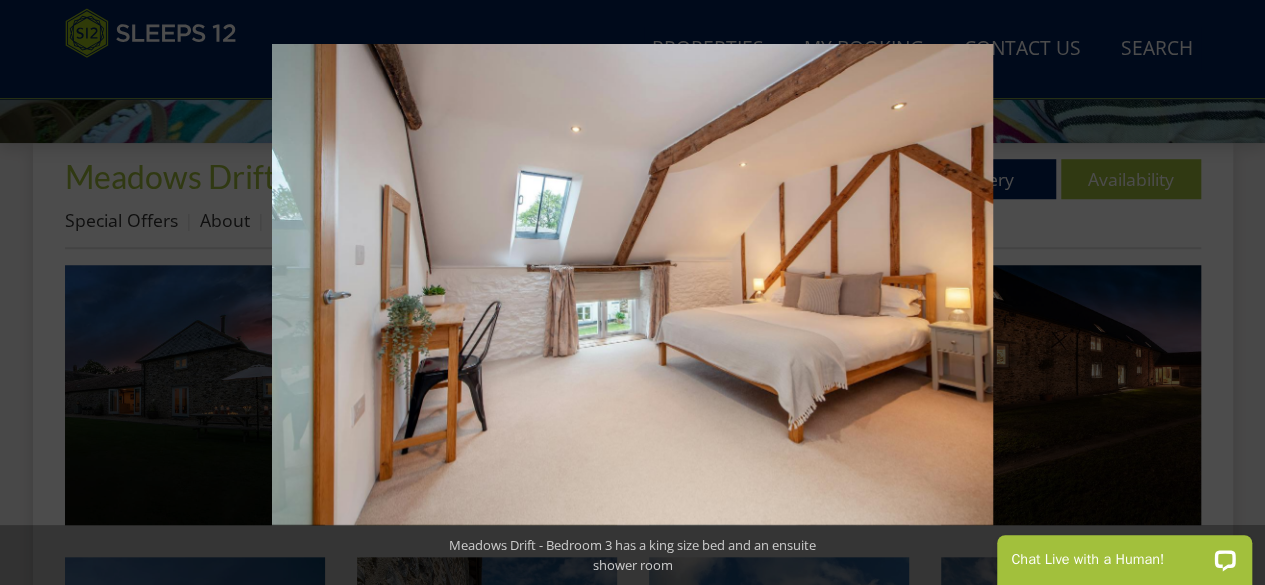 click at bounding box center [1230, 293] 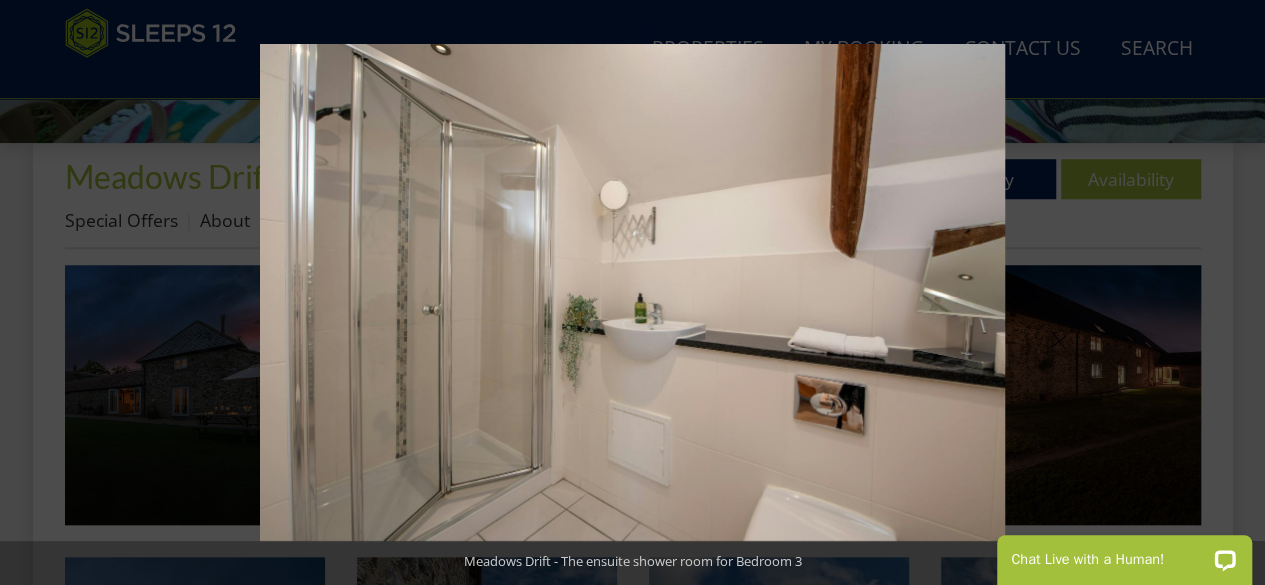 click at bounding box center [1230, 293] 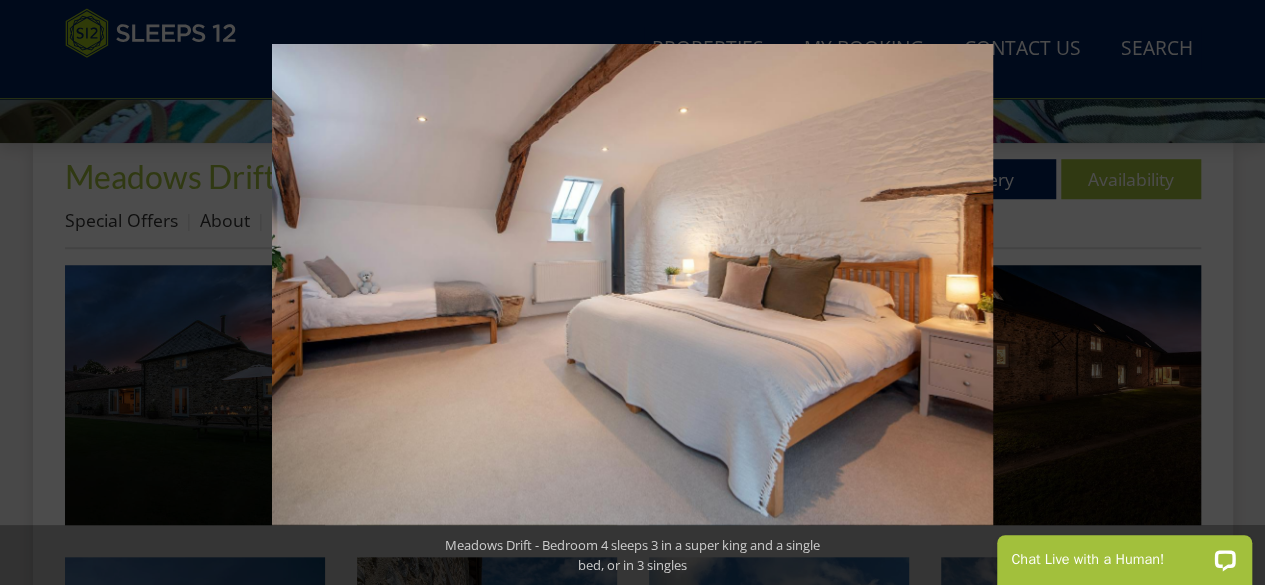 click at bounding box center [1230, 293] 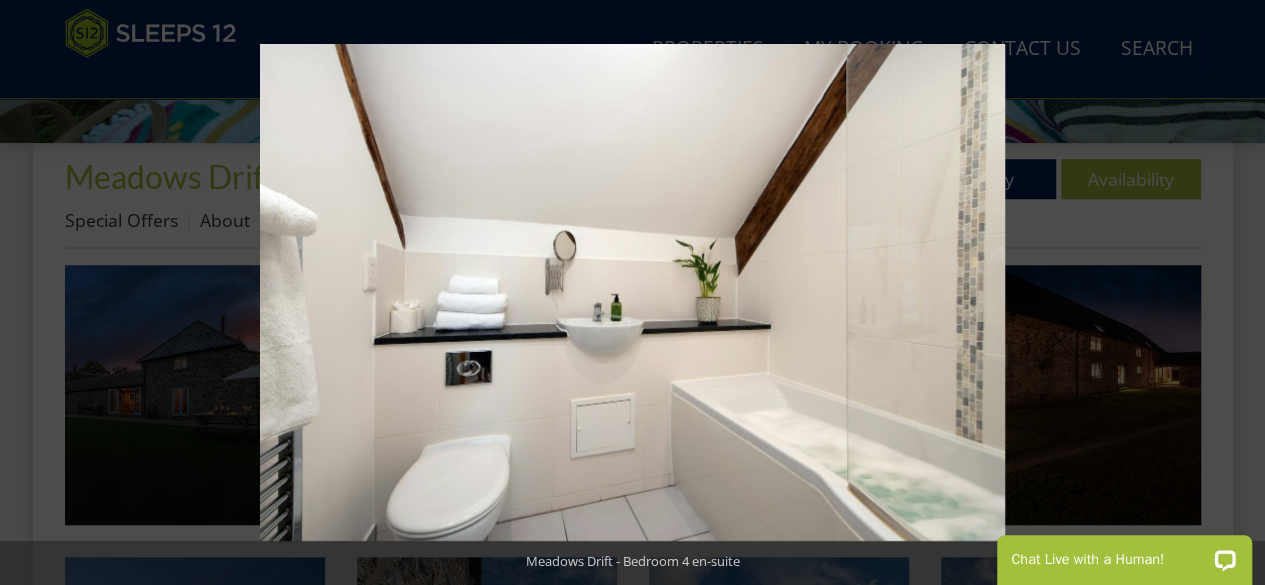 click at bounding box center (1230, 293) 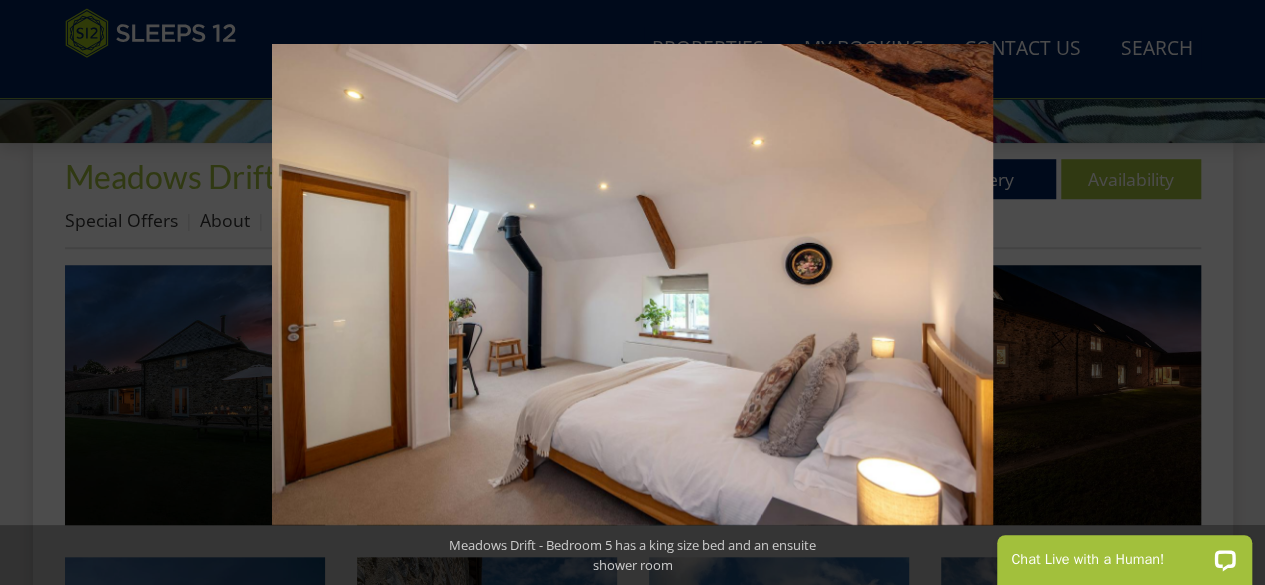 click at bounding box center [1230, 293] 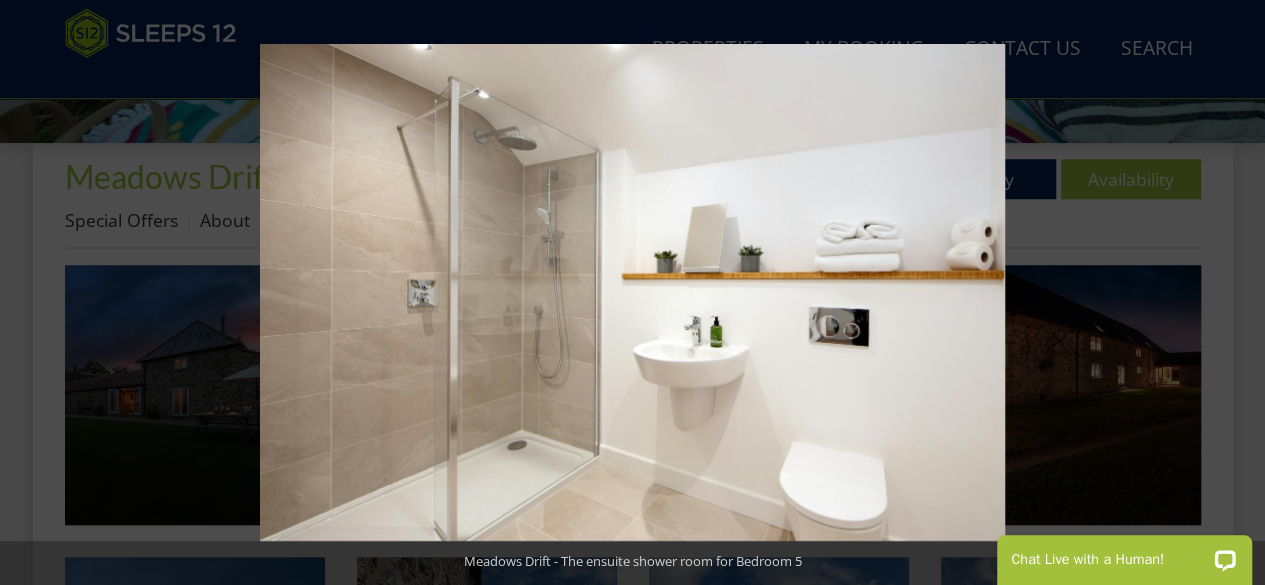 click at bounding box center [1230, 293] 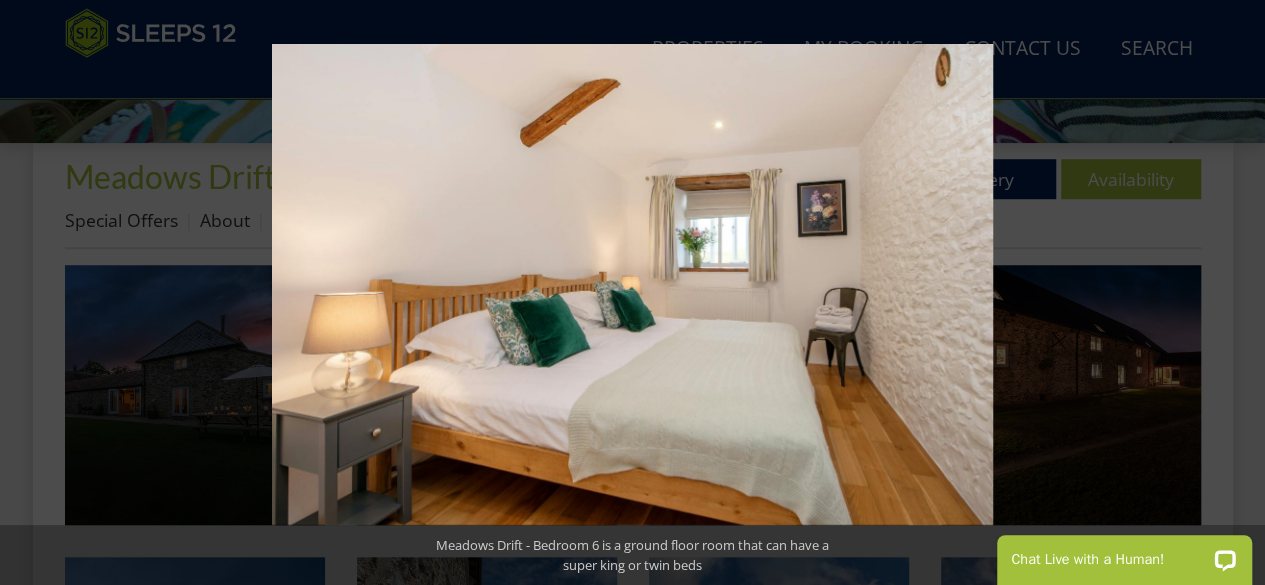 click at bounding box center (1230, 293) 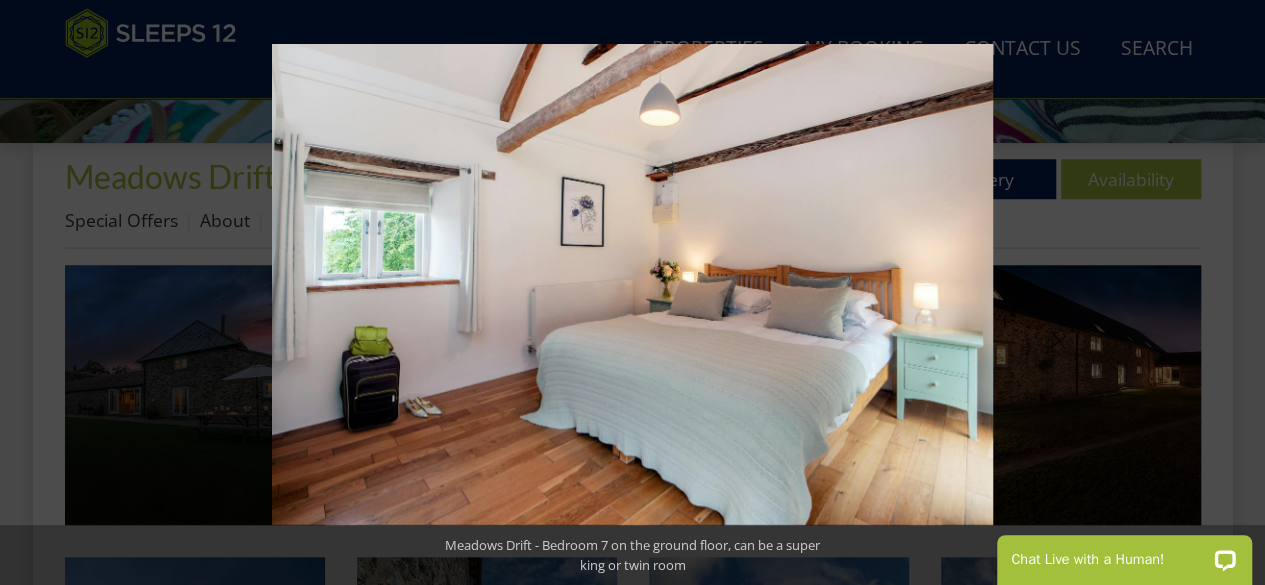 click at bounding box center [1230, 293] 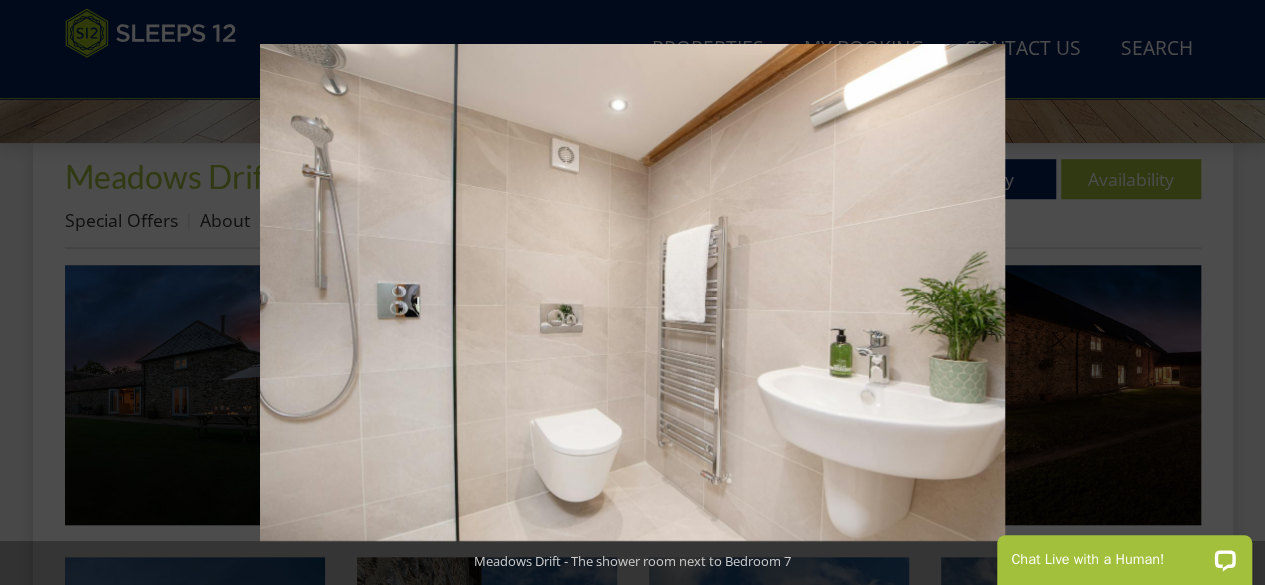 click at bounding box center (1230, 293) 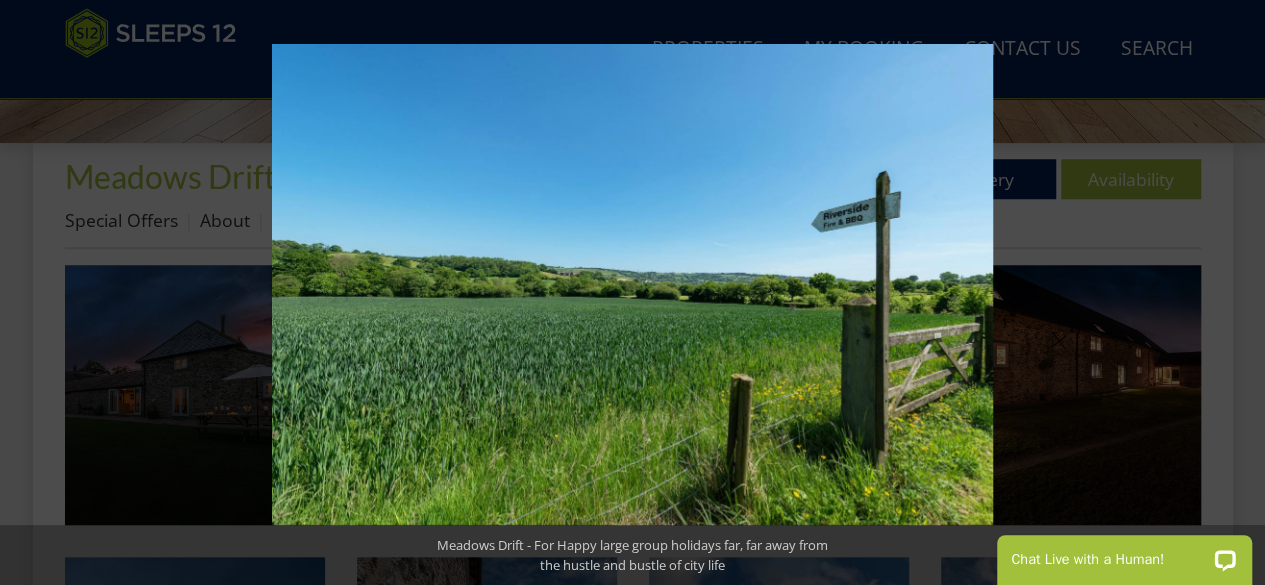click at bounding box center [1230, 293] 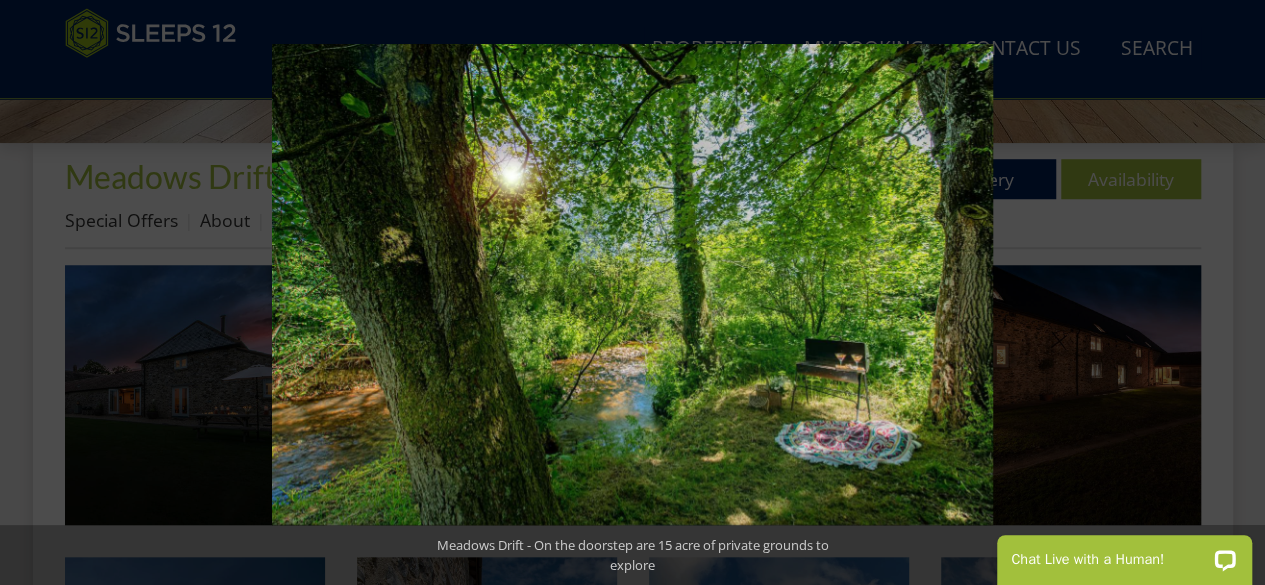 click at bounding box center (1230, 293) 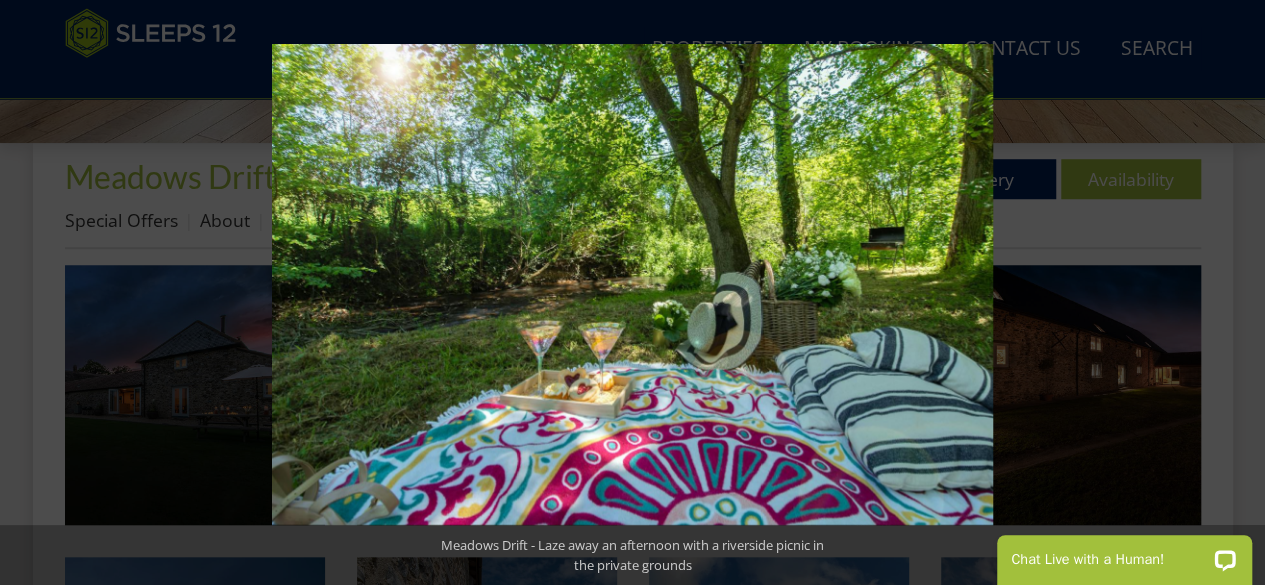 click at bounding box center (1230, 293) 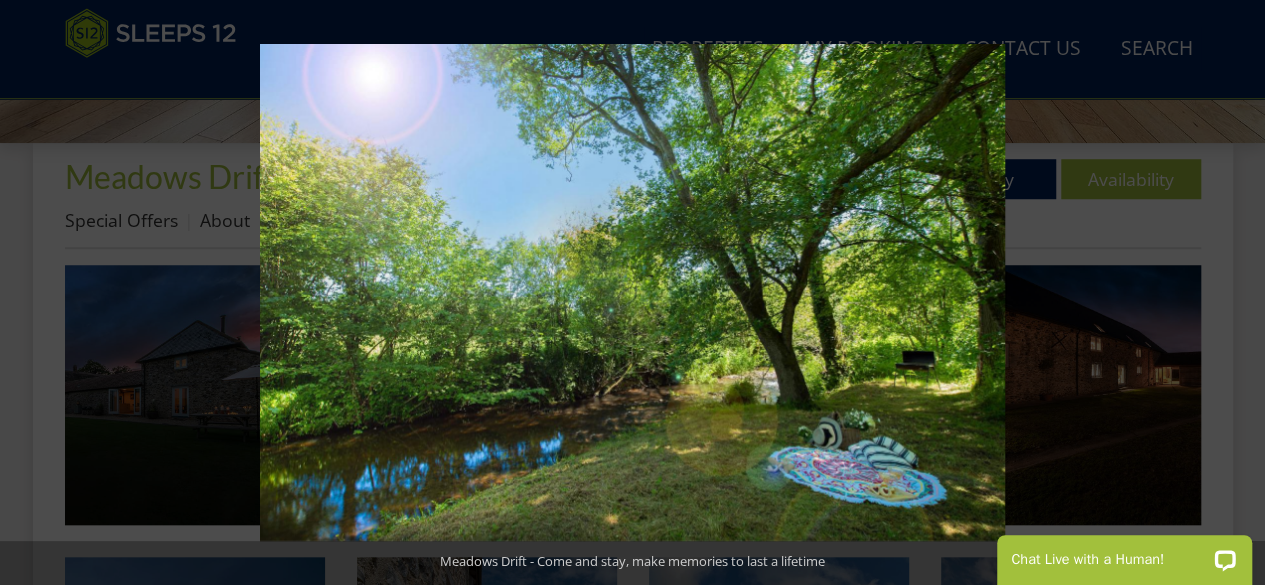 click at bounding box center [1230, 293] 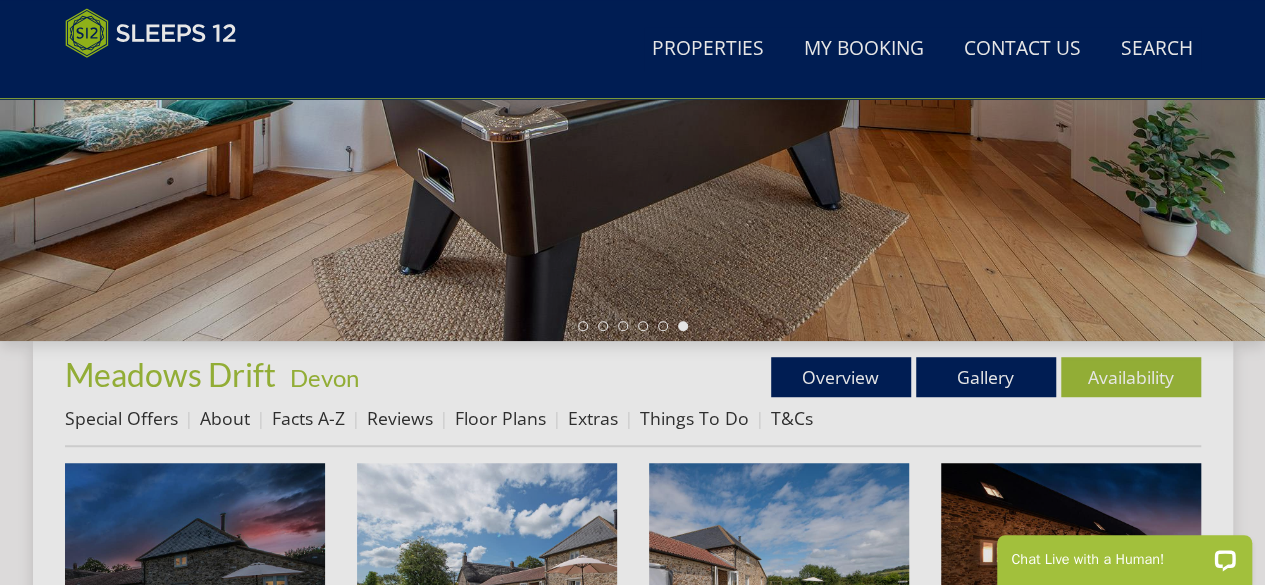 scroll, scrollTop: 500, scrollLeft: 0, axis: vertical 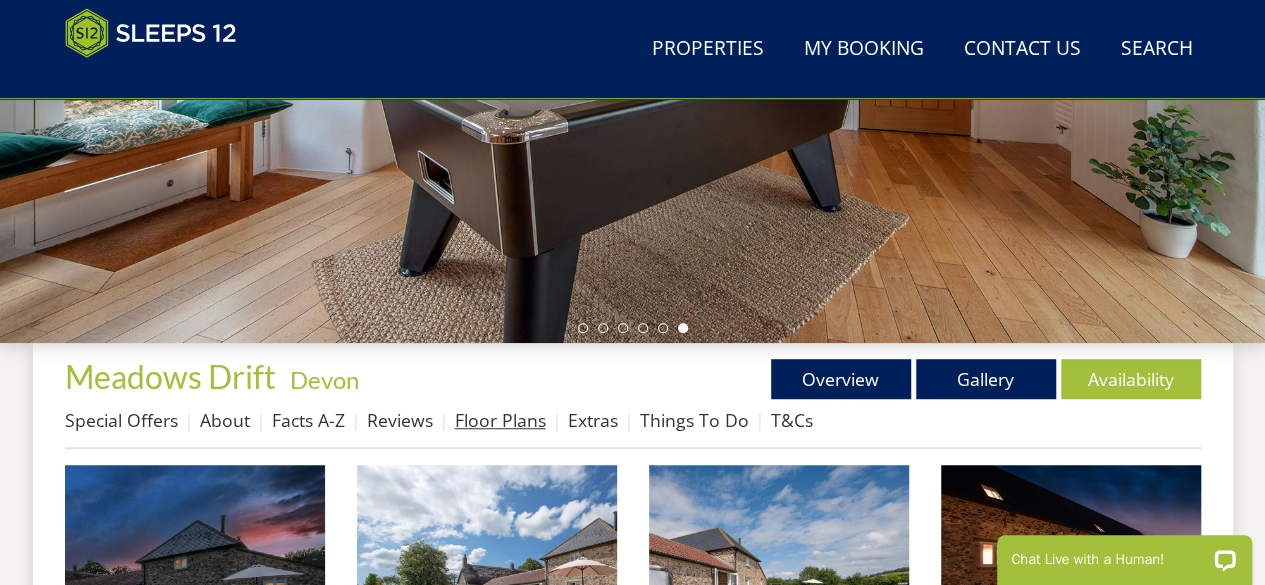 click on "Floor Plans" at bounding box center (500, 420) 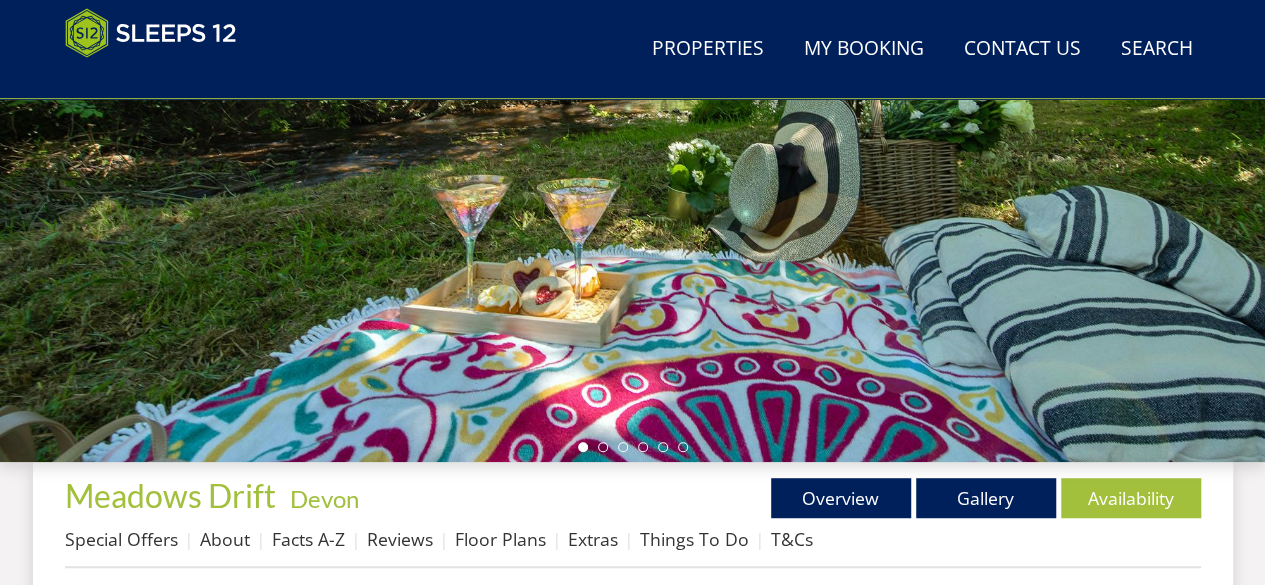scroll, scrollTop: 400, scrollLeft: 0, axis: vertical 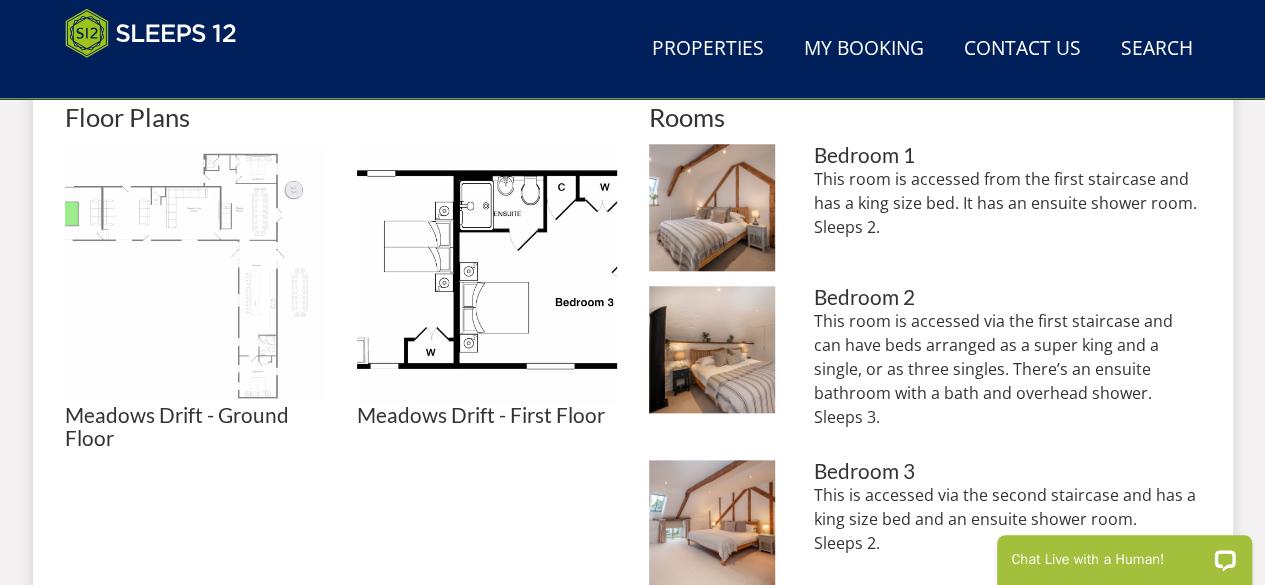 click at bounding box center (195, 274) 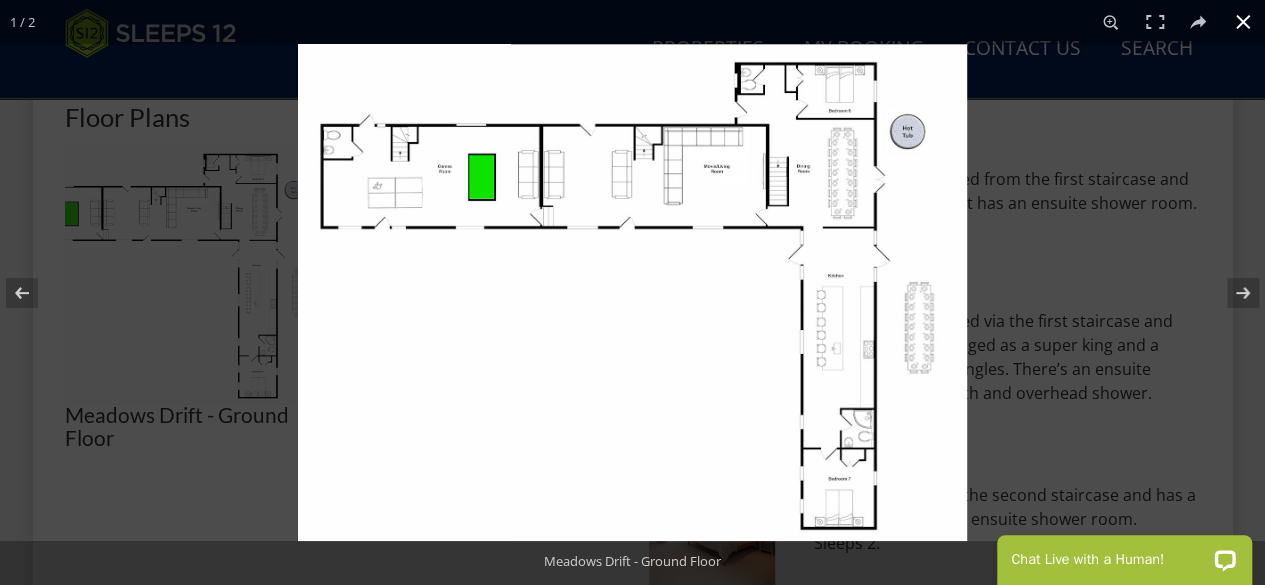 click at bounding box center (930, 336) 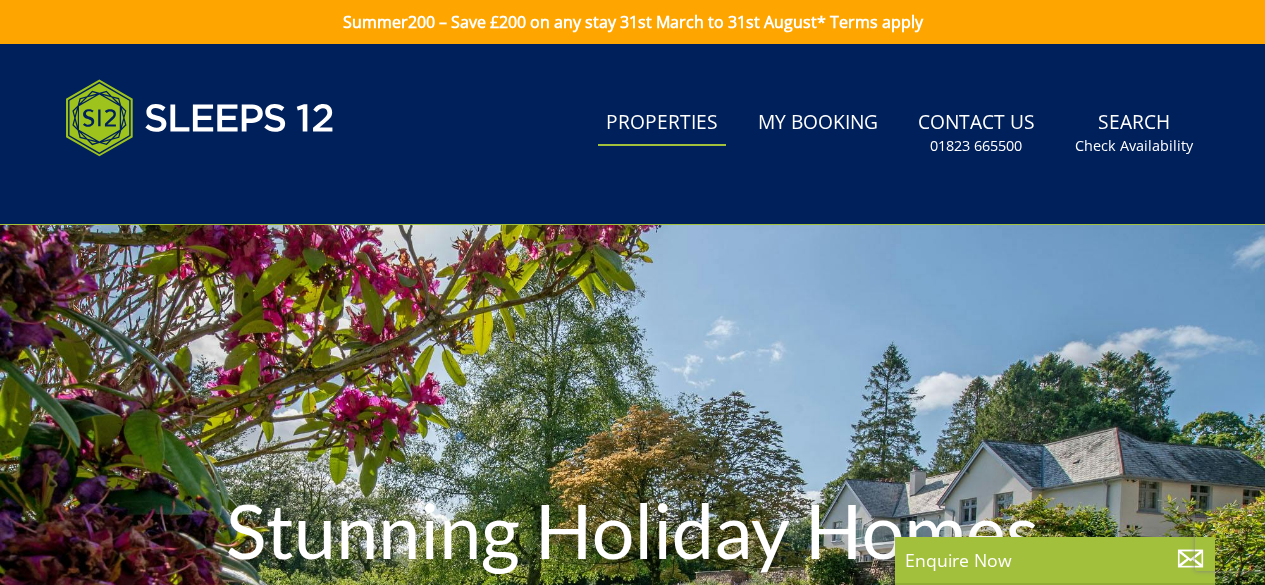 scroll, scrollTop: 0, scrollLeft: 0, axis: both 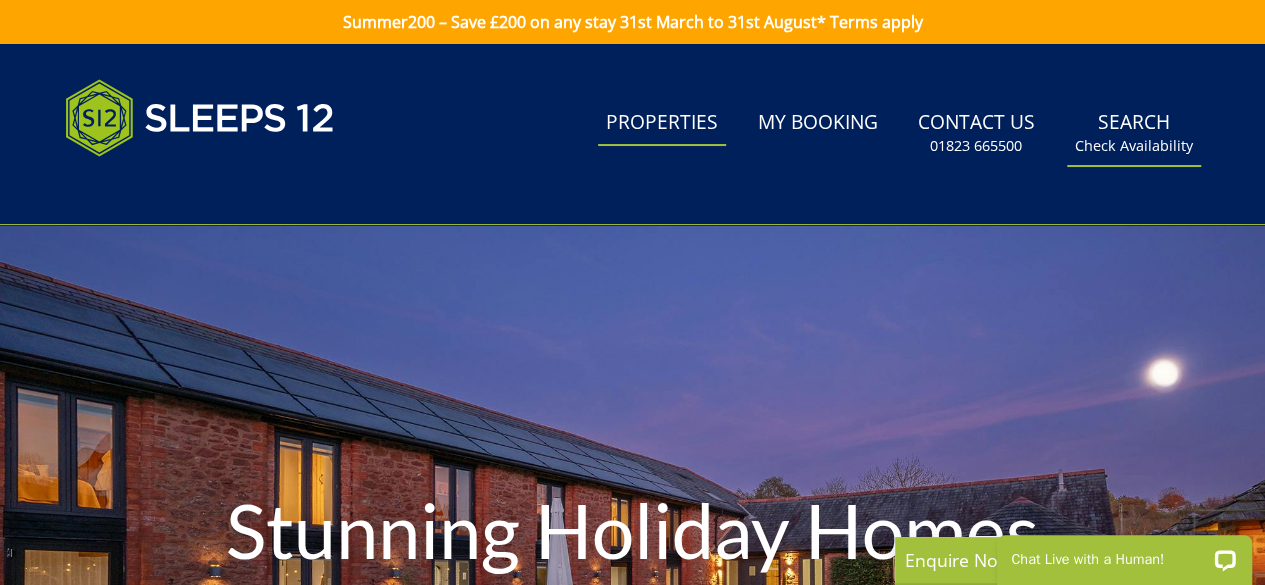 click on "Check Availability" at bounding box center (1134, 146) 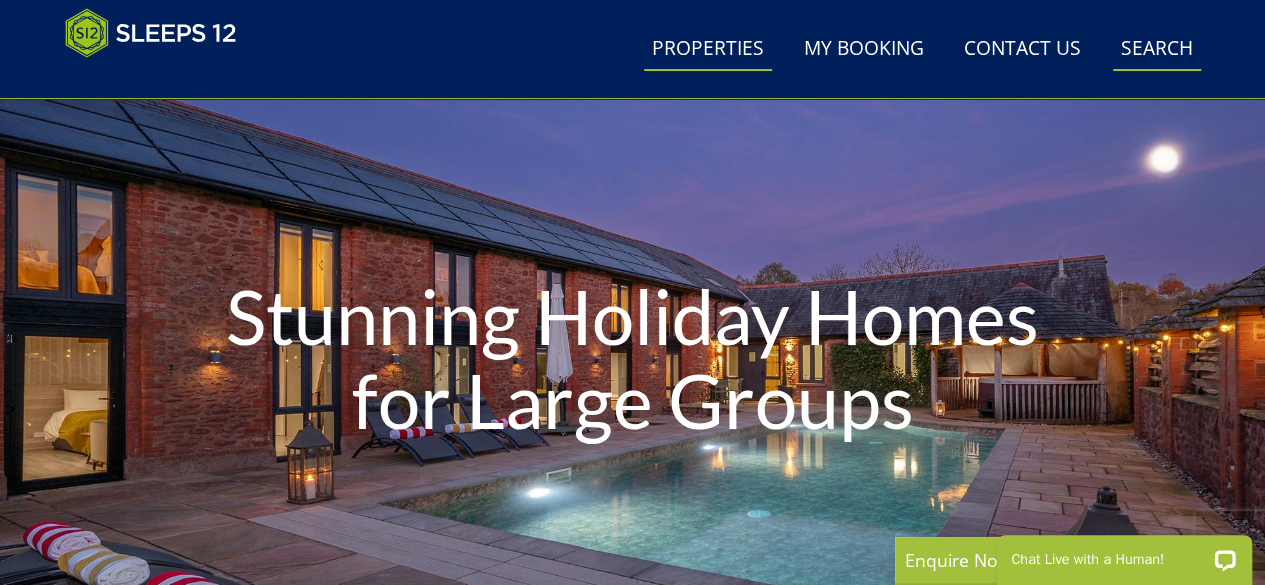 scroll, scrollTop: 118, scrollLeft: 0, axis: vertical 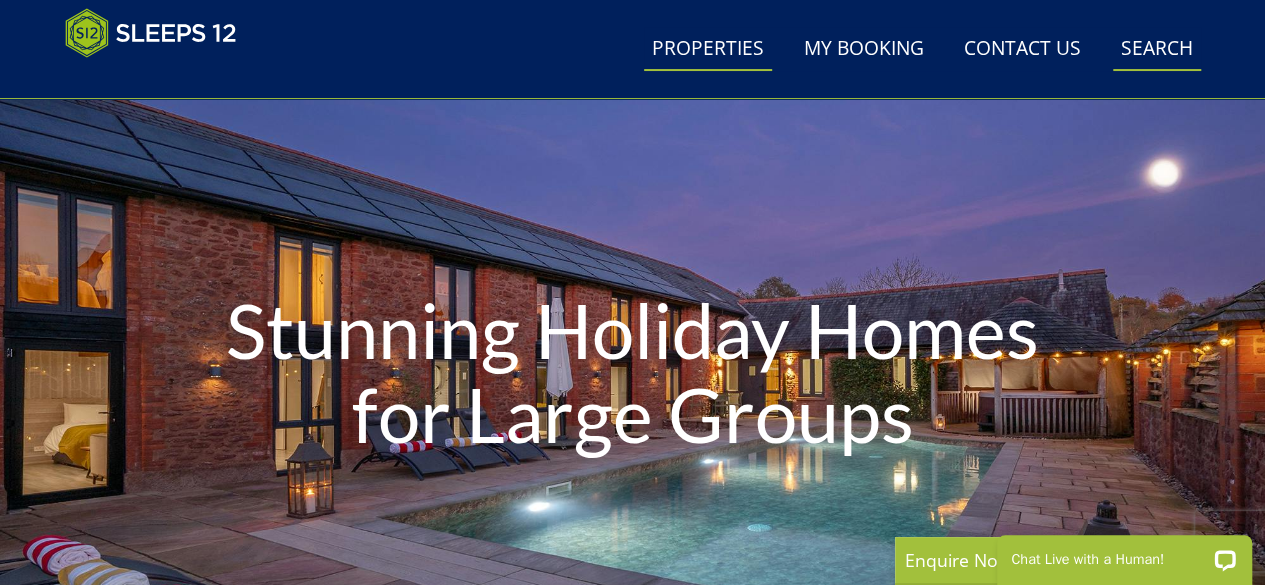 click on "Search  Check Availability" at bounding box center (1157, 49) 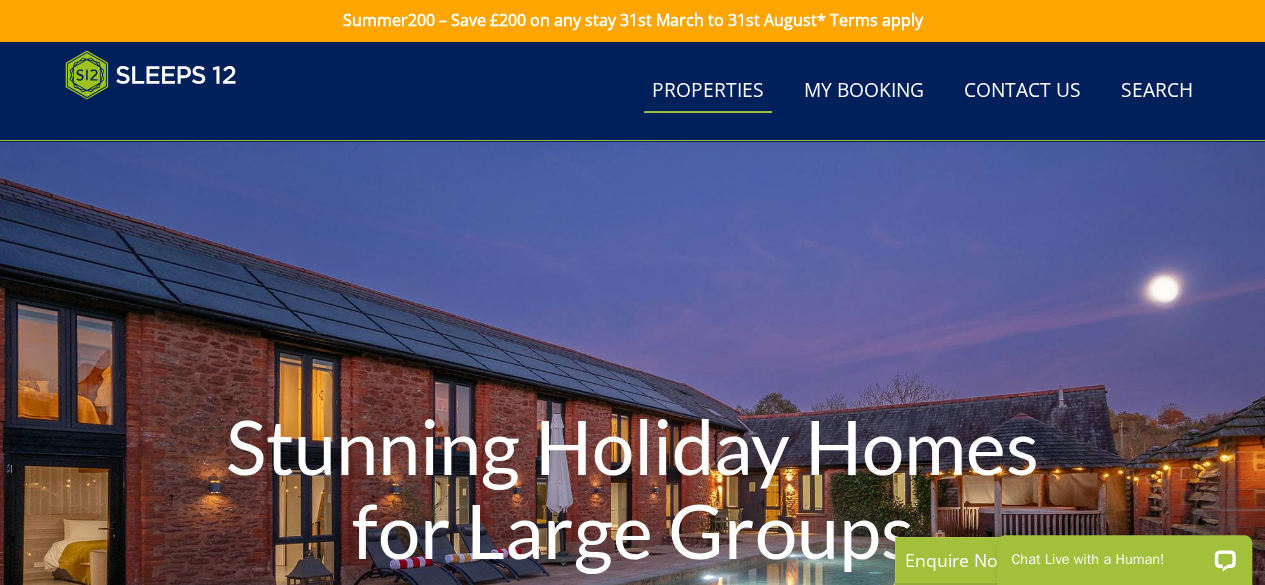 scroll, scrollTop: 0, scrollLeft: 0, axis: both 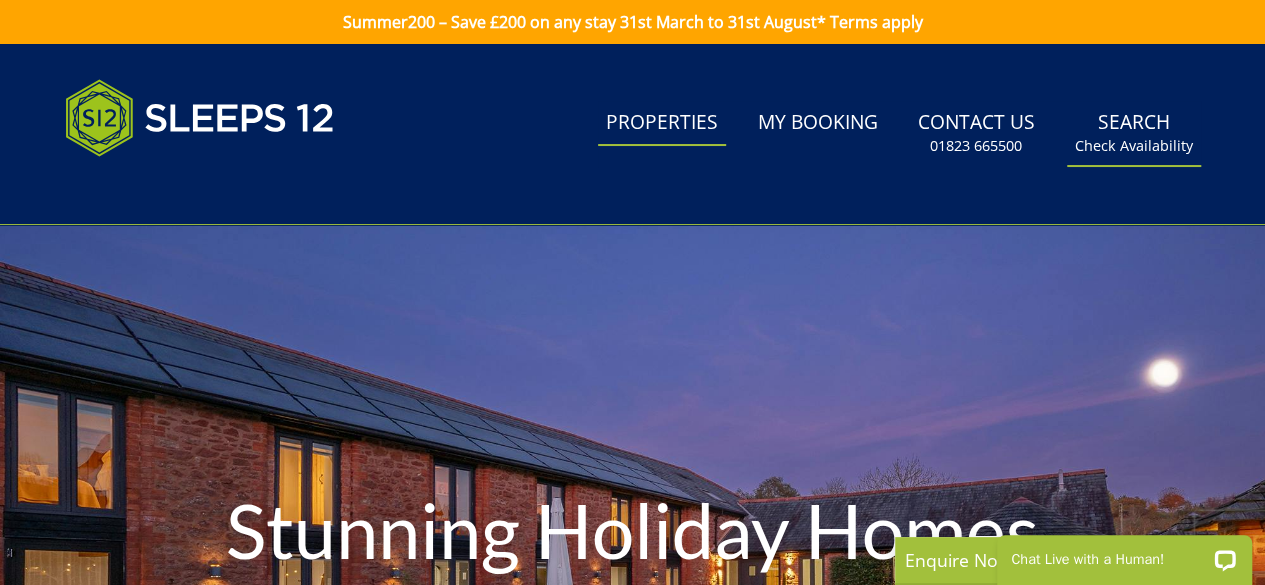 click on "Check Availability" at bounding box center [1134, 146] 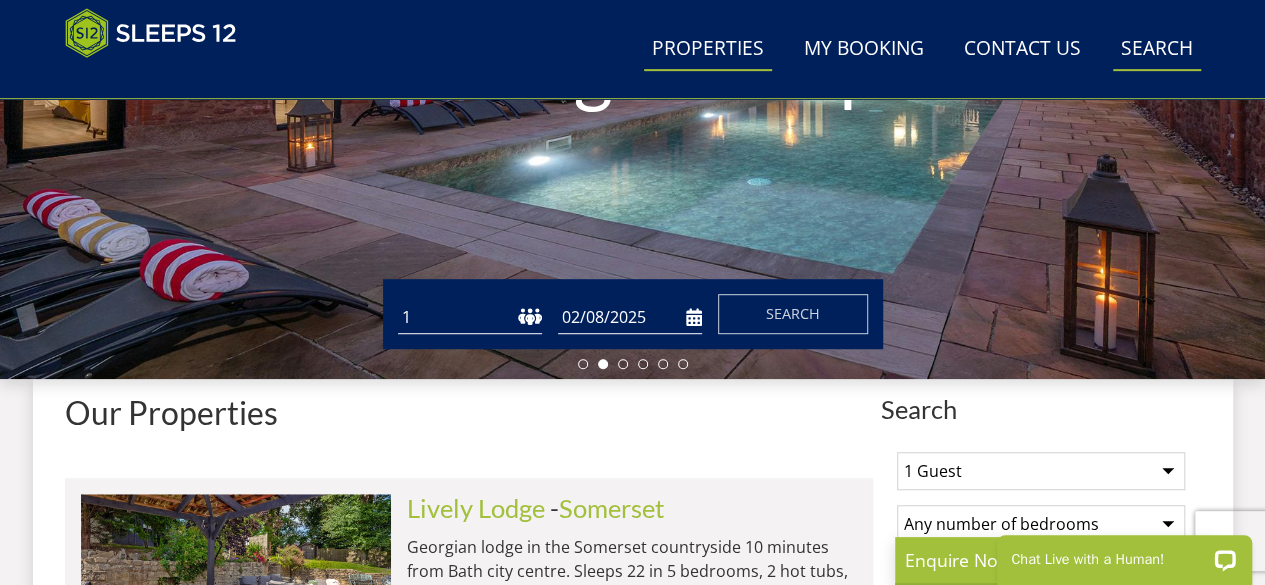 scroll, scrollTop: 330, scrollLeft: 0, axis: vertical 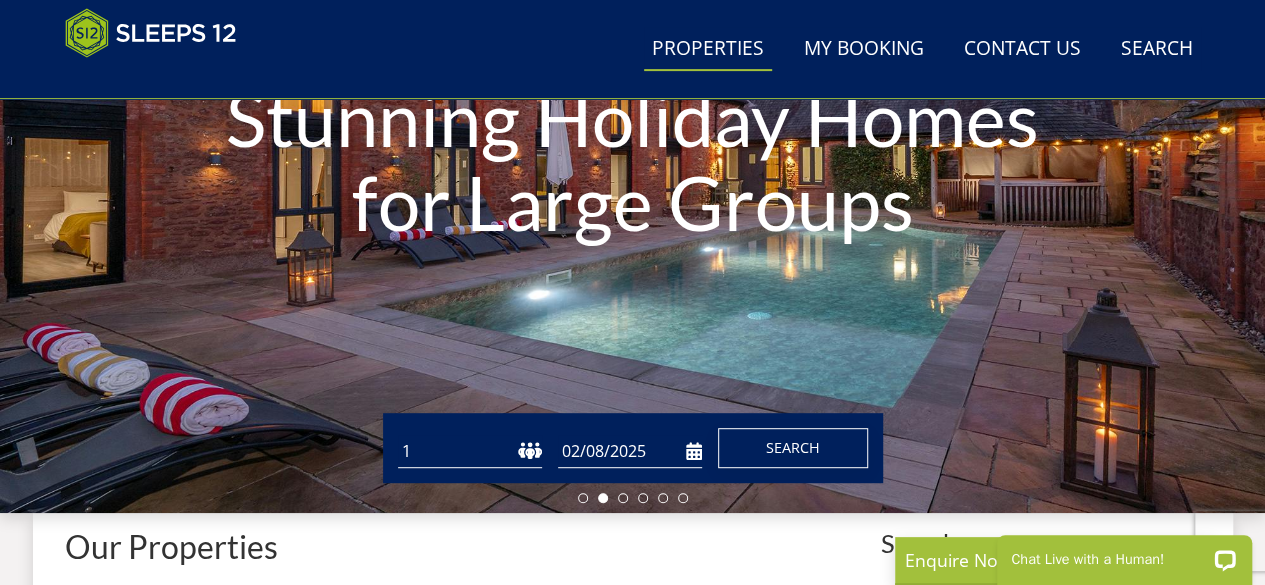 click on "Search" at bounding box center [793, 447] 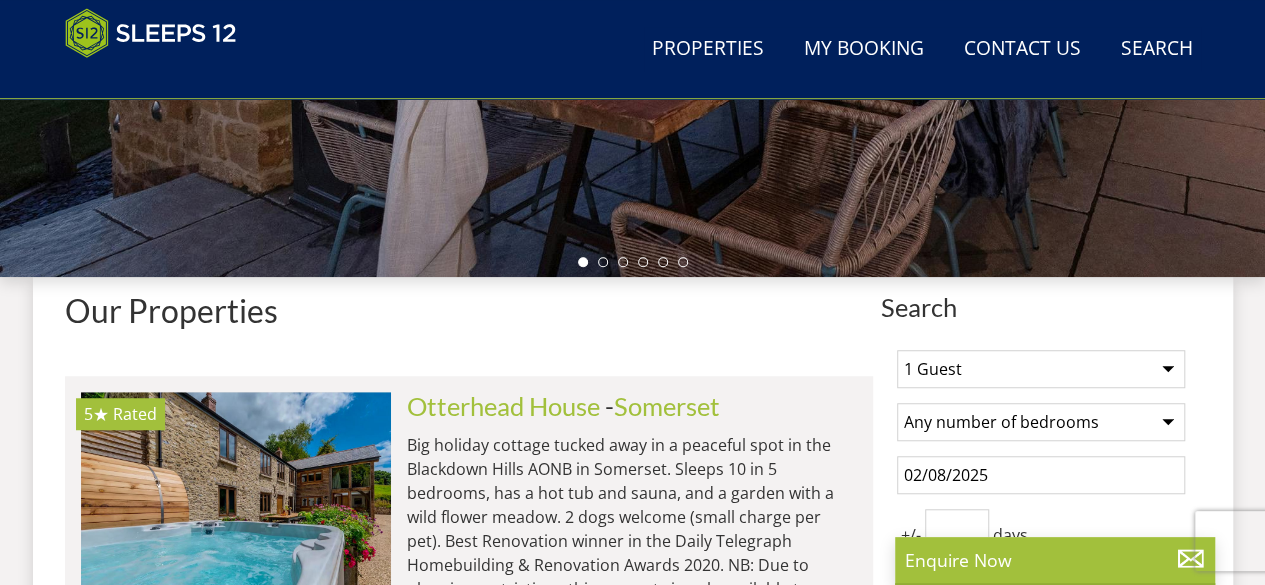 scroll, scrollTop: 600, scrollLeft: 0, axis: vertical 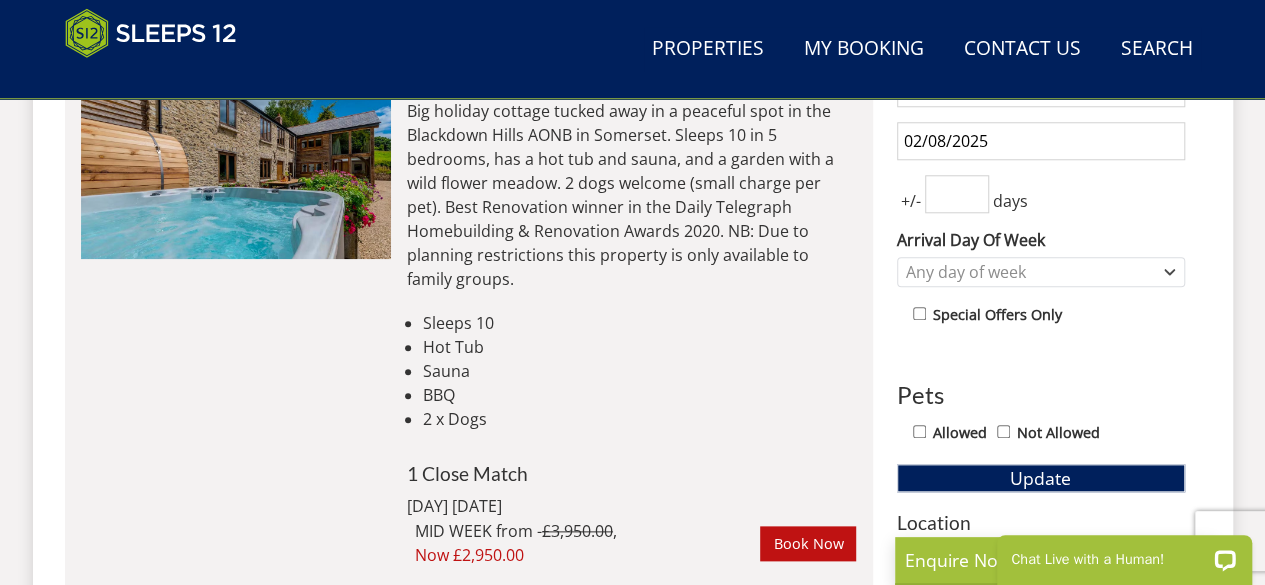 click on "Allowed" at bounding box center (919, 431) 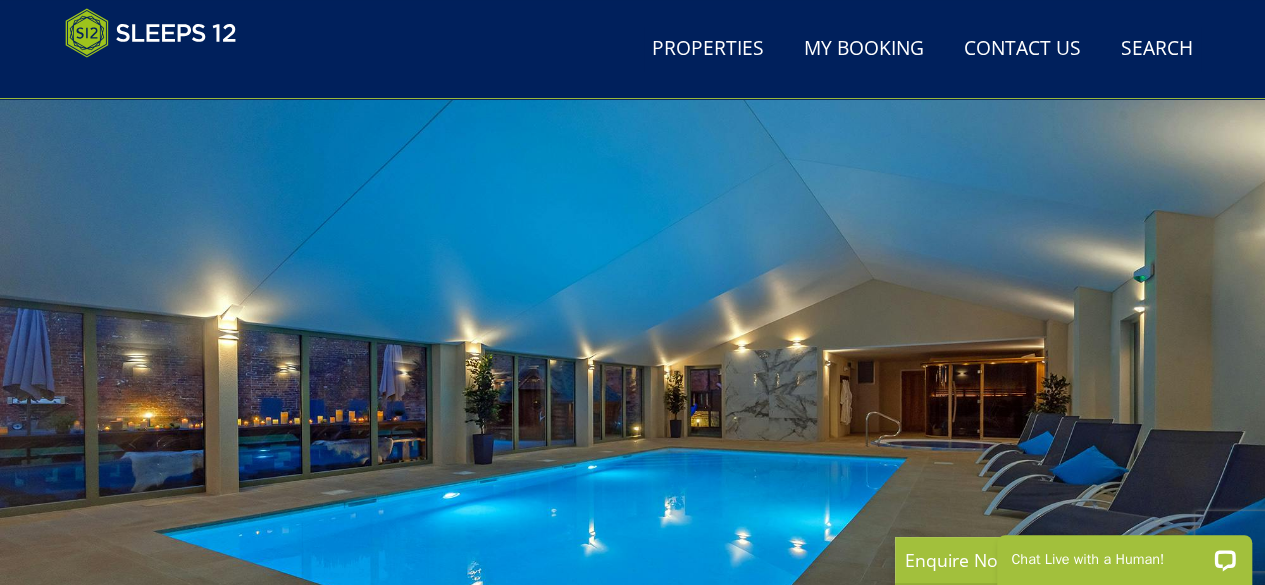 scroll, scrollTop: 0, scrollLeft: 0, axis: both 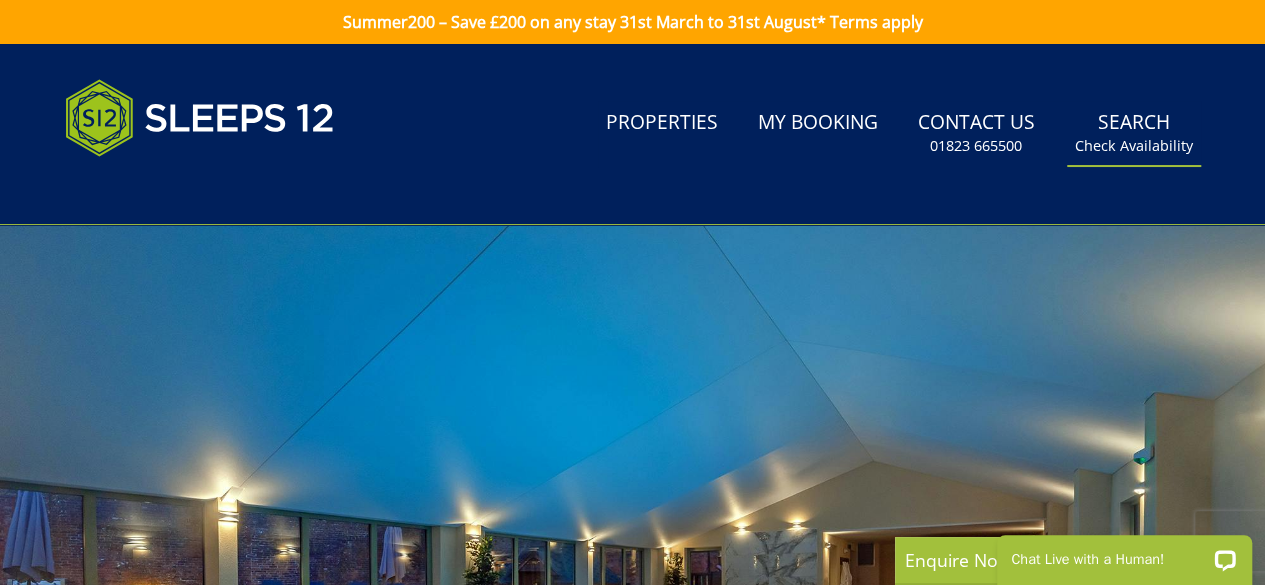 click on "Check Availability" at bounding box center [1134, 146] 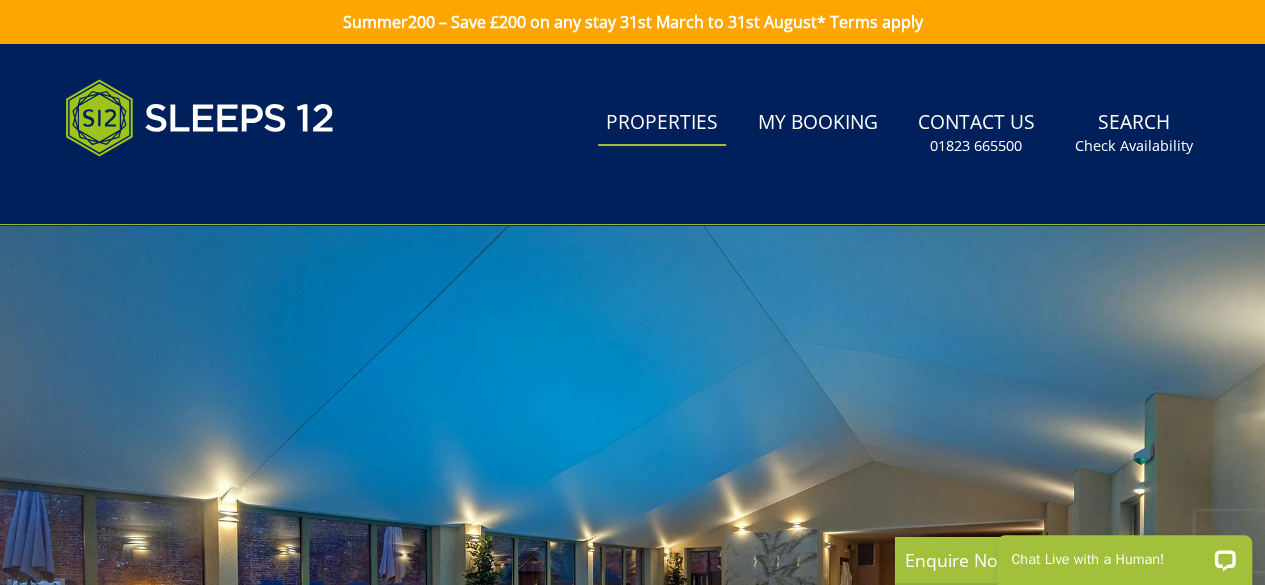 click on "Properties" at bounding box center [662, 123] 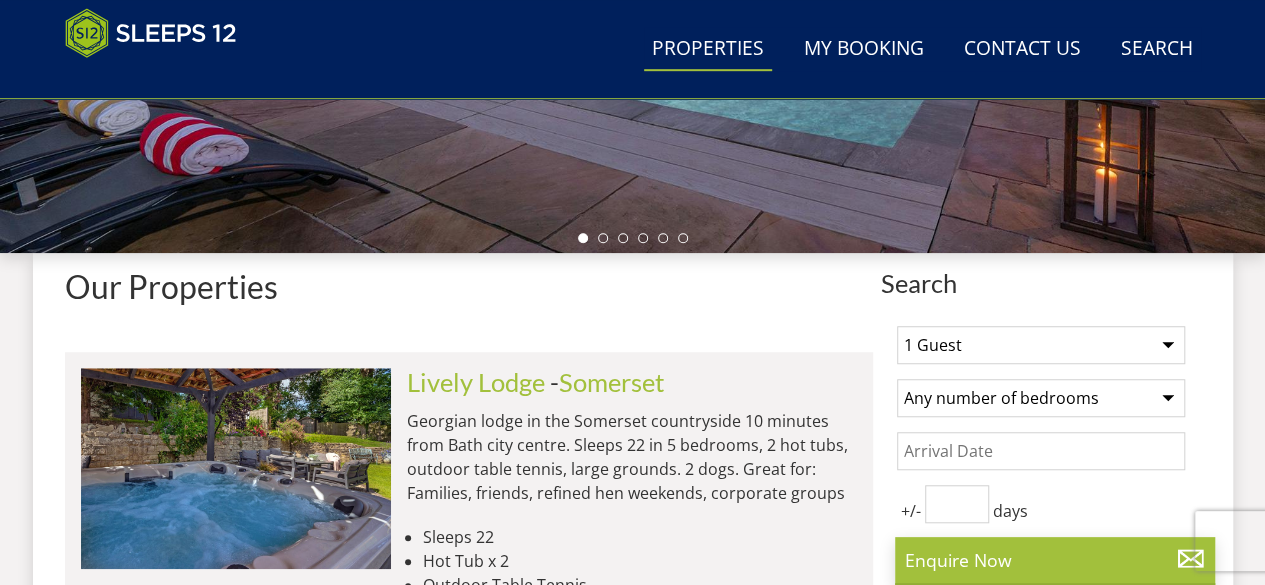 scroll, scrollTop: 600, scrollLeft: 0, axis: vertical 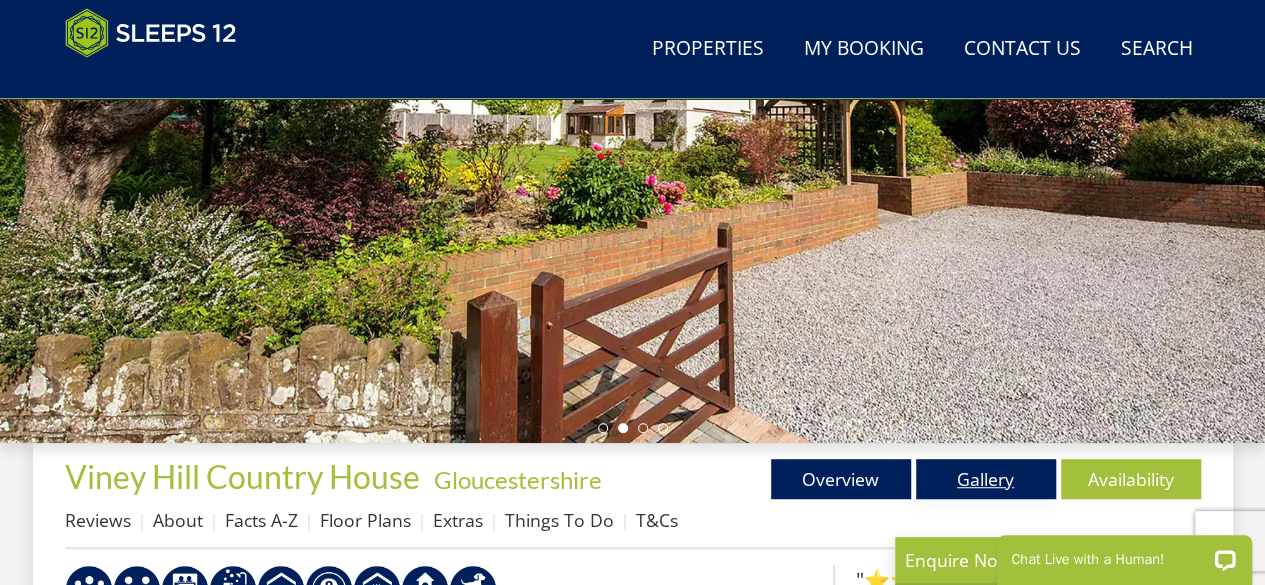 click on "Gallery" at bounding box center [986, 479] 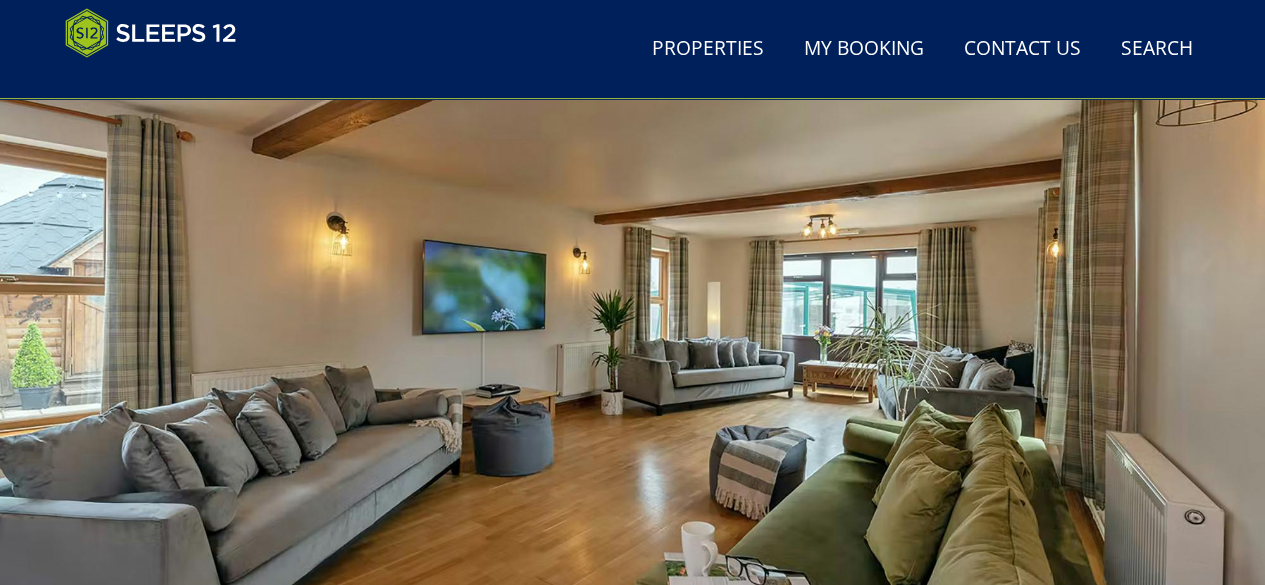 scroll, scrollTop: 300, scrollLeft: 0, axis: vertical 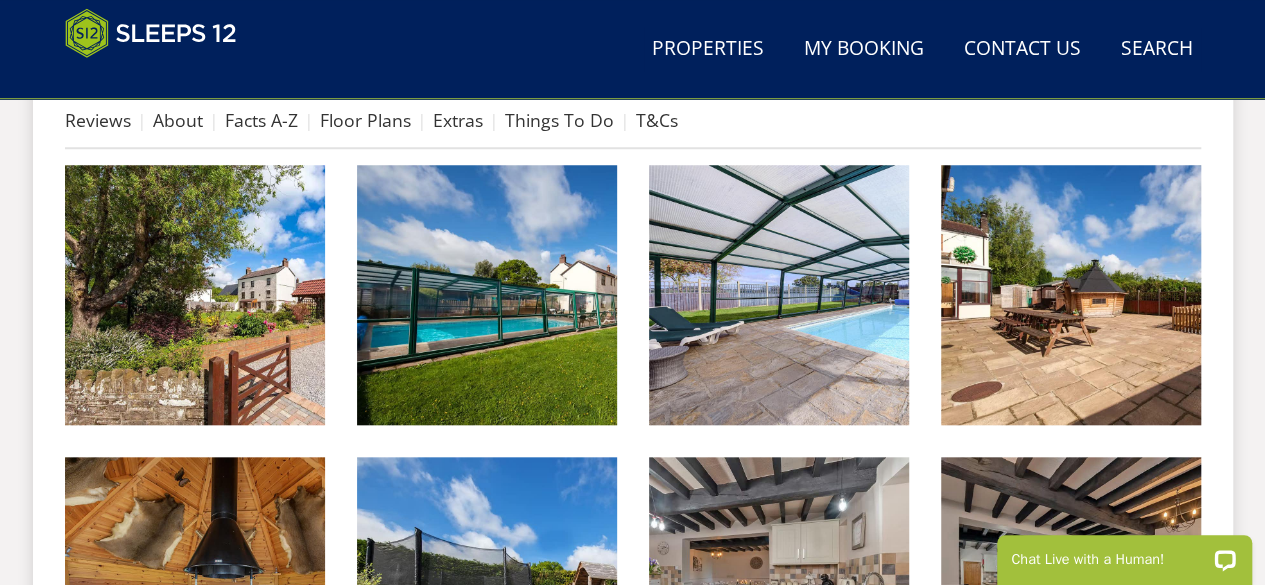 click on "Search
Menu
Properties
My Booking
Contact Us  01823 665500
Search  Check Availability
Guests
1
2
3
4
5
6
7
8
9
10
11
12
13
14
15
16
17
18
19
20
21
22
23
24
25
26
27
28
29
30
31
32
Date
02/08/2025
Search
Properties
-" at bounding box center [632, 995] 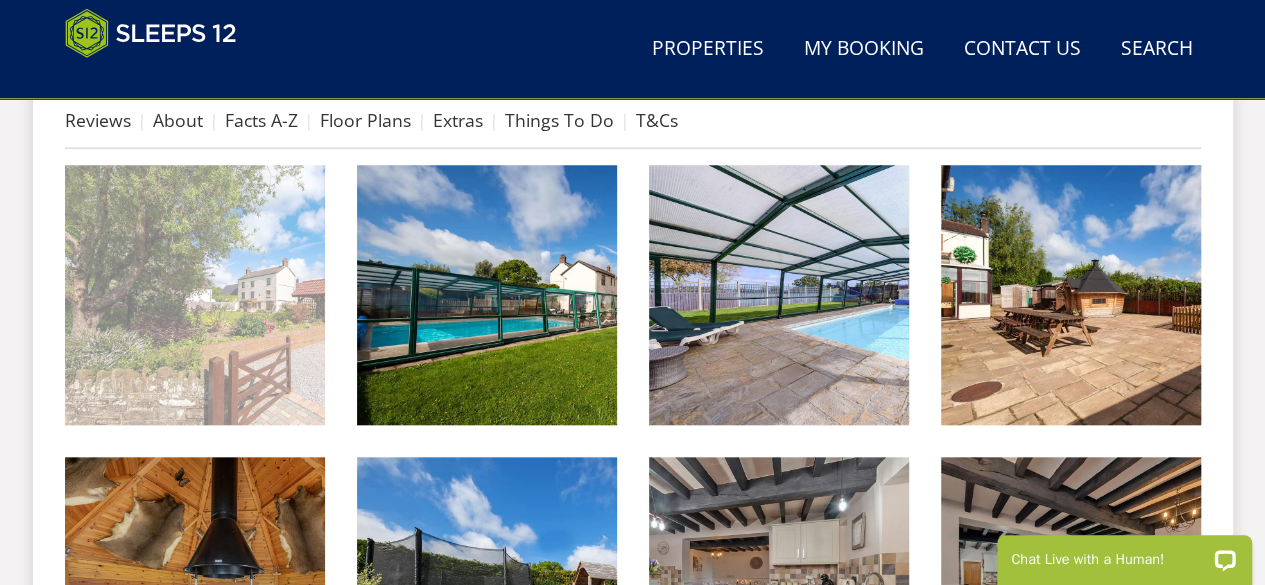 click at bounding box center [195, 295] 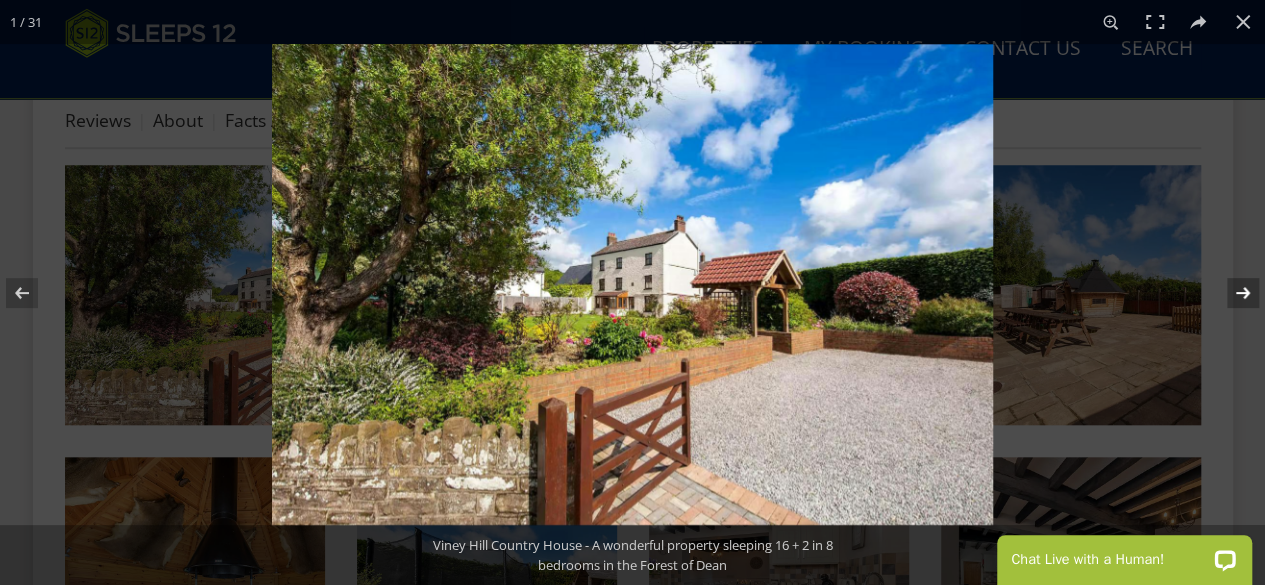 click at bounding box center [1230, 293] 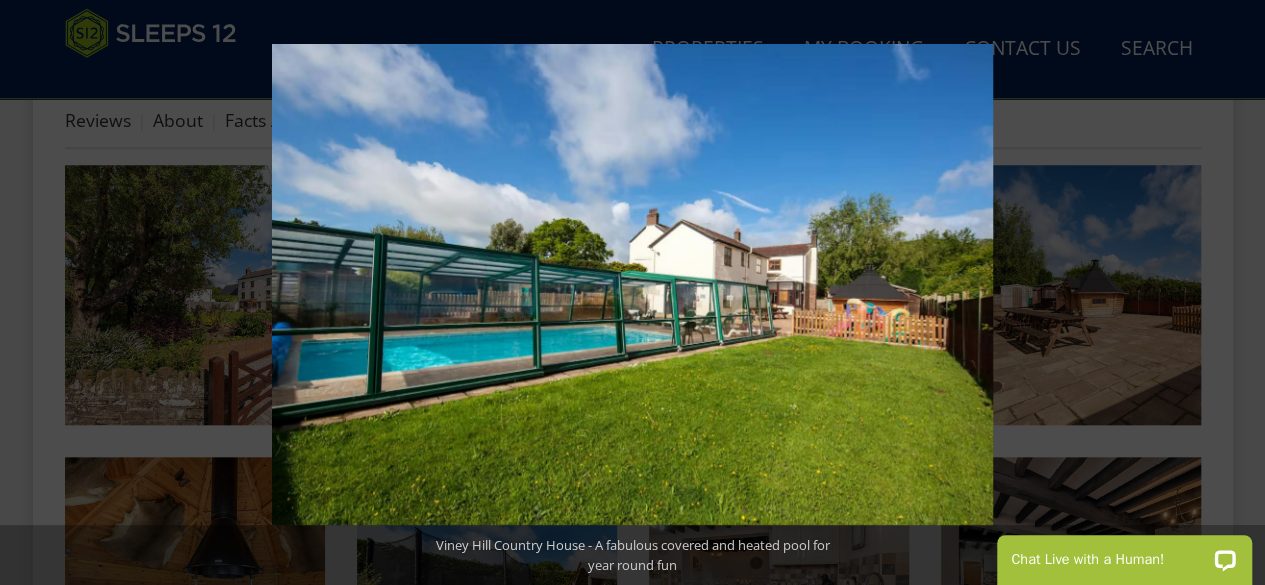 click at bounding box center (1230, 293) 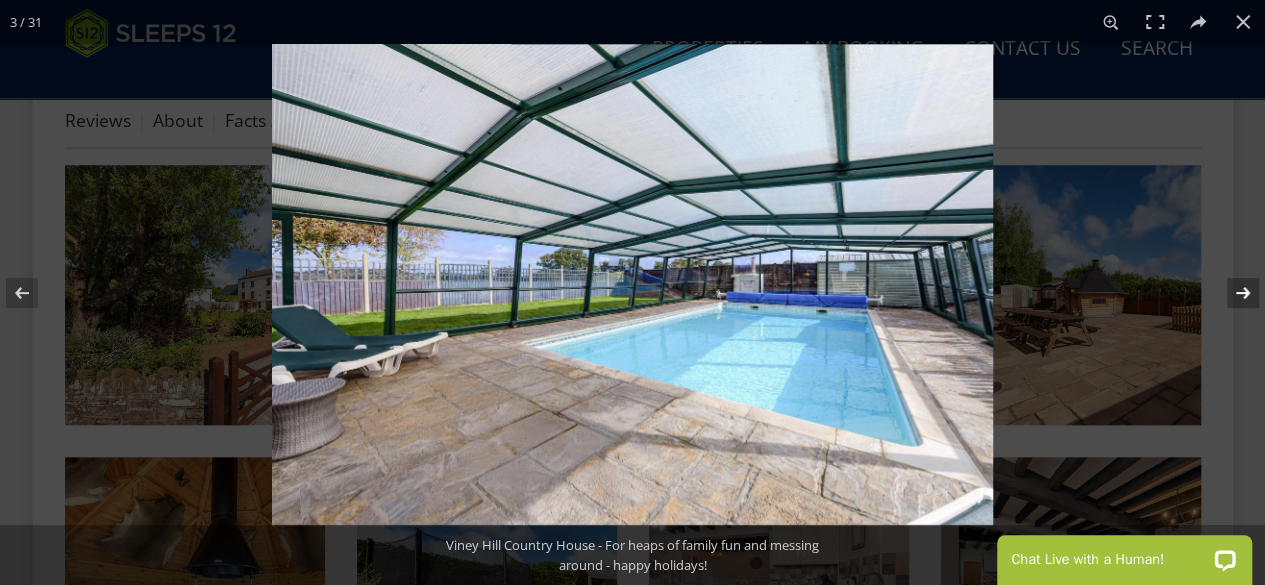 click at bounding box center (1230, 293) 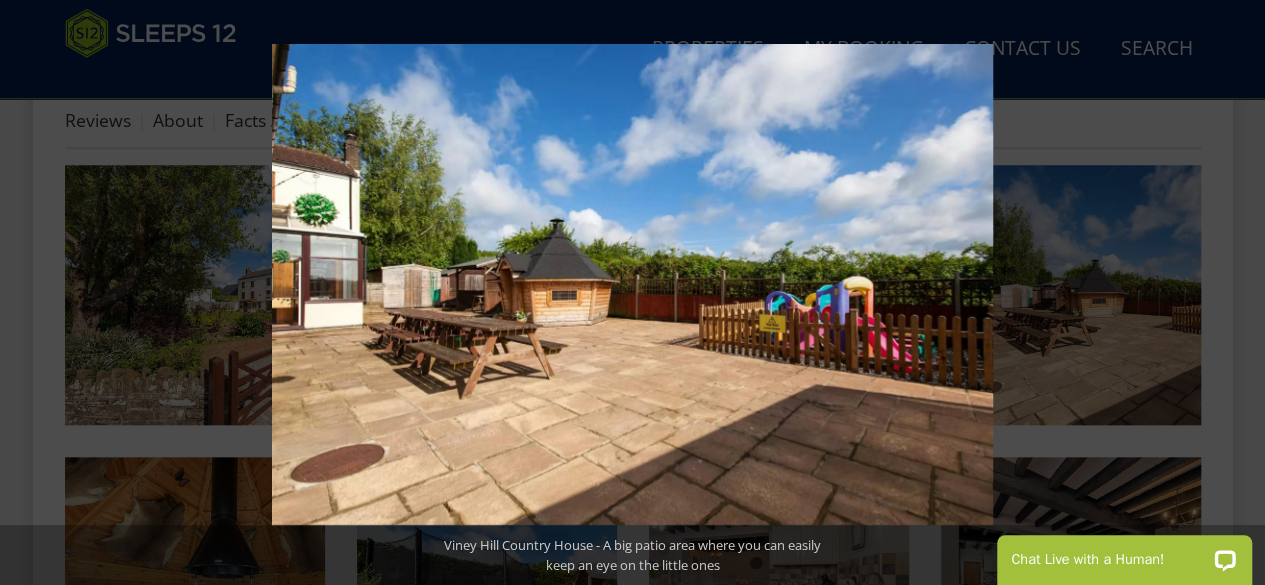 click at bounding box center (1230, 293) 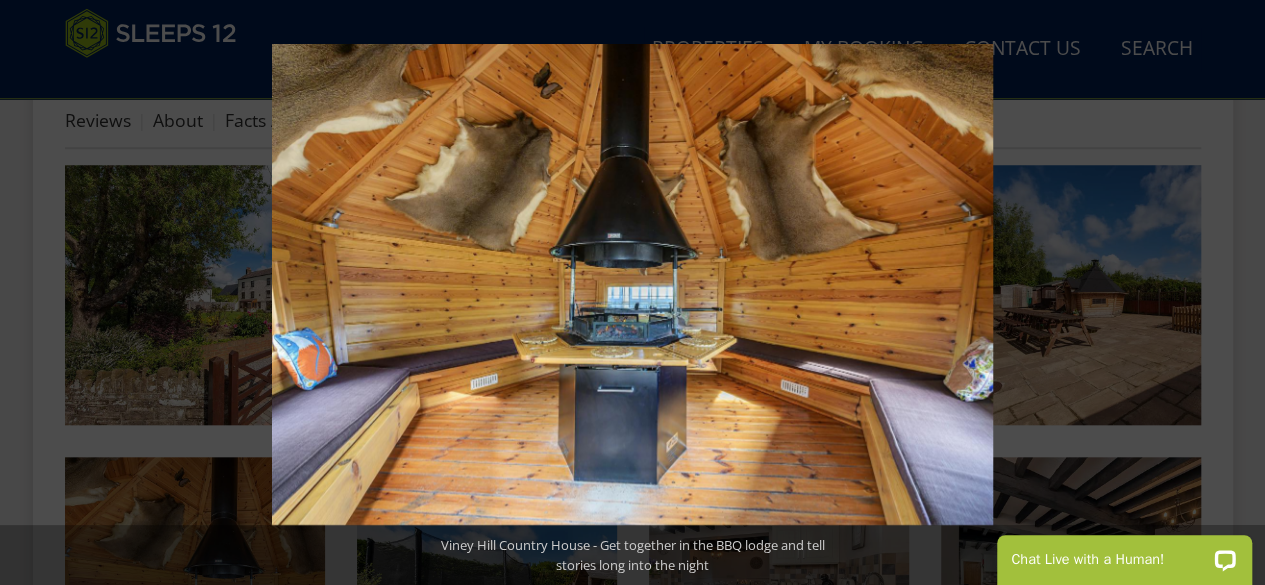 click at bounding box center (1230, 293) 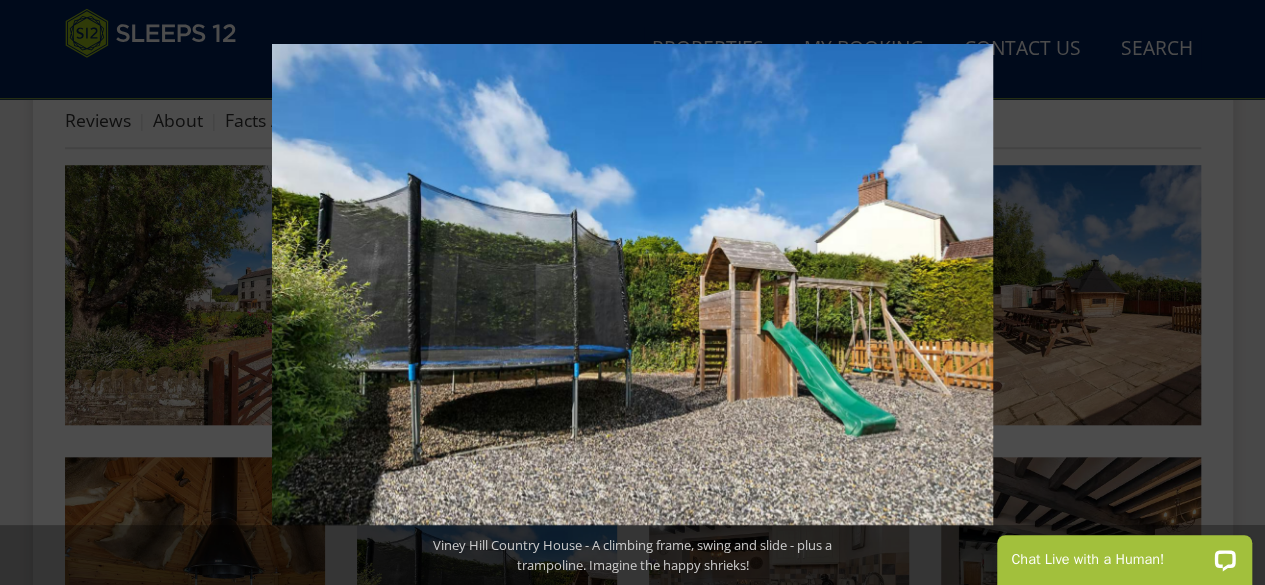 click at bounding box center [1230, 293] 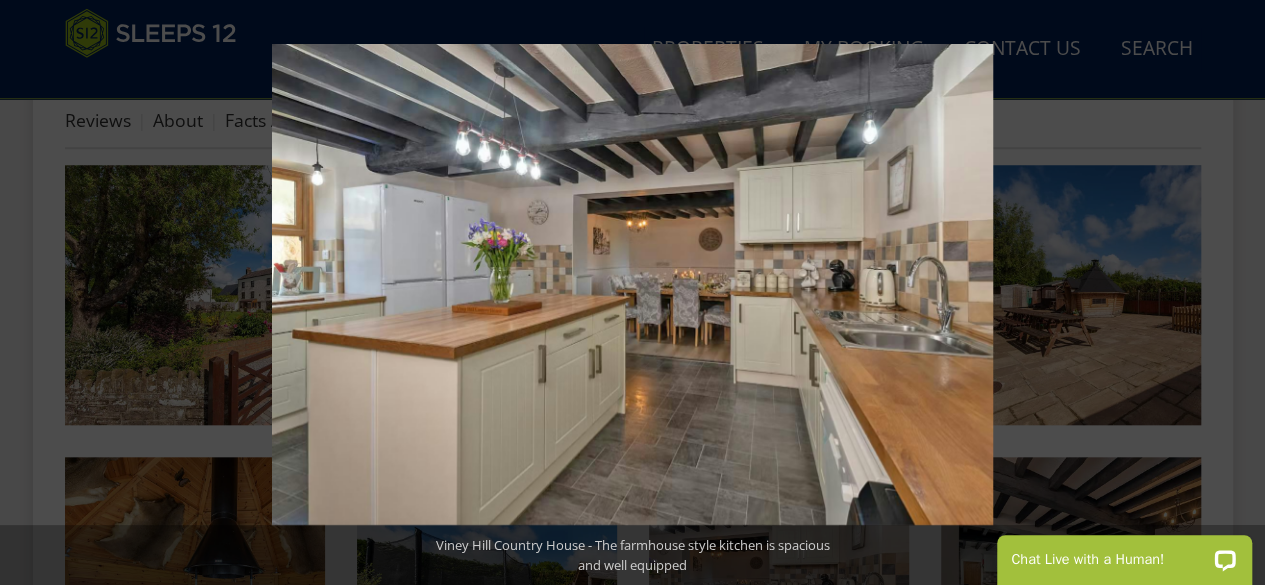 click at bounding box center (1230, 293) 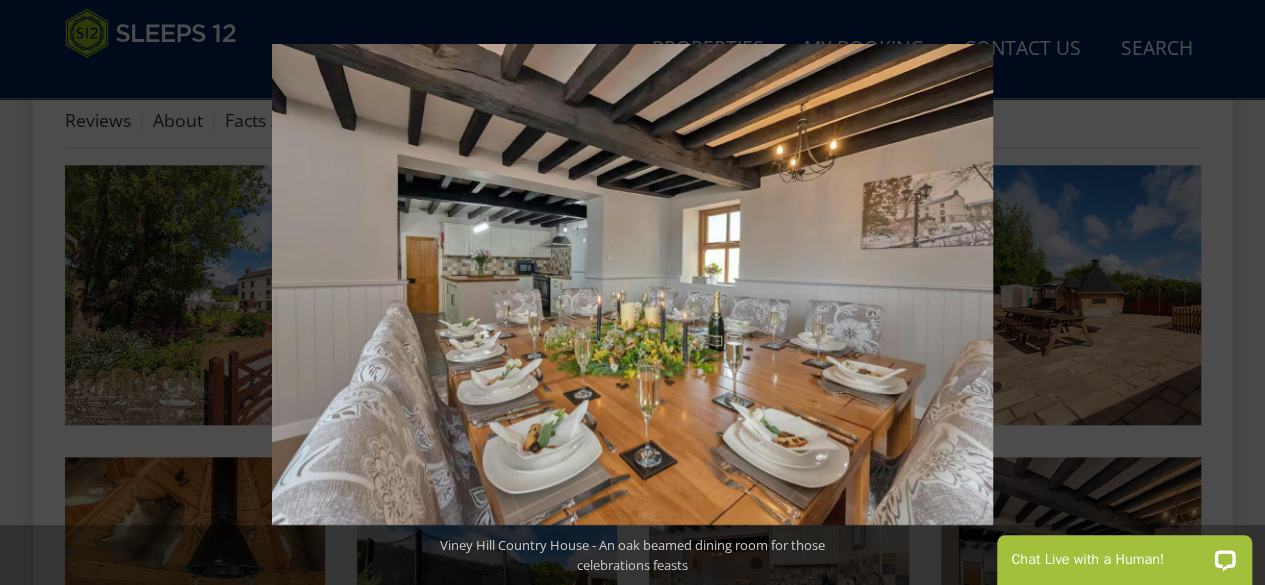 click at bounding box center [1230, 293] 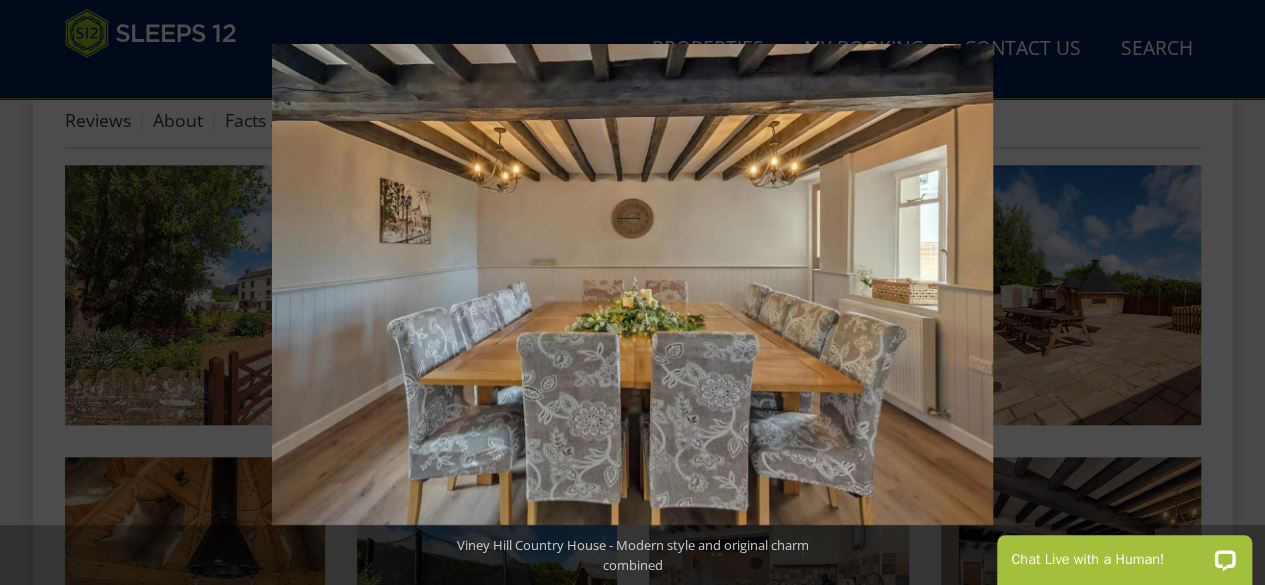 click at bounding box center (1230, 293) 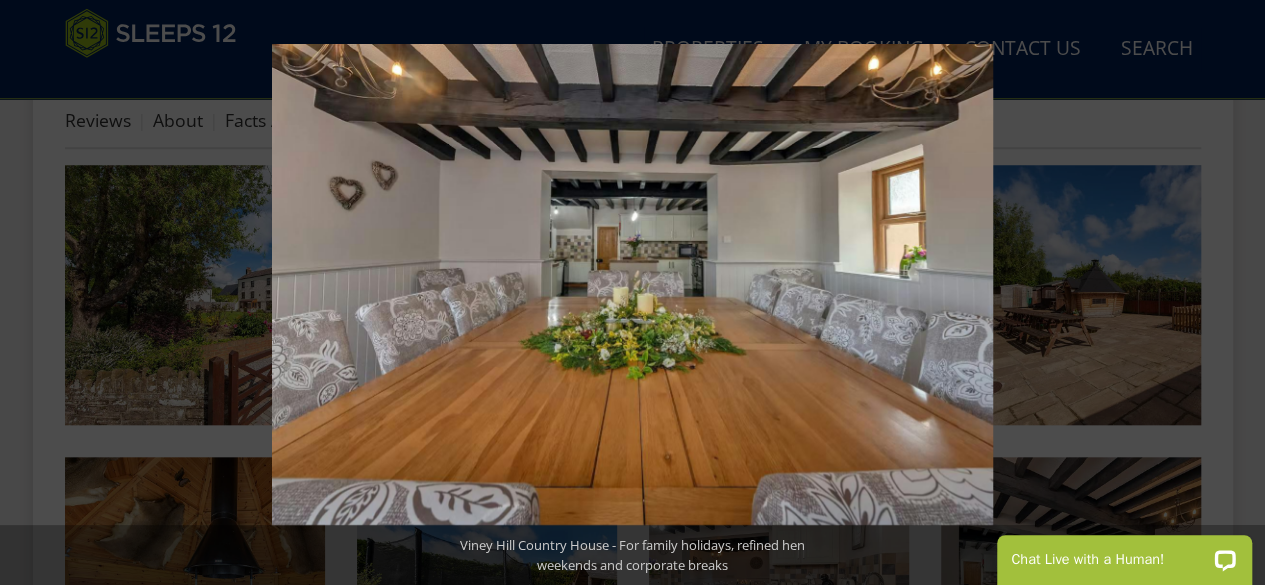 click at bounding box center [1230, 293] 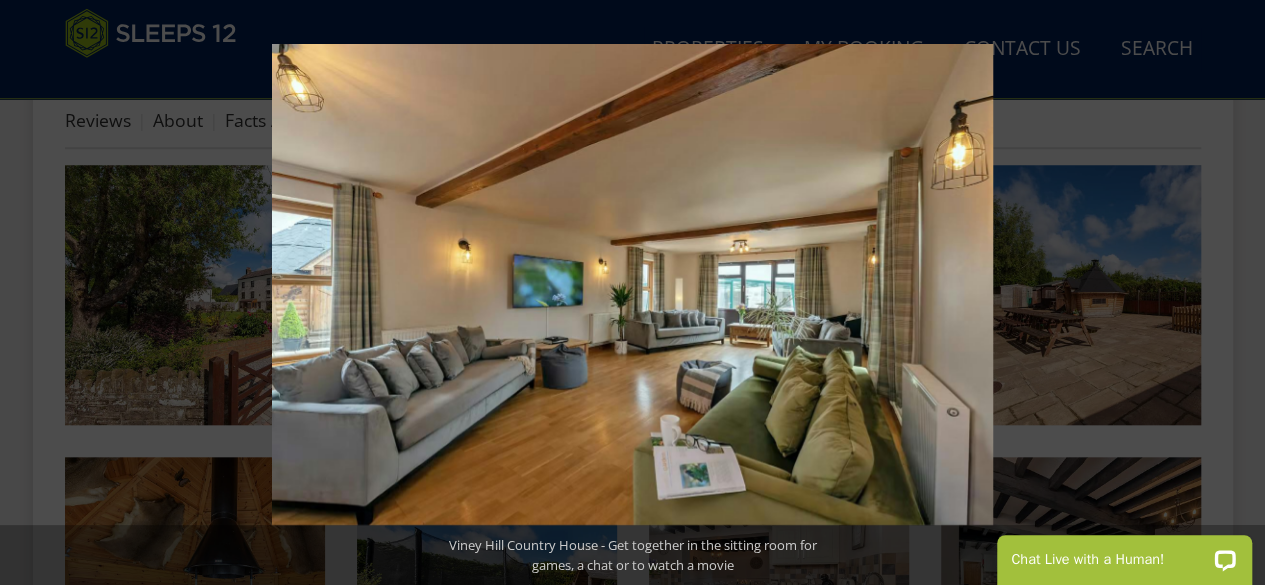 click at bounding box center (1230, 293) 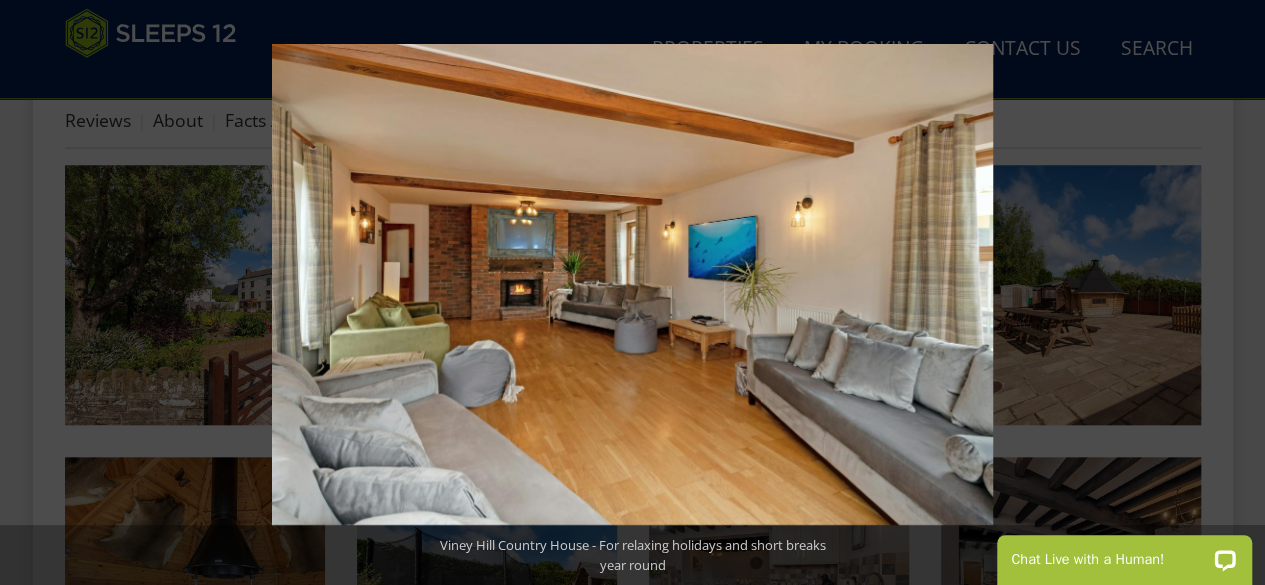 click at bounding box center (1230, 293) 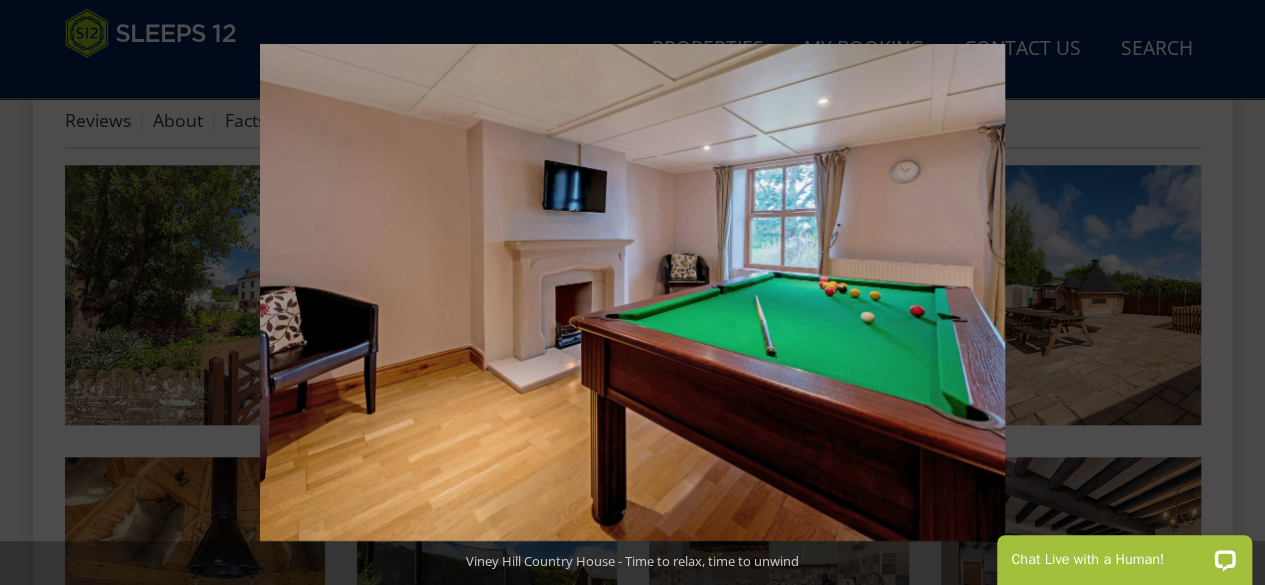 click at bounding box center [1230, 293] 